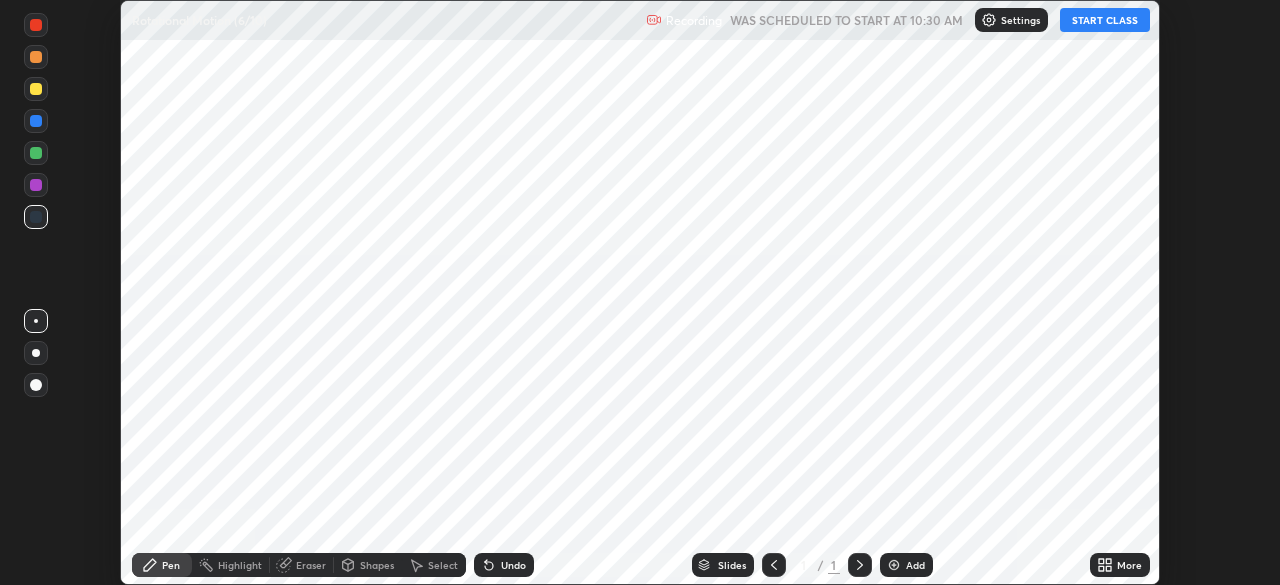 scroll, scrollTop: 0, scrollLeft: 0, axis: both 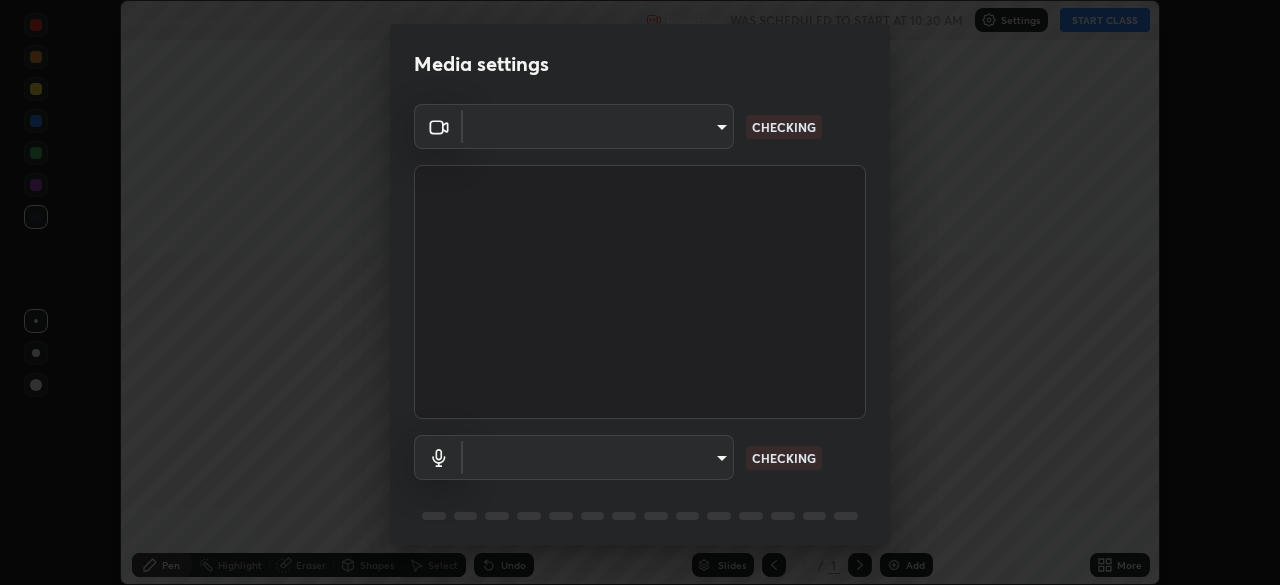 type on "f379f88c7eecd18b82443c427f5097107980474ccb0a7da4b49bb88eac045dbe" 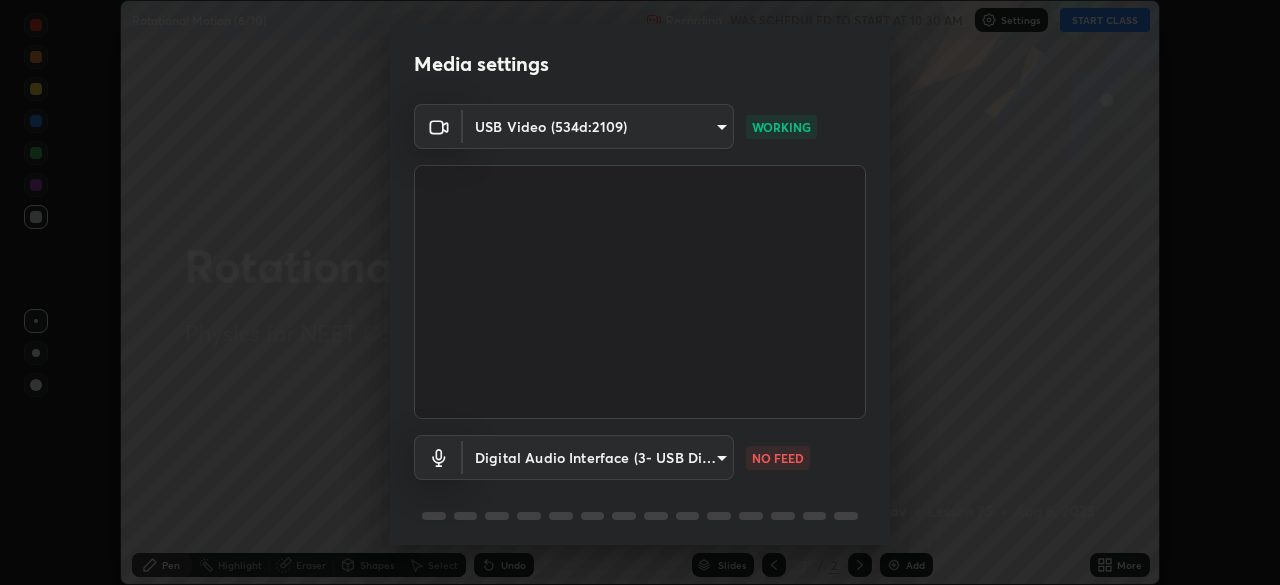 click on "Erase all Rotational Motion (6/10) Recording WAS SCHEDULED TO START AT  10:30 AM Settings START CLASS Setting up your live class Rotational Motion (6/10) • L75 of Physics for NEET Conquer 1 2026_PRSY [FIRST] [LAST] Pen Highlight Eraser Shapes Select Undo Slides 2 / 2 Add More No doubts shared Encourage your learners to ask a doubt for better clarity Report an issue Reason for reporting Buffering Chat not working Audio - Video sync issue Educator video quality low ​ Attach an image Report Media settings USB Video (534d:2109) f379f88c7eecd18b82443c427f5097107980474ccb0a7da4b49bb88eac045dbe WORKING Digital Audio Interface (3- USB Digital Audio) 89c9aa76398600620267cb471374a6d098fa59d77a1346fb2dfb8242087f0d07 NO FEED 1 / 5 Next" at bounding box center [640, 292] 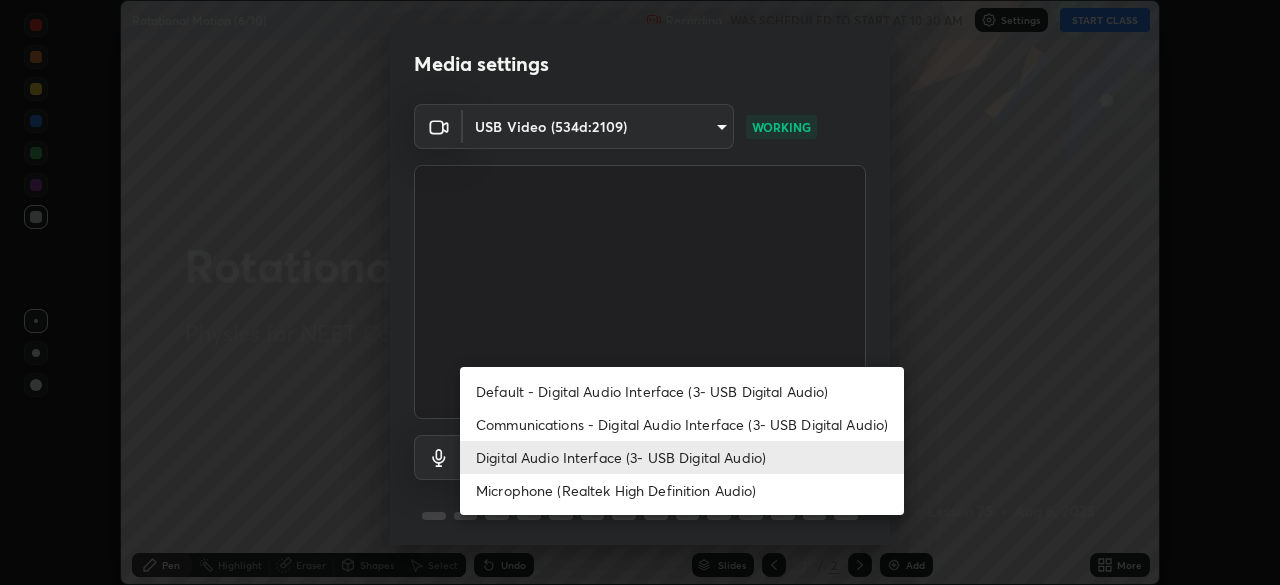 click on "Microphone (Realtek High Definition Audio)" at bounding box center (682, 490) 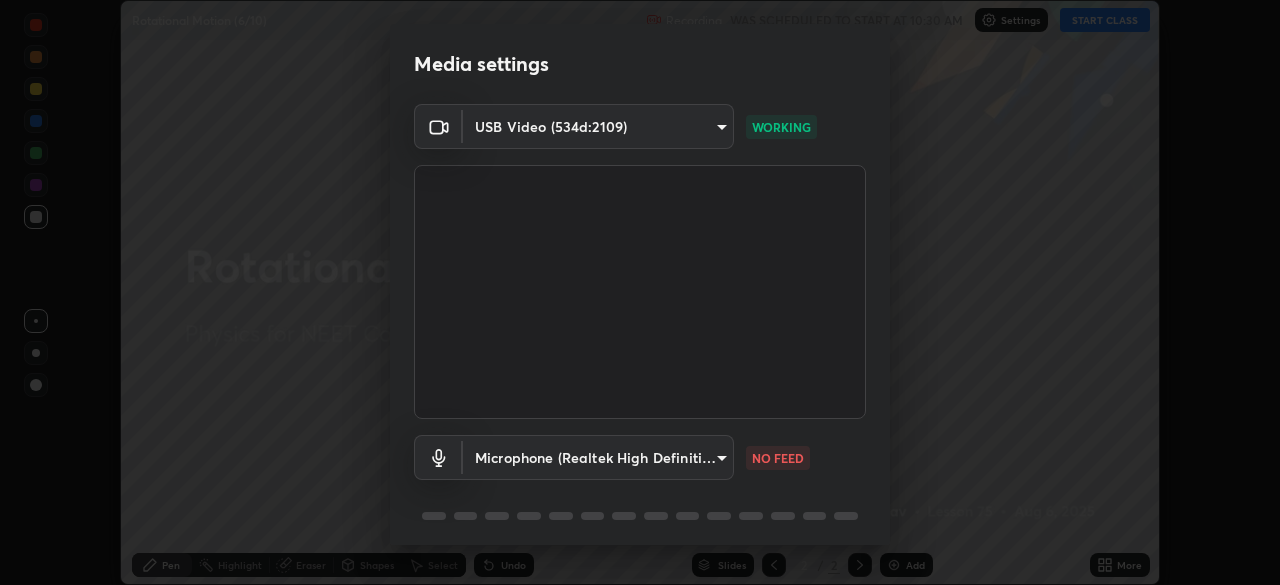 click on "Erase all Rotational Motion (6/10) Recording WAS SCHEDULED TO START AT  10:30 AM Settings START CLASS Setting up your live class Rotational Motion (6/10) • L75 of Physics for NEET Conquer 1 2026_PRSY [FIRST] [LAST] Pen Highlight Eraser Shapes Select Undo Slides 2 / 2 Add More No doubts shared Encourage your learners to ask a doubt for better clarity Report an issue Reason for reporting Buffering Chat not working Audio - Video sync issue Educator video quality low ​ Attach an image Report Media settings USB Video (534d:2109) f379f88c7eecd18b82443c427f5097107980474ccb0a7da4b49bb88eac045dbe WORKING Microphone (Realtek High Definition Audio) 59fedd37936817dbf028284c286de5ced93efc6281e566448f55dec3da2684e2 NO FEED 1 / 5 Next" at bounding box center [640, 292] 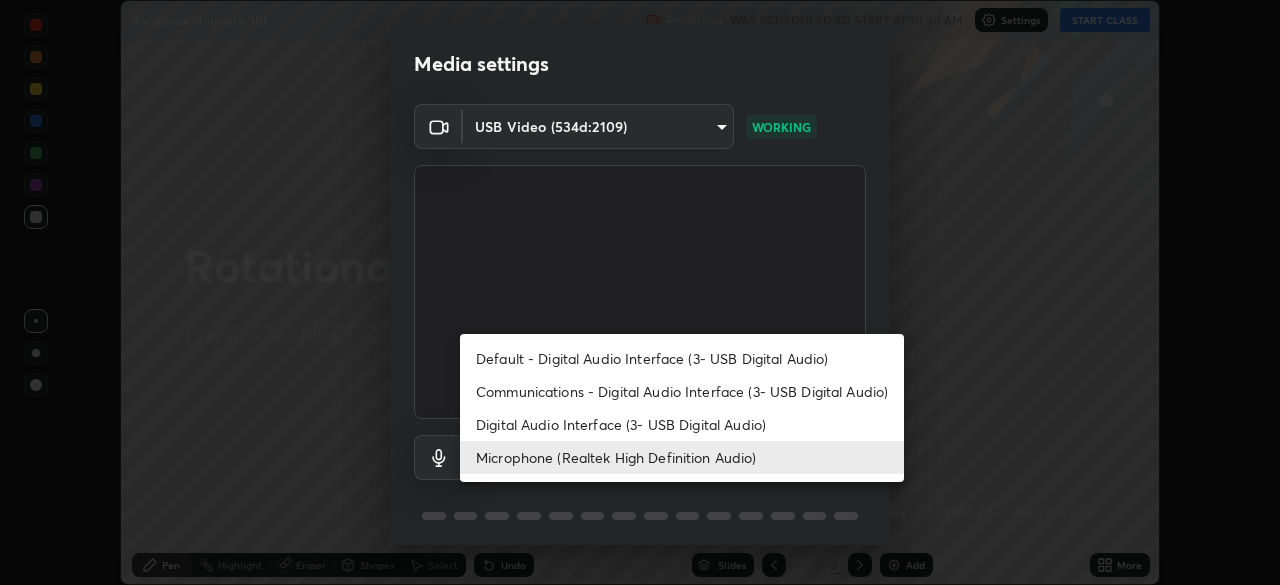 click on "Digital Audio Interface (3- USB Digital Audio)" at bounding box center (682, 424) 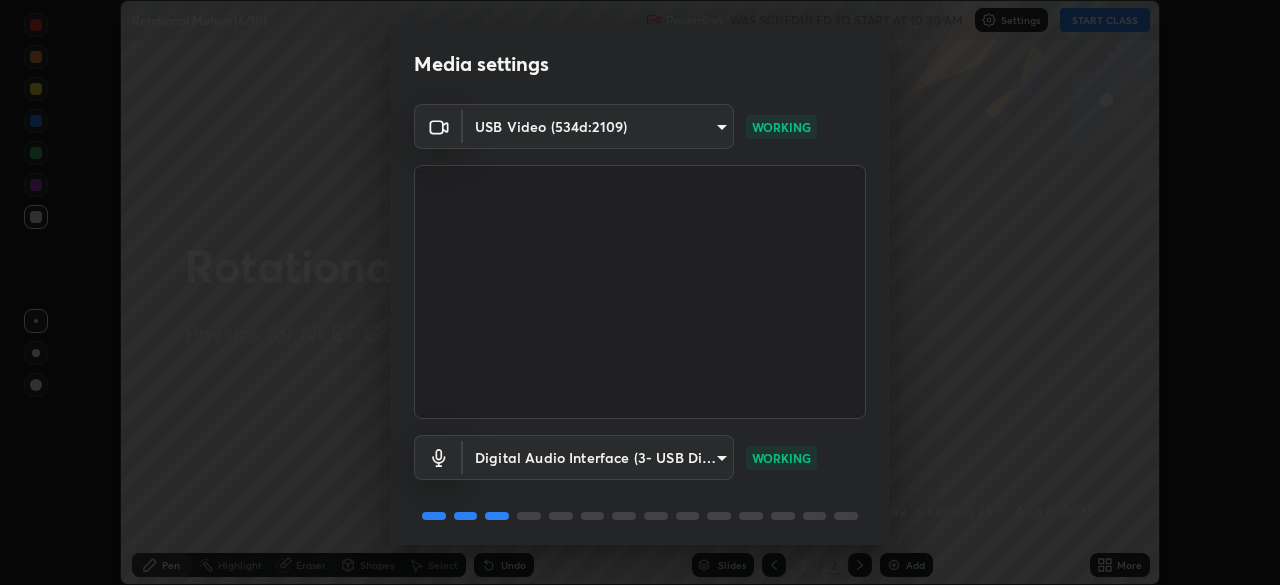 scroll, scrollTop: 71, scrollLeft: 0, axis: vertical 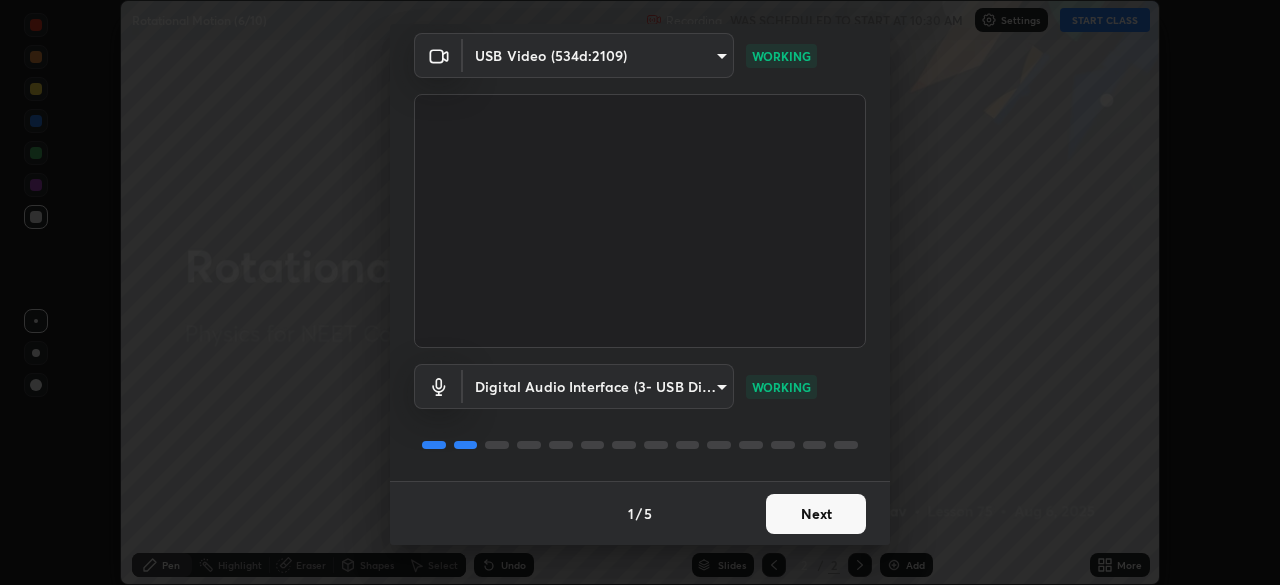 click on "Next" at bounding box center [816, 514] 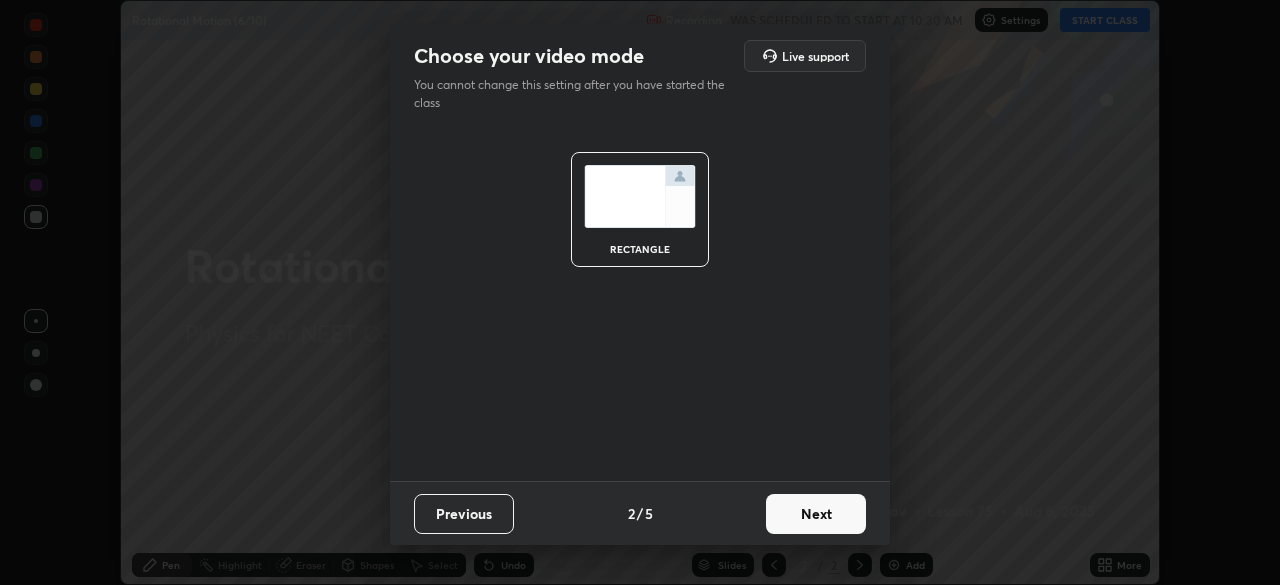 scroll, scrollTop: 0, scrollLeft: 0, axis: both 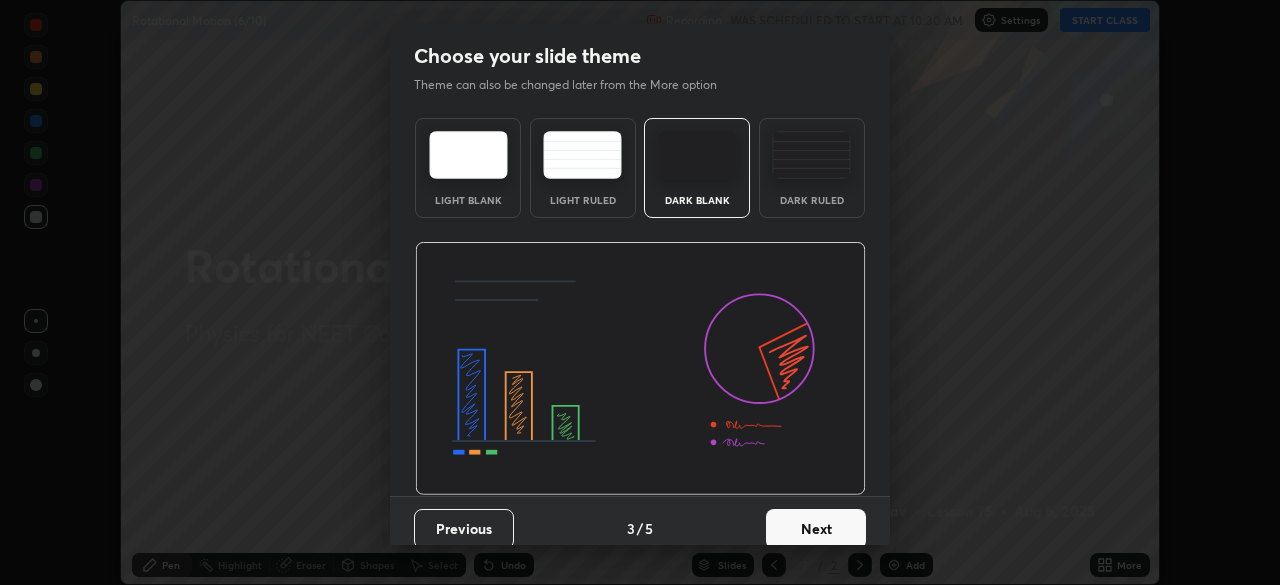 click at bounding box center (811, 155) 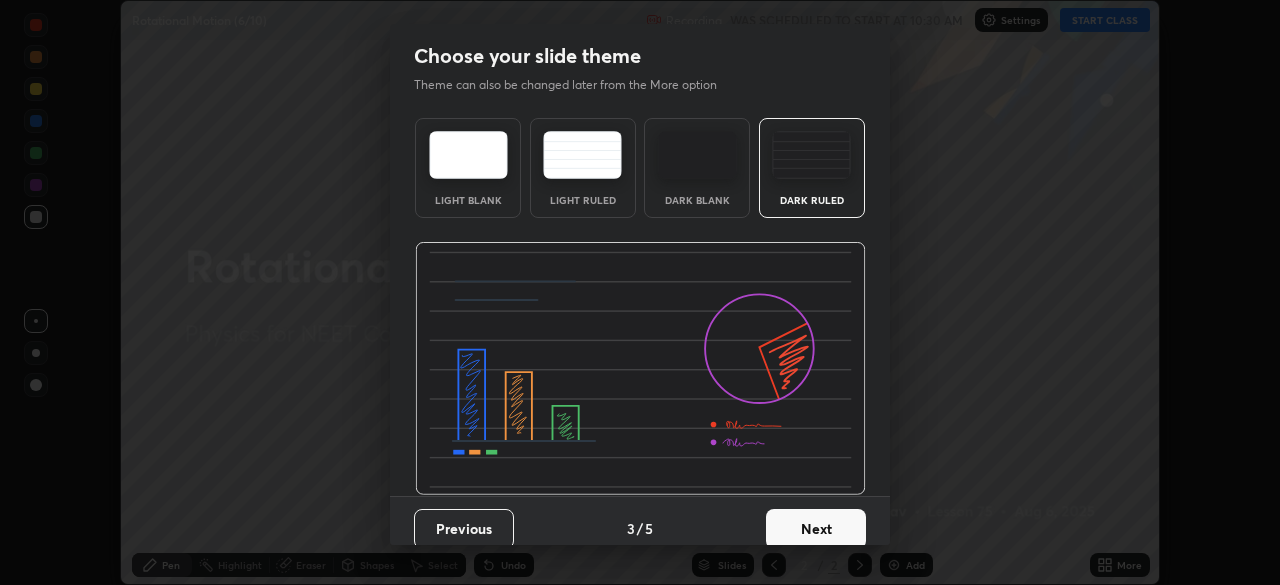 click on "Next" at bounding box center [816, 529] 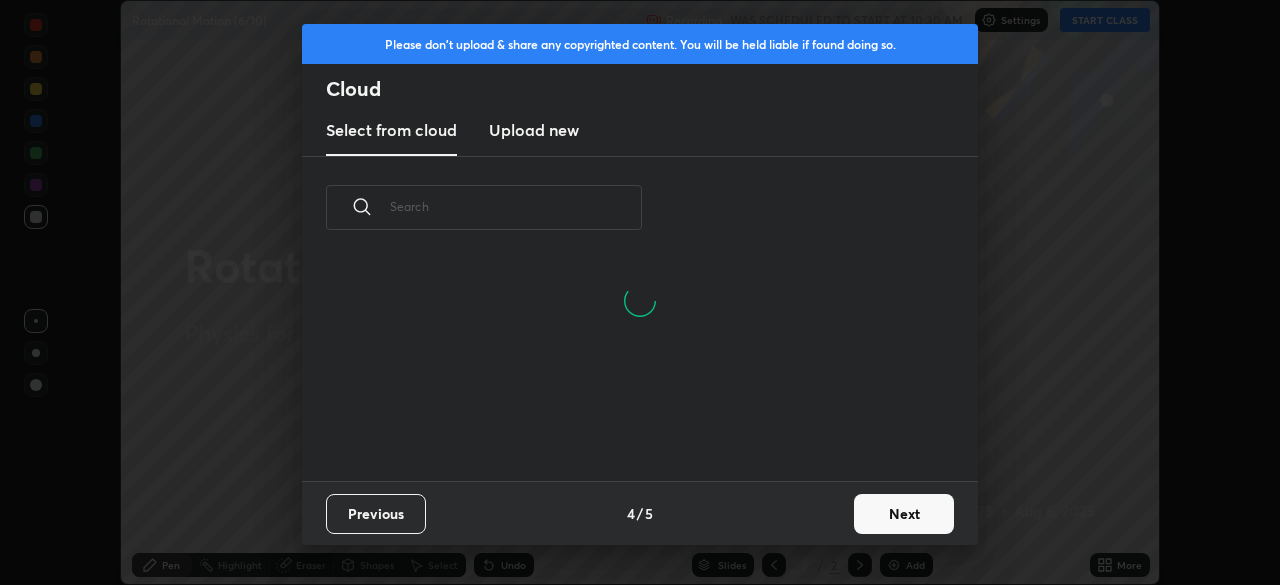 click on "Upload new" at bounding box center (534, 130) 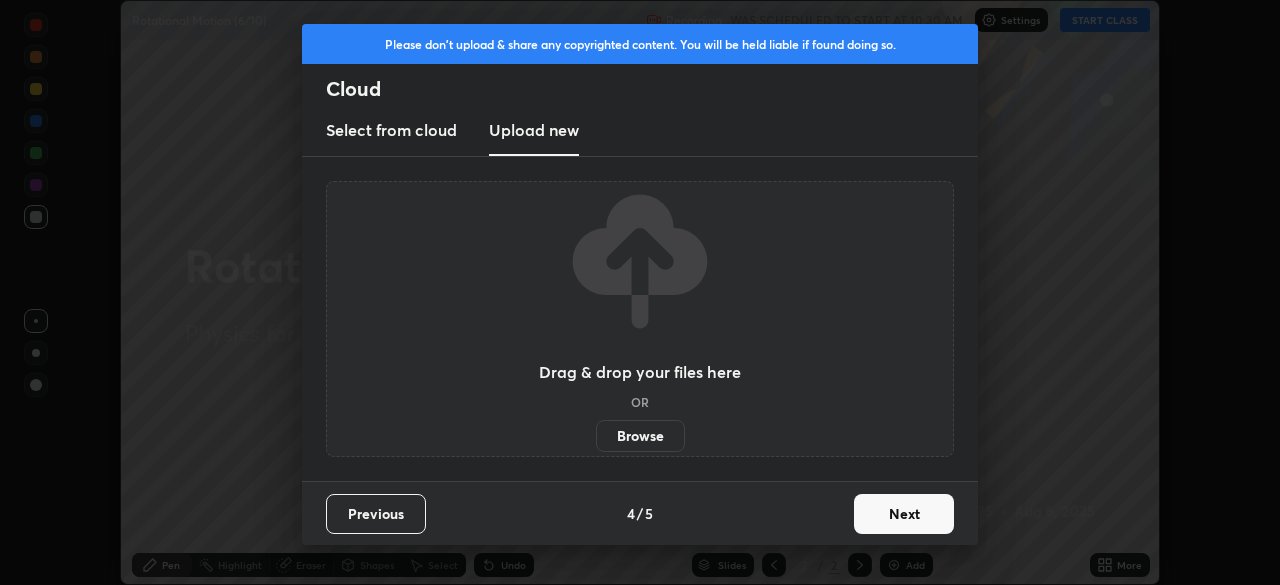 click on "Browse" at bounding box center [640, 436] 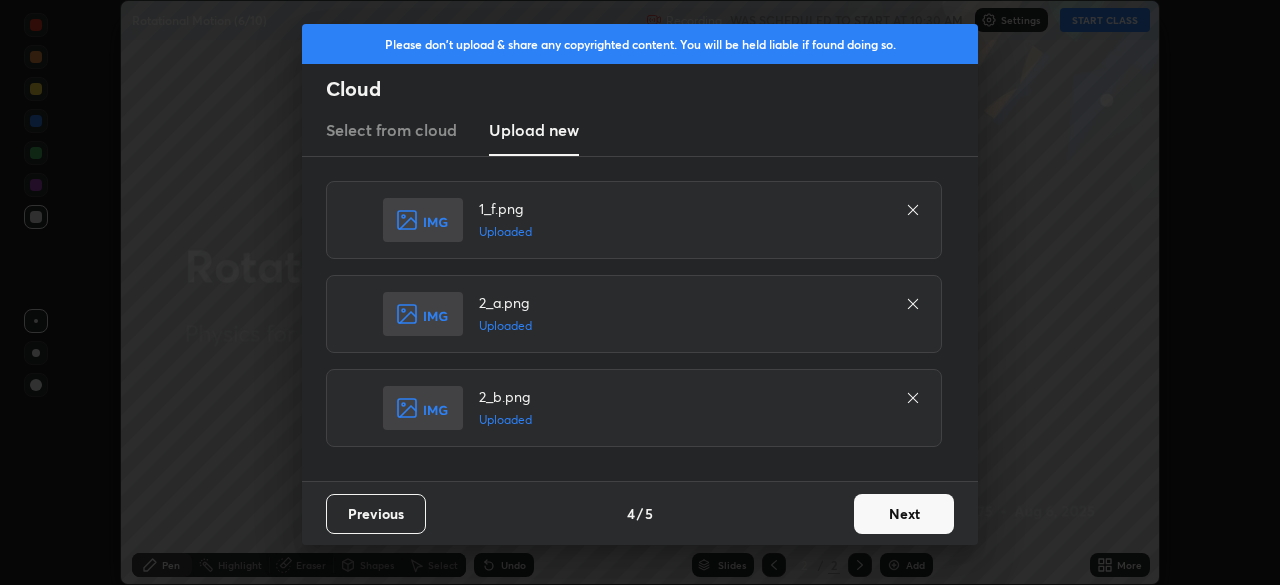 click on "Next" at bounding box center (904, 514) 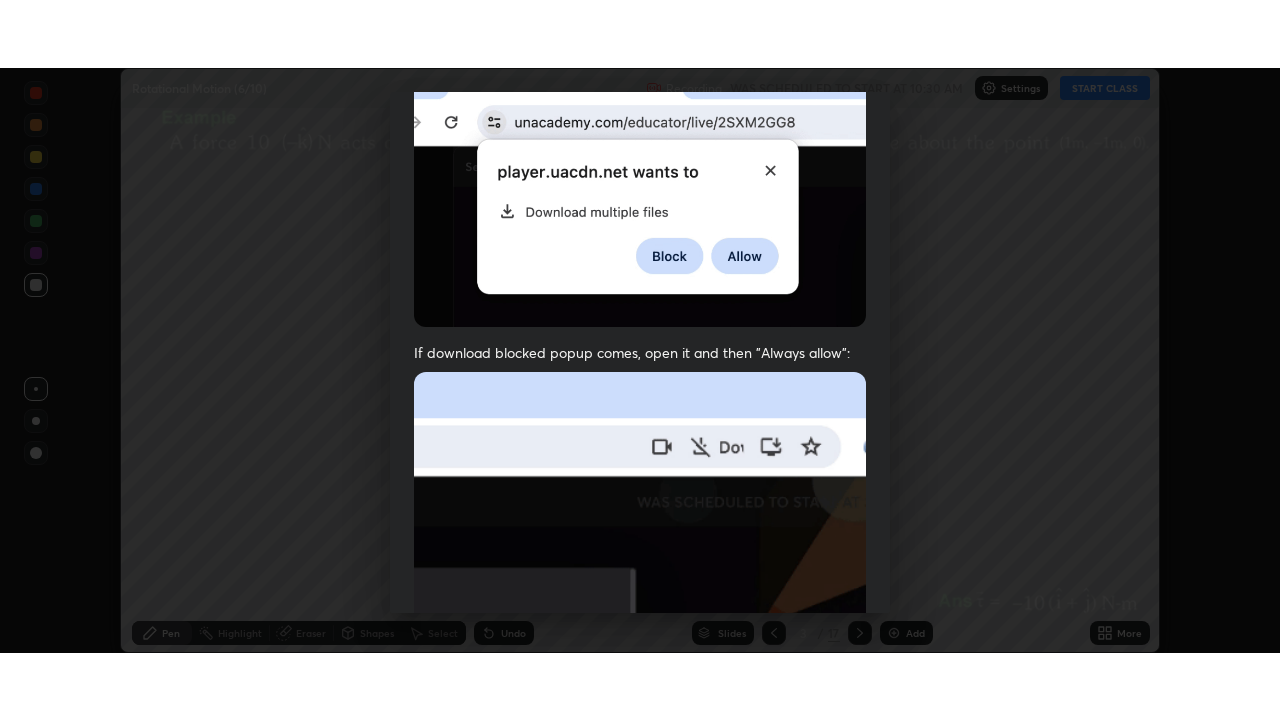 scroll, scrollTop: 479, scrollLeft: 0, axis: vertical 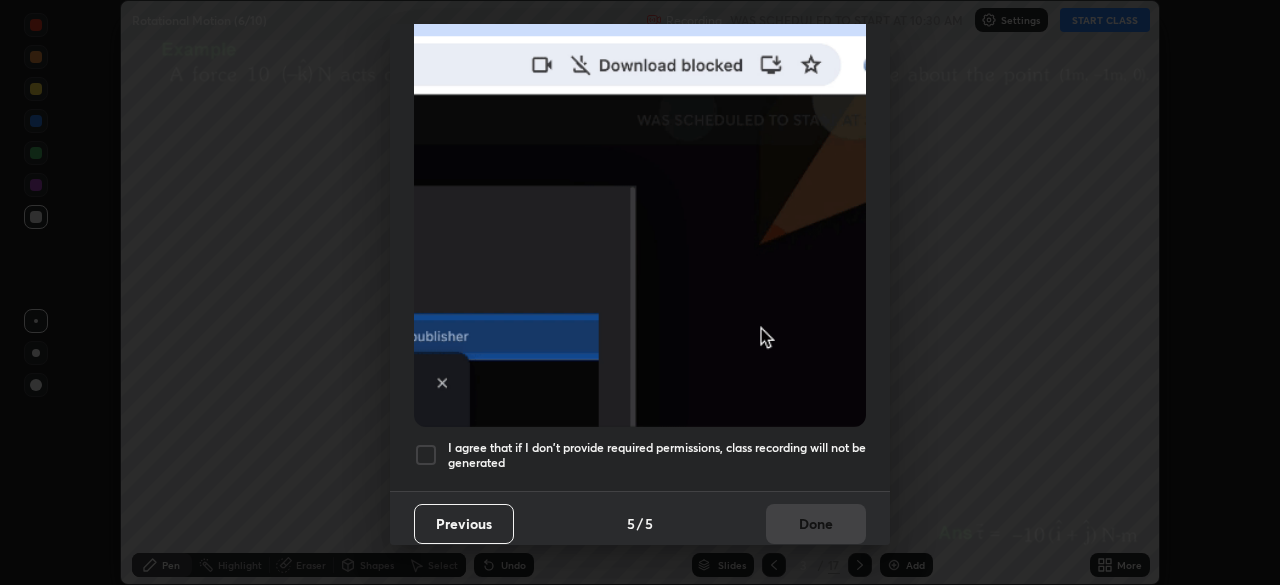 click at bounding box center (426, 455) 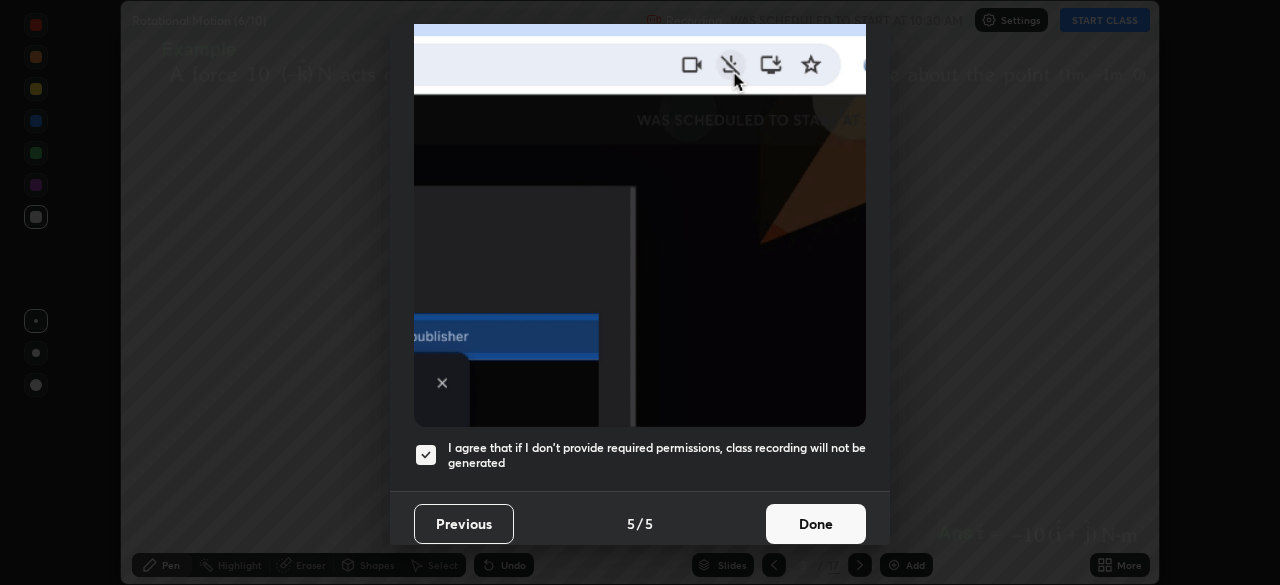 click on "Done" at bounding box center (816, 524) 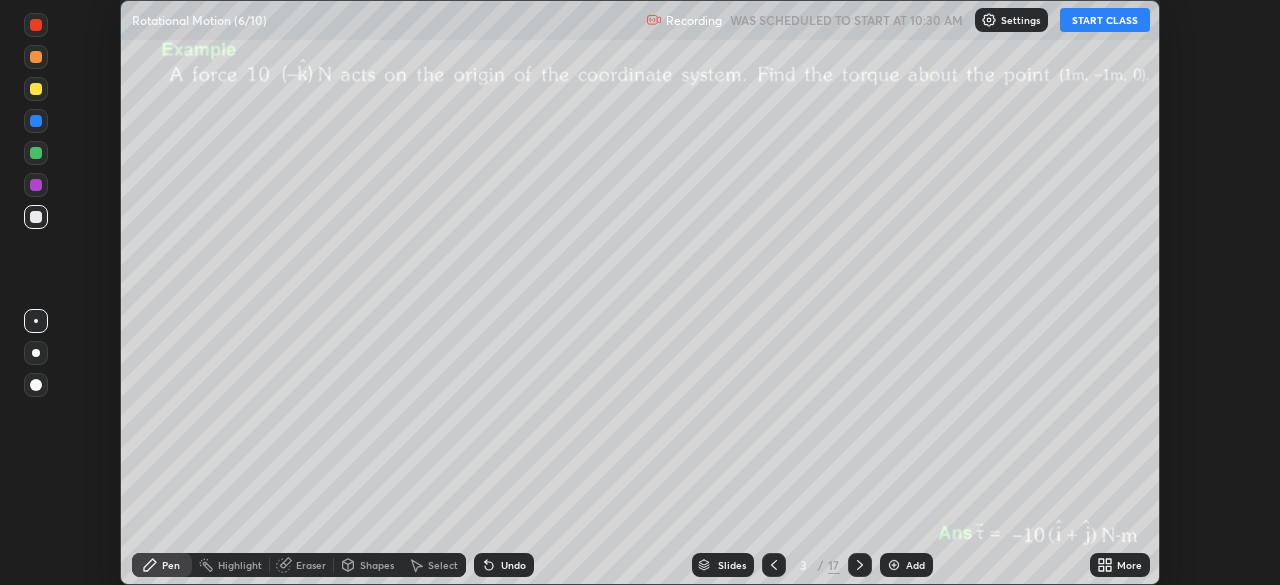 click on "More" at bounding box center (1120, 565) 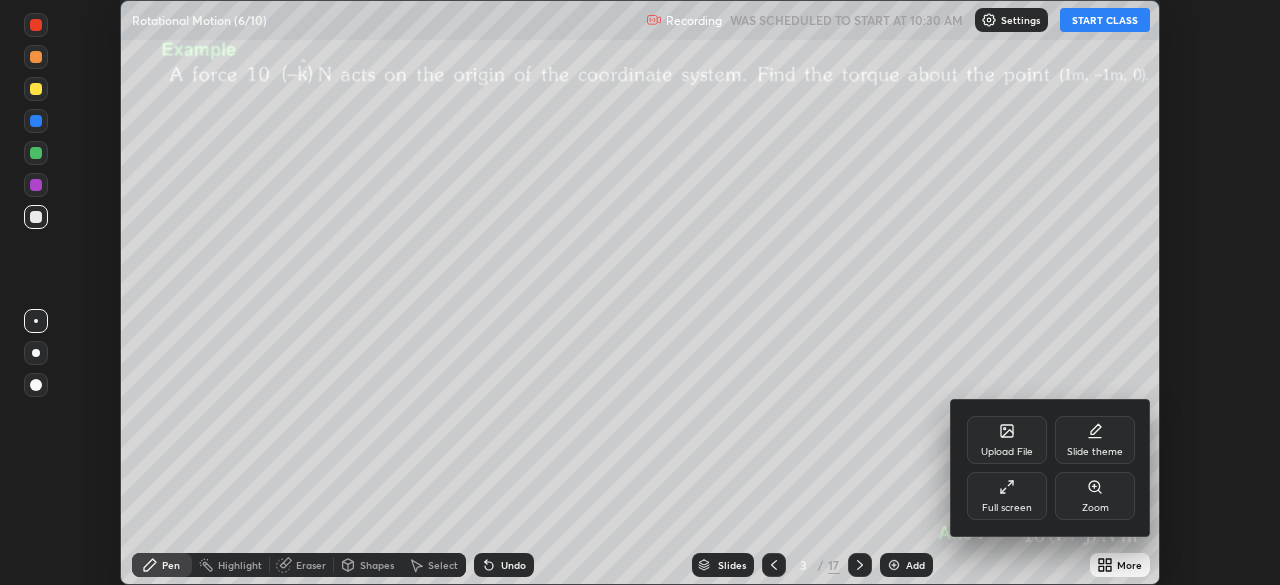 click 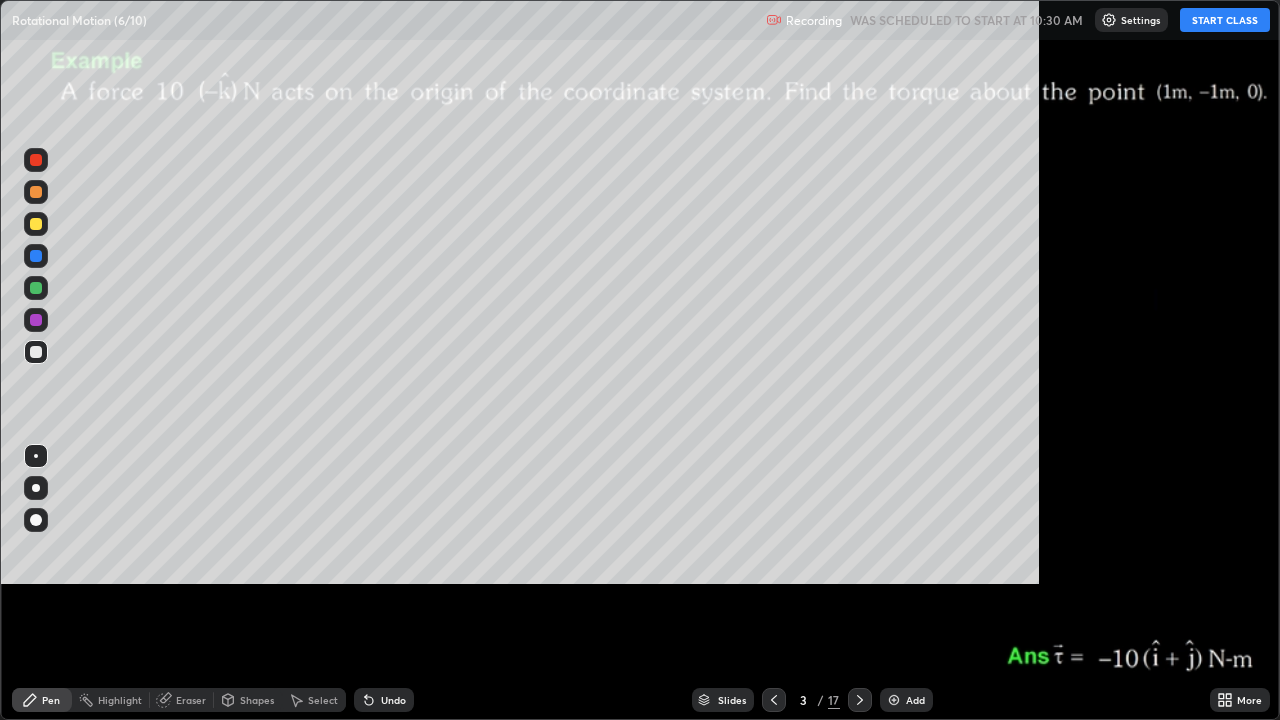 scroll, scrollTop: 99280, scrollLeft: 98720, axis: both 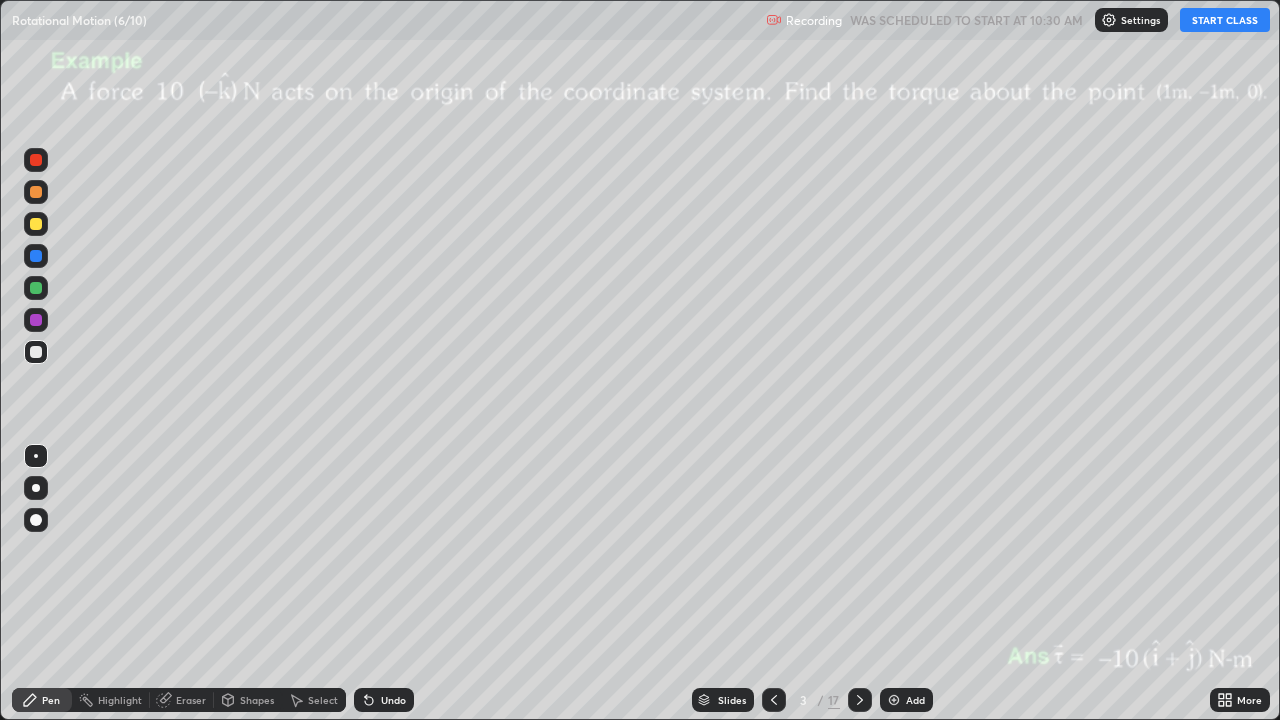 click 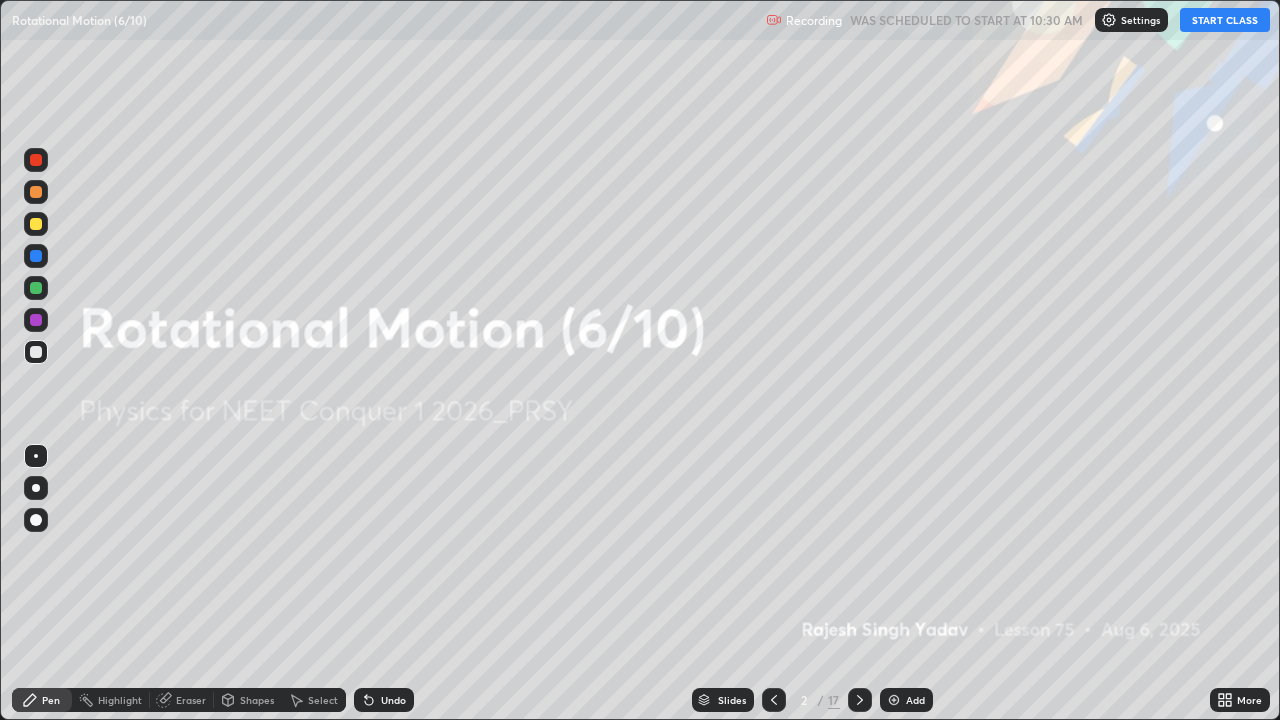 click on "START CLASS" at bounding box center (1225, 20) 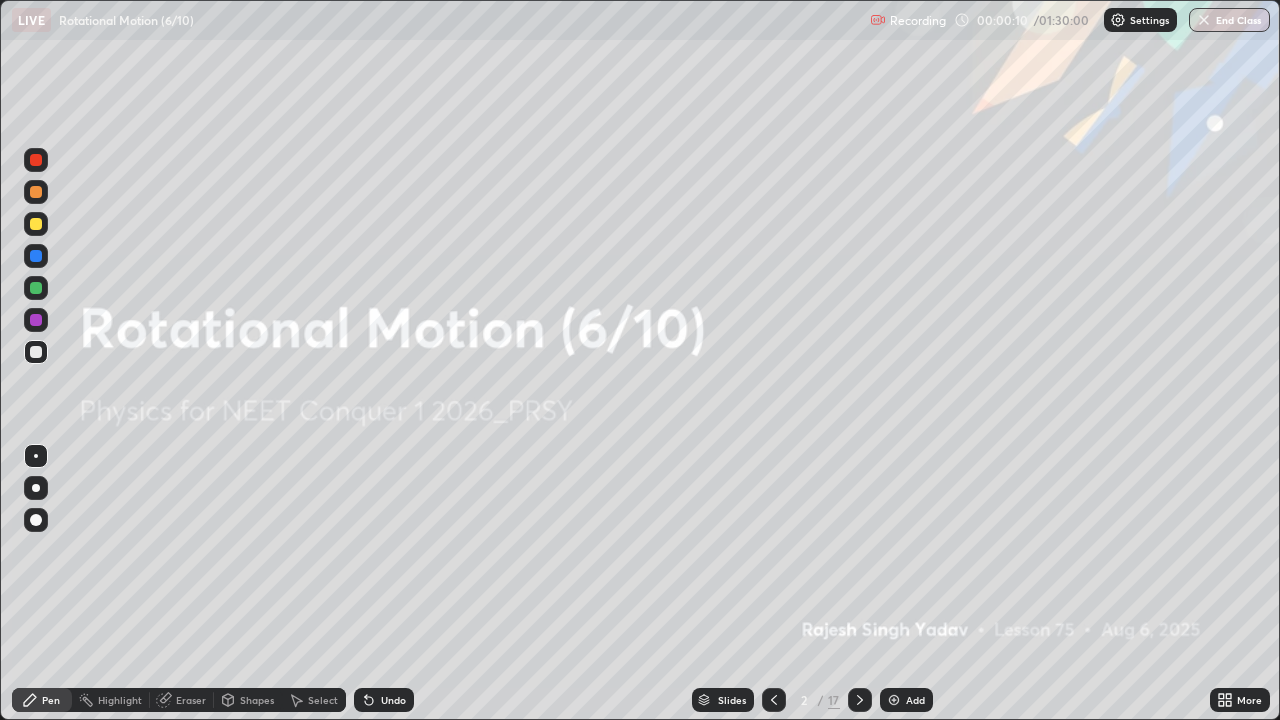 click on "Add" at bounding box center (915, 700) 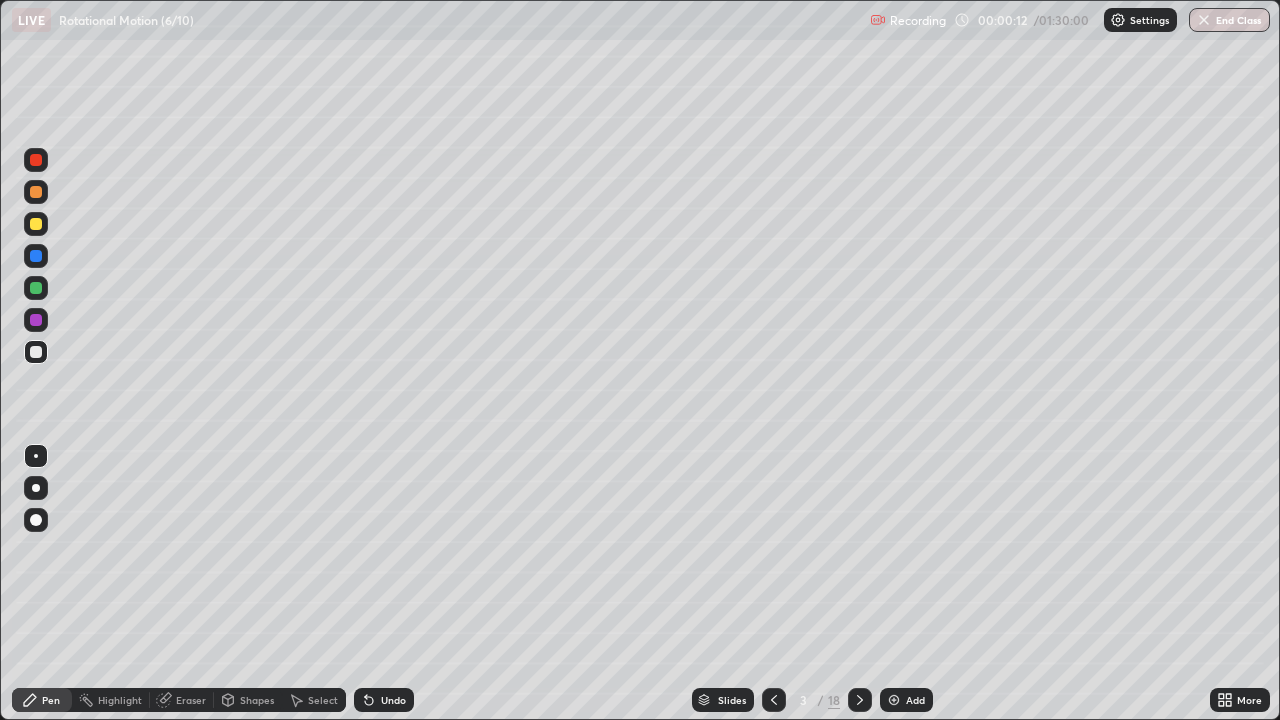 click at bounding box center [36, 488] 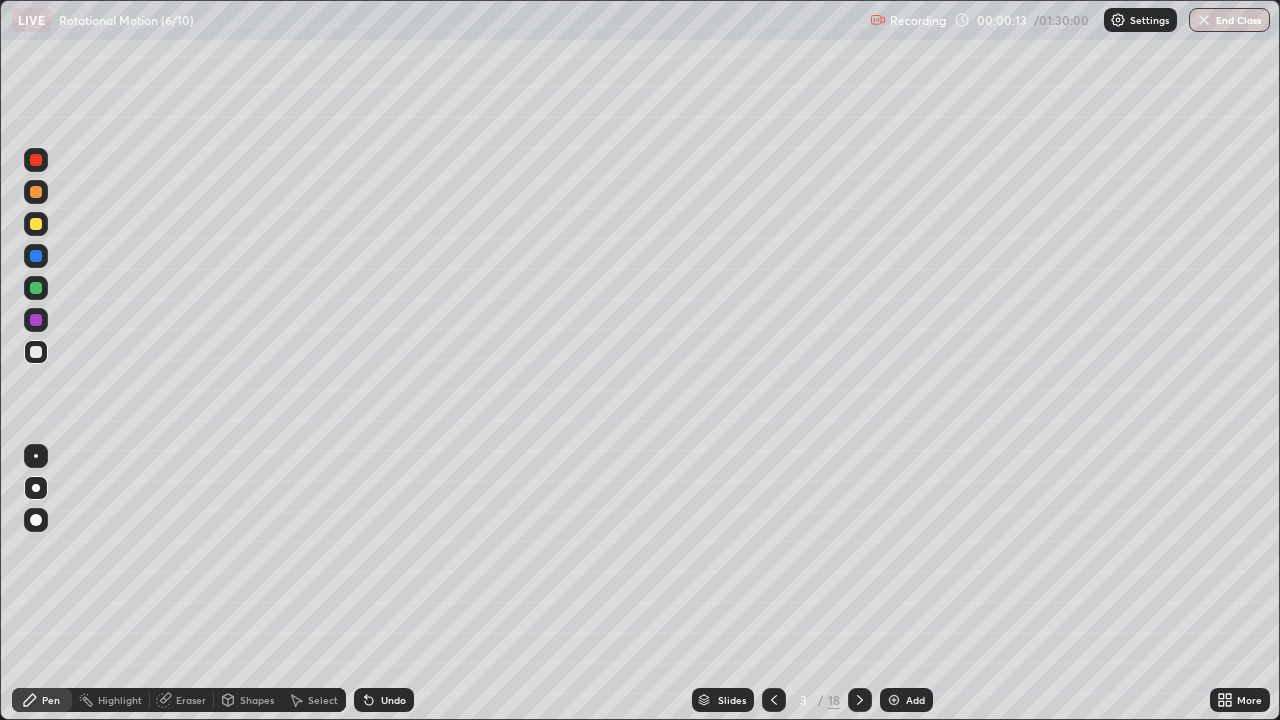 click at bounding box center [36, 224] 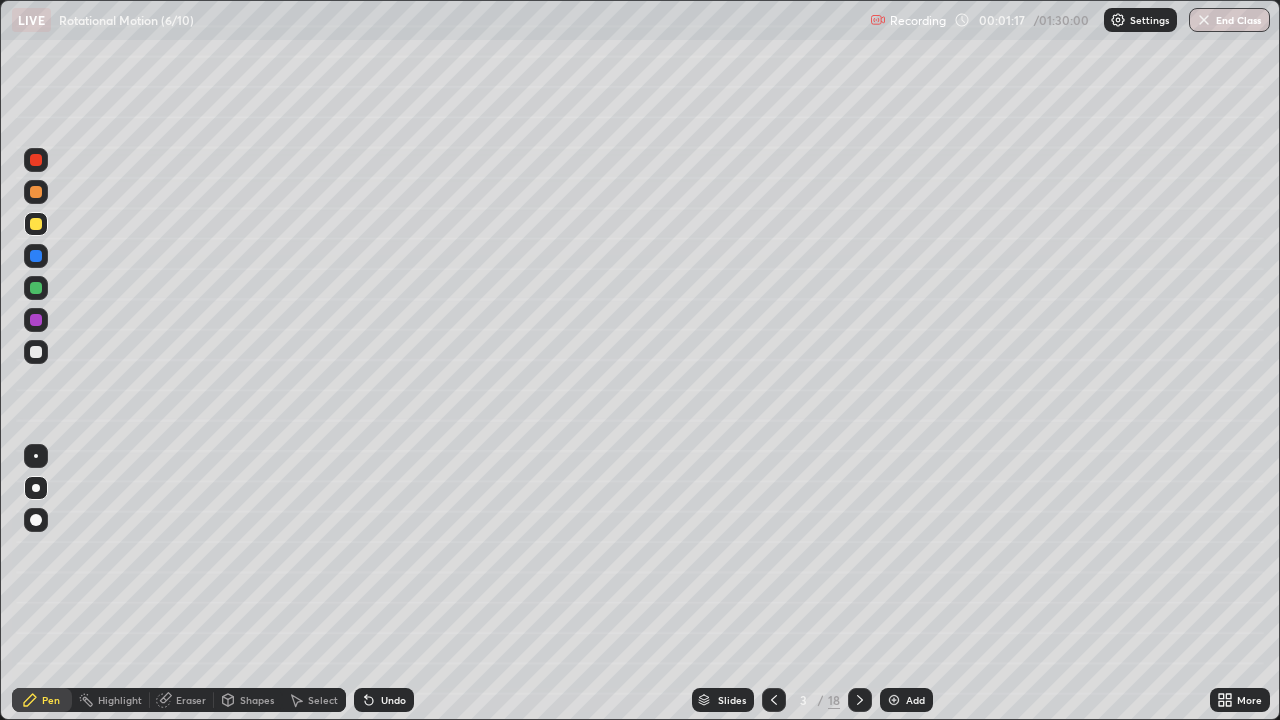 click 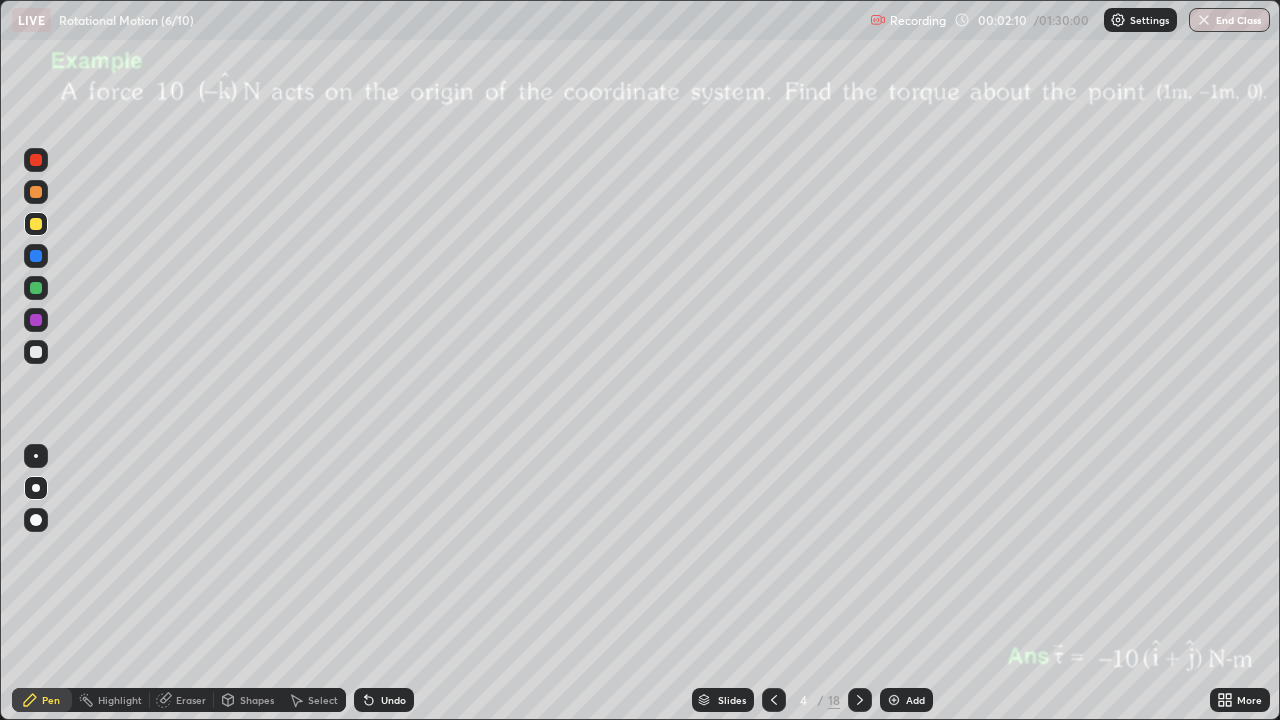 click at bounding box center (36, 192) 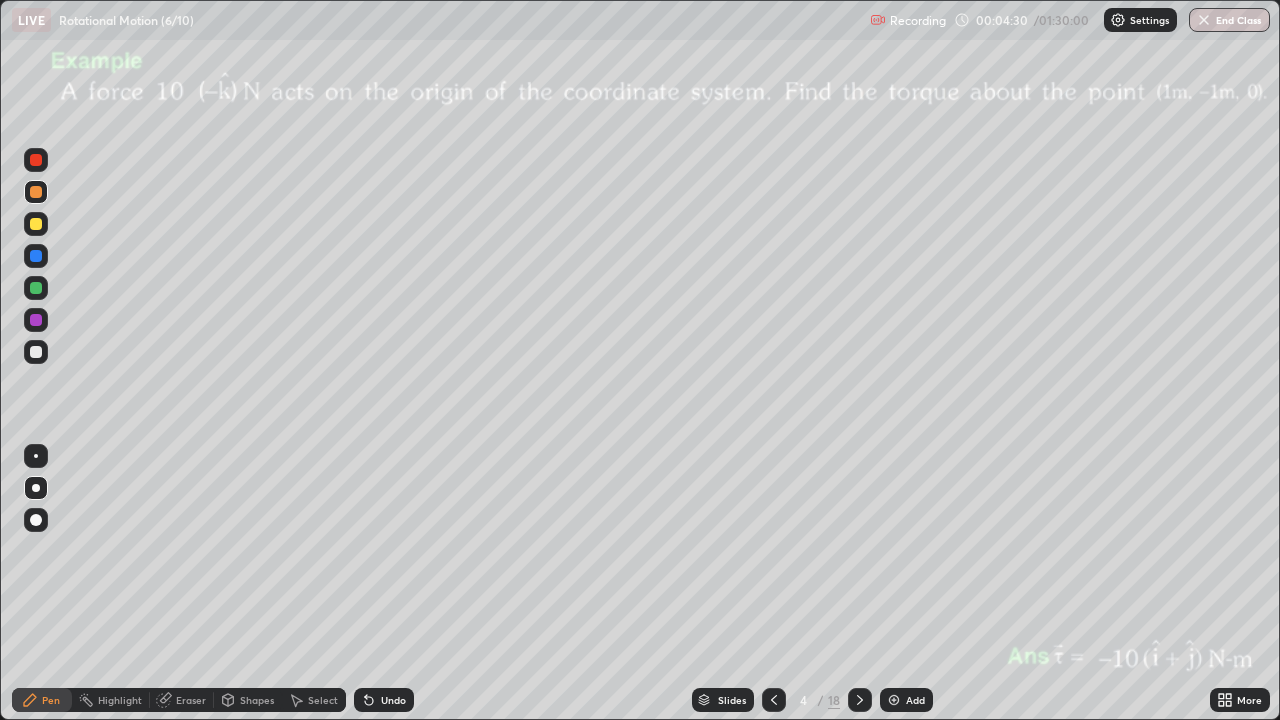 click on "Shapes" at bounding box center [257, 700] 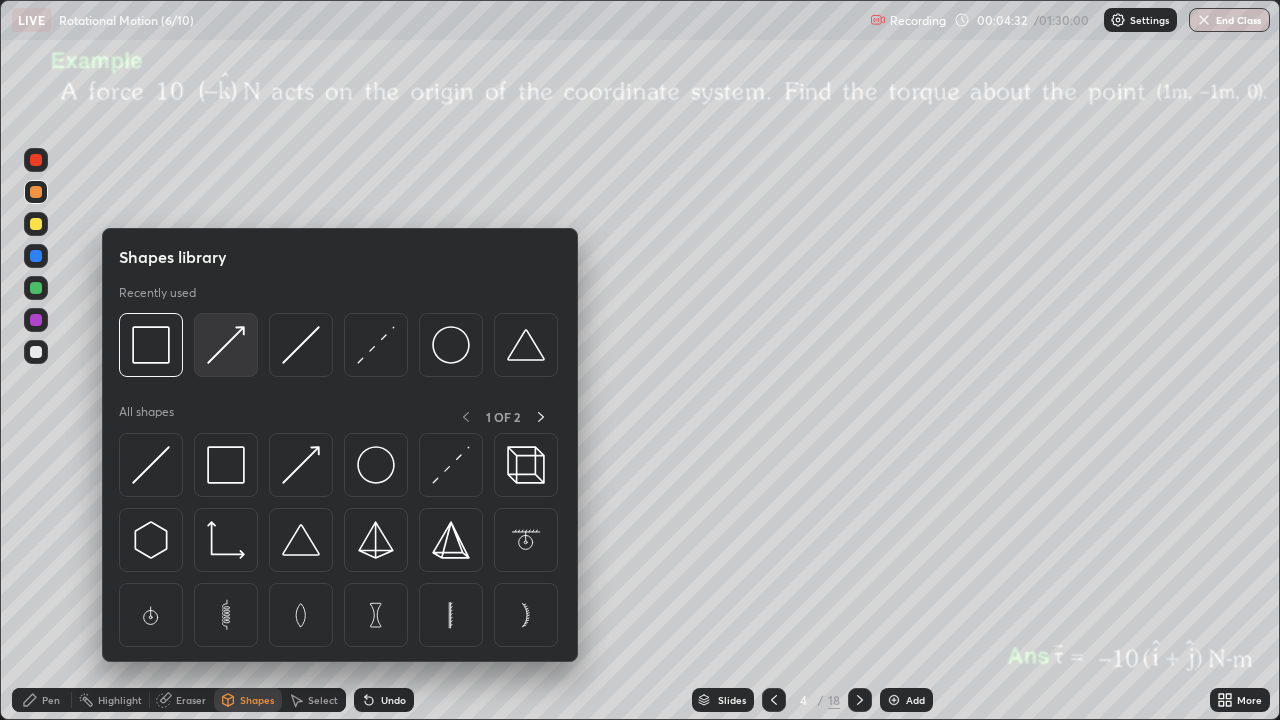 click at bounding box center [226, 345] 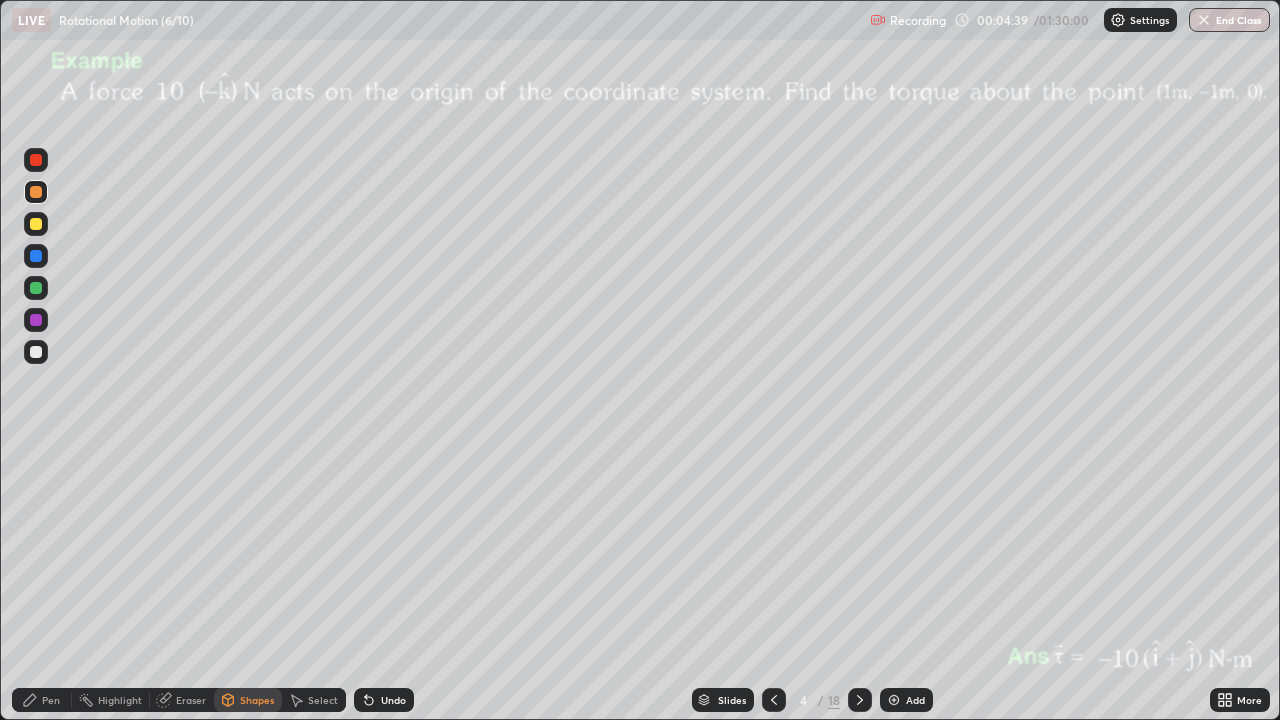 click at bounding box center [36, 224] 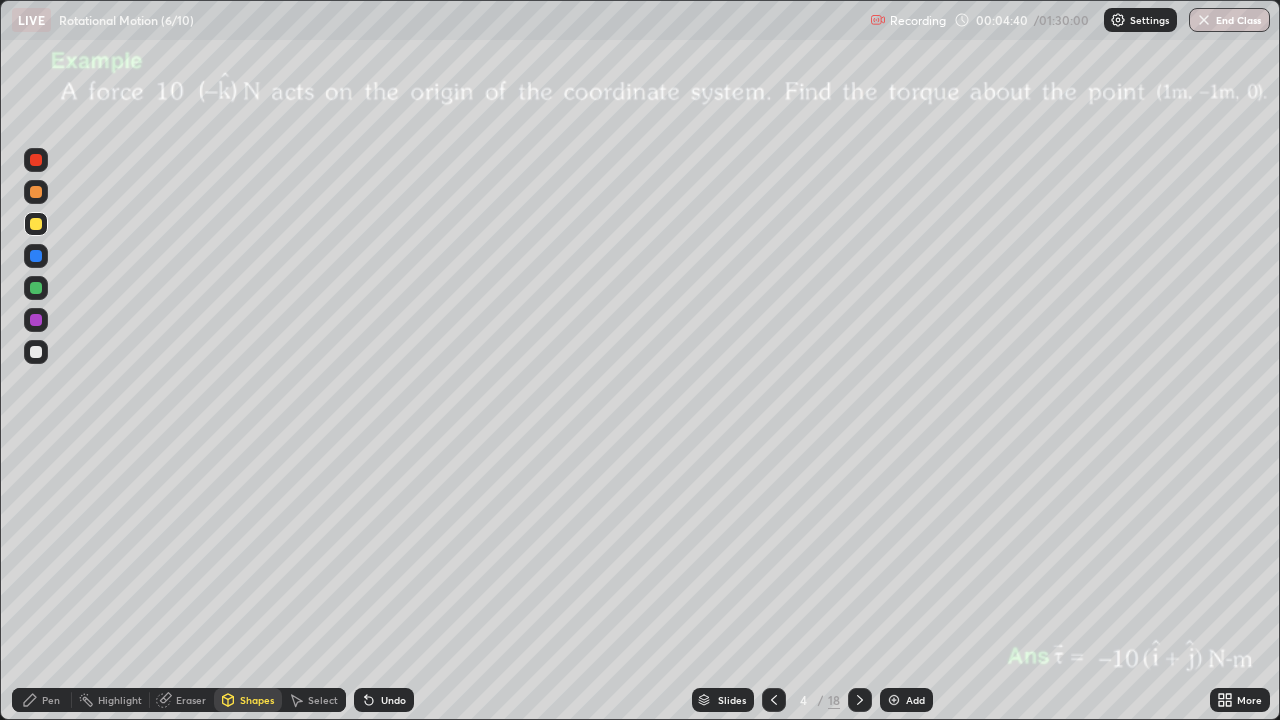click at bounding box center [36, 288] 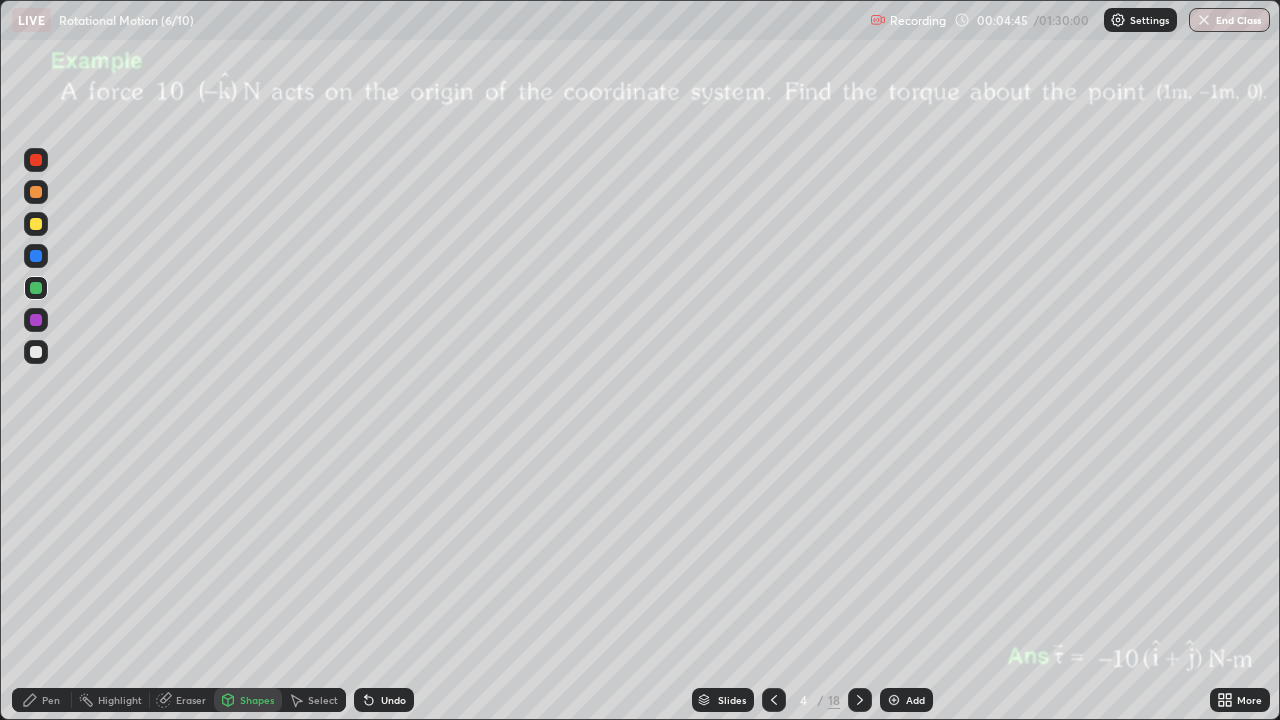 click 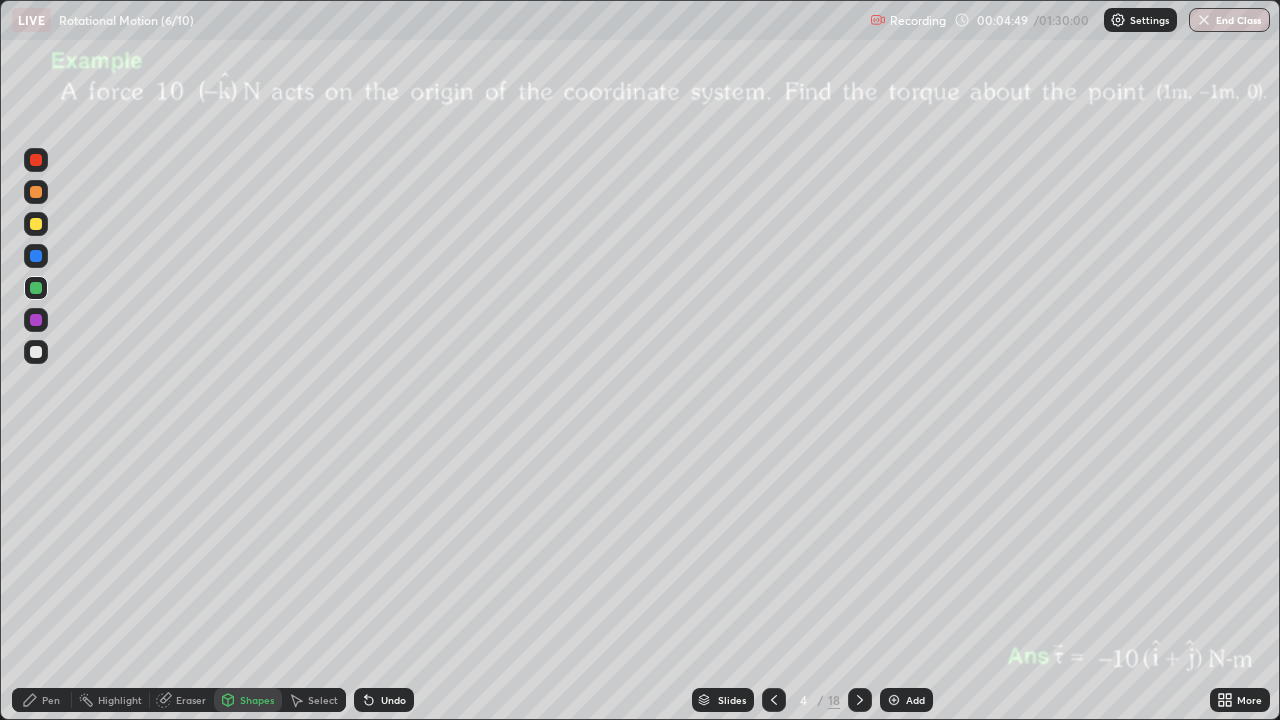 click on "Pen" at bounding box center (42, 700) 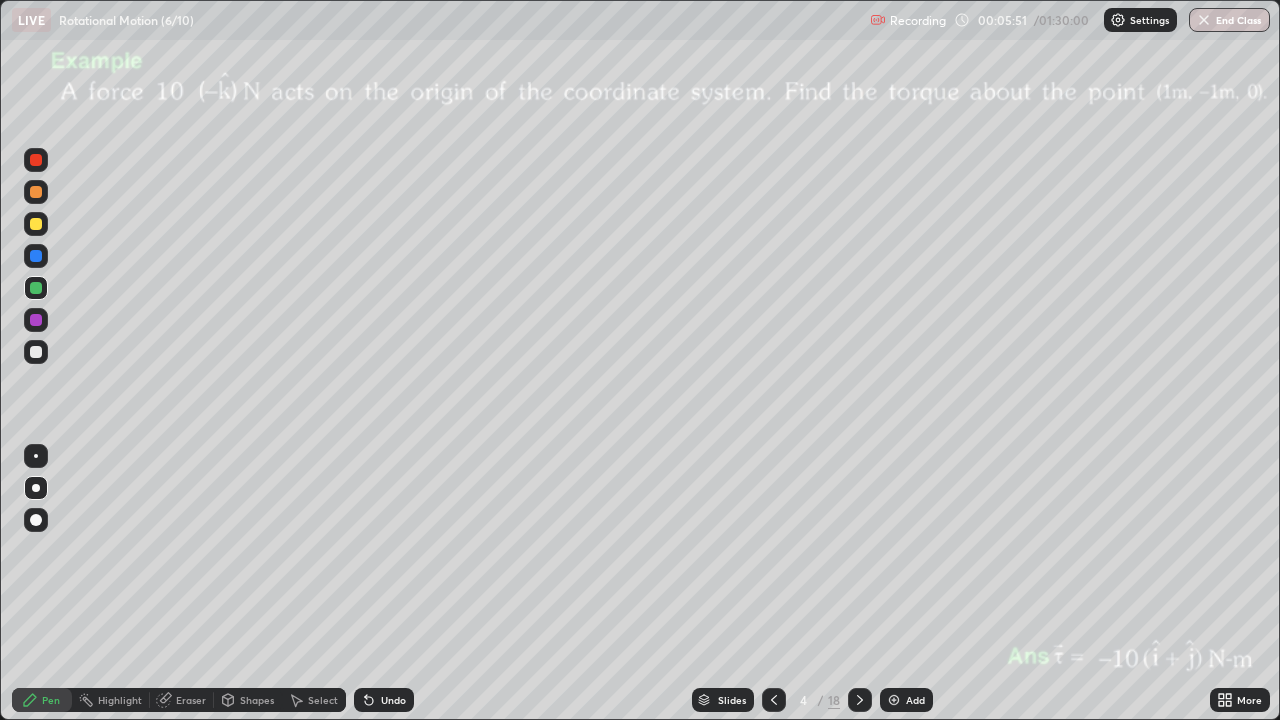 click 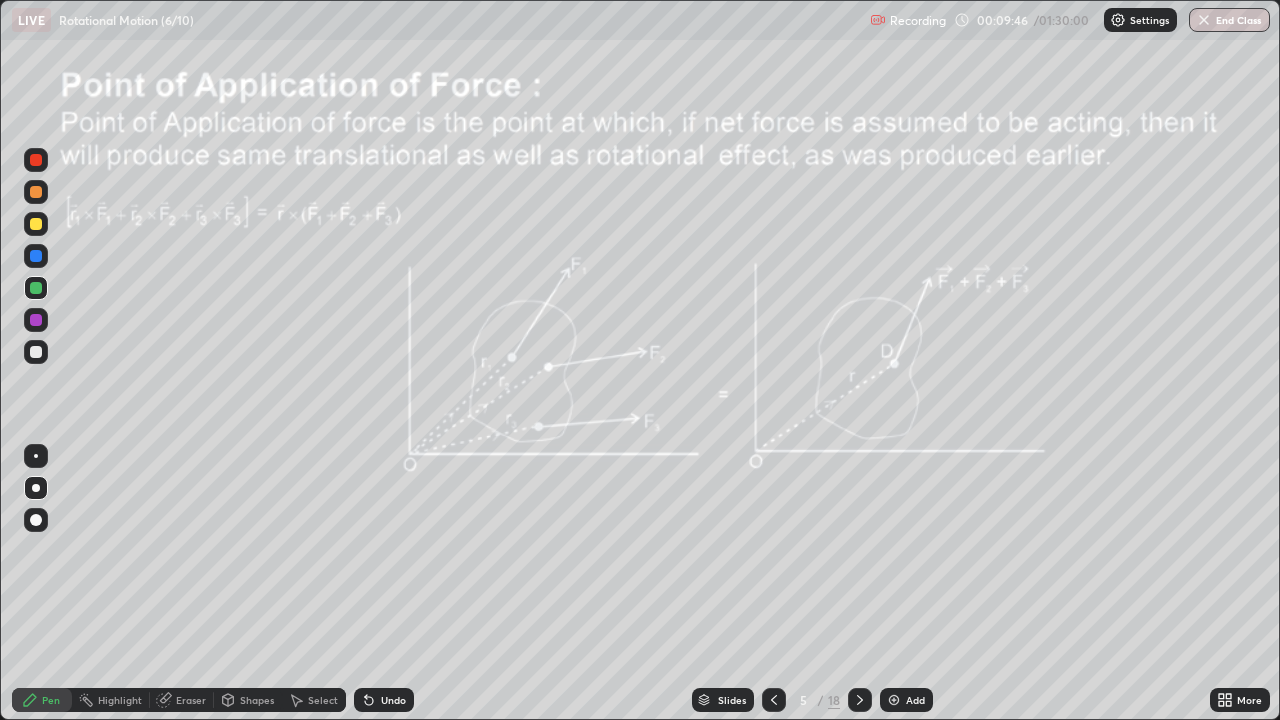 click on "Undo" at bounding box center (393, 700) 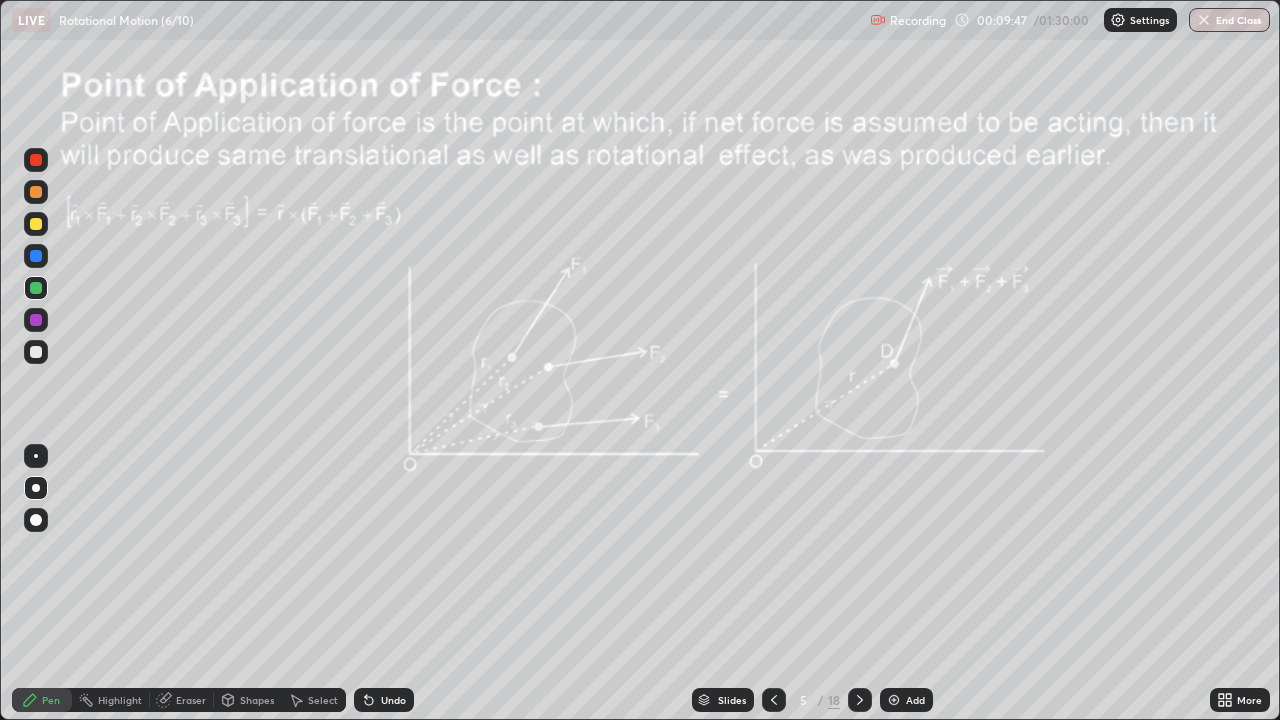 click on "Undo" at bounding box center [393, 700] 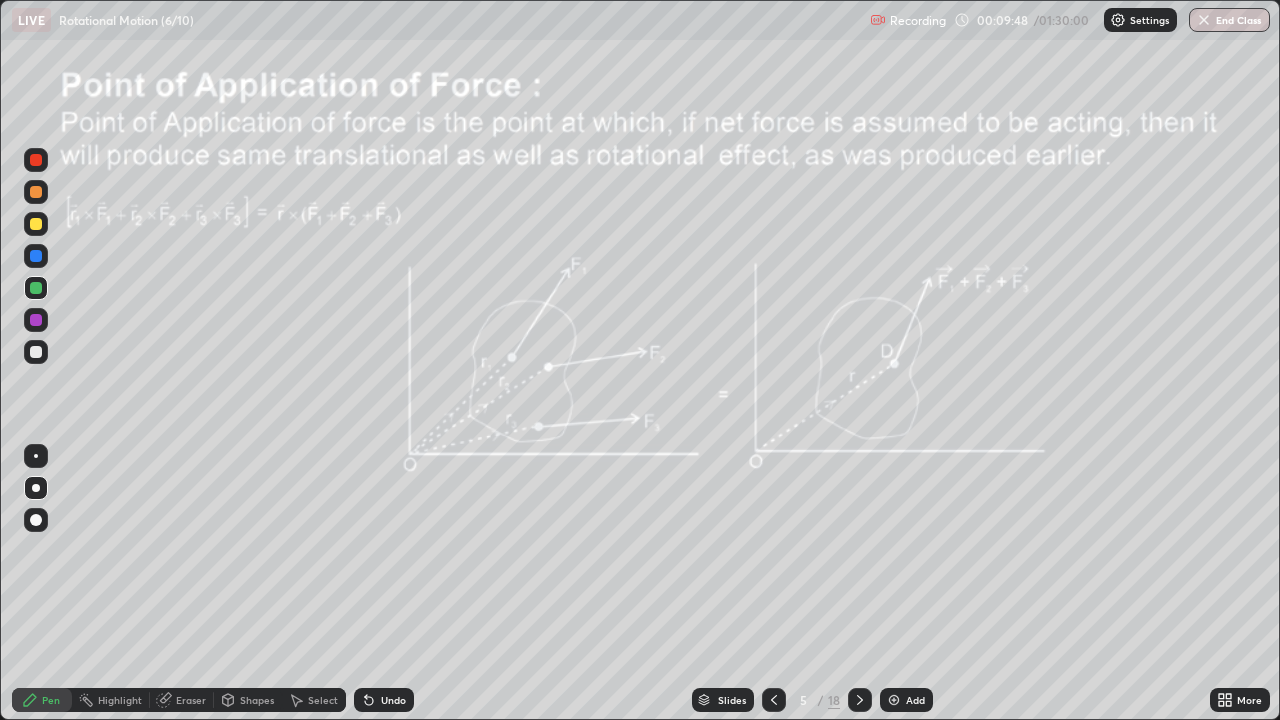 click on "Undo" at bounding box center [393, 700] 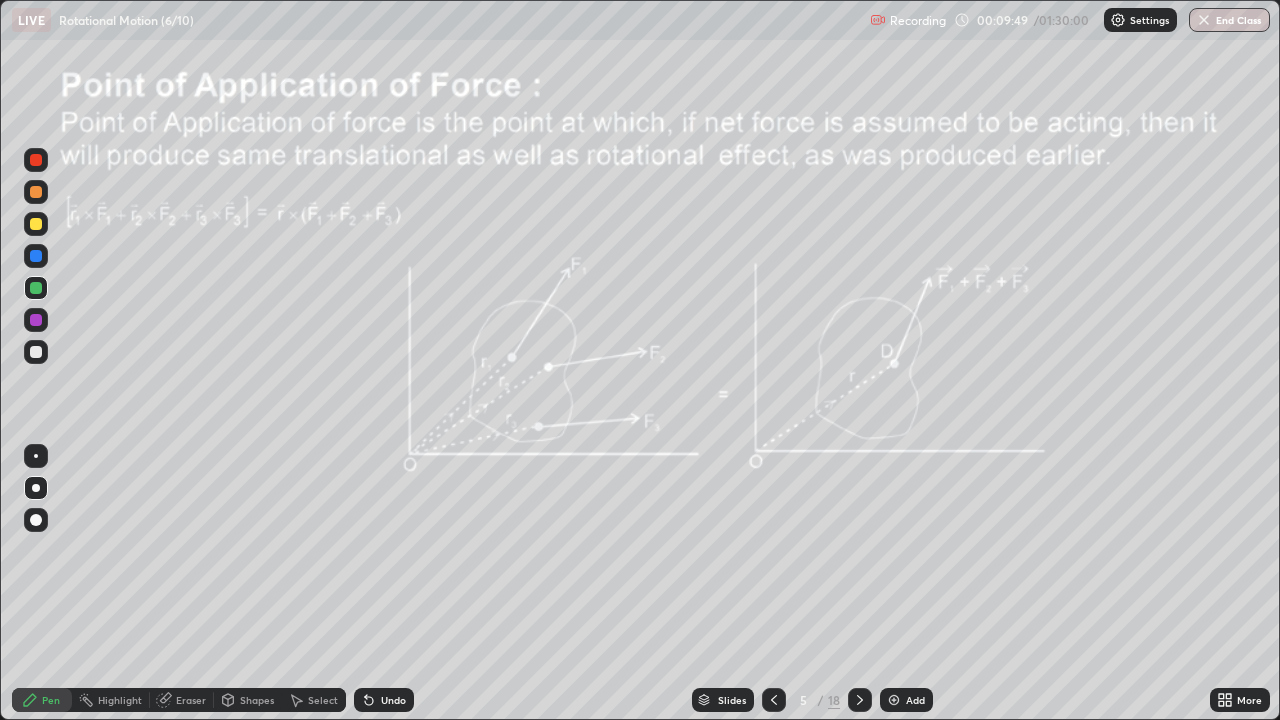 click on "Undo" at bounding box center [393, 700] 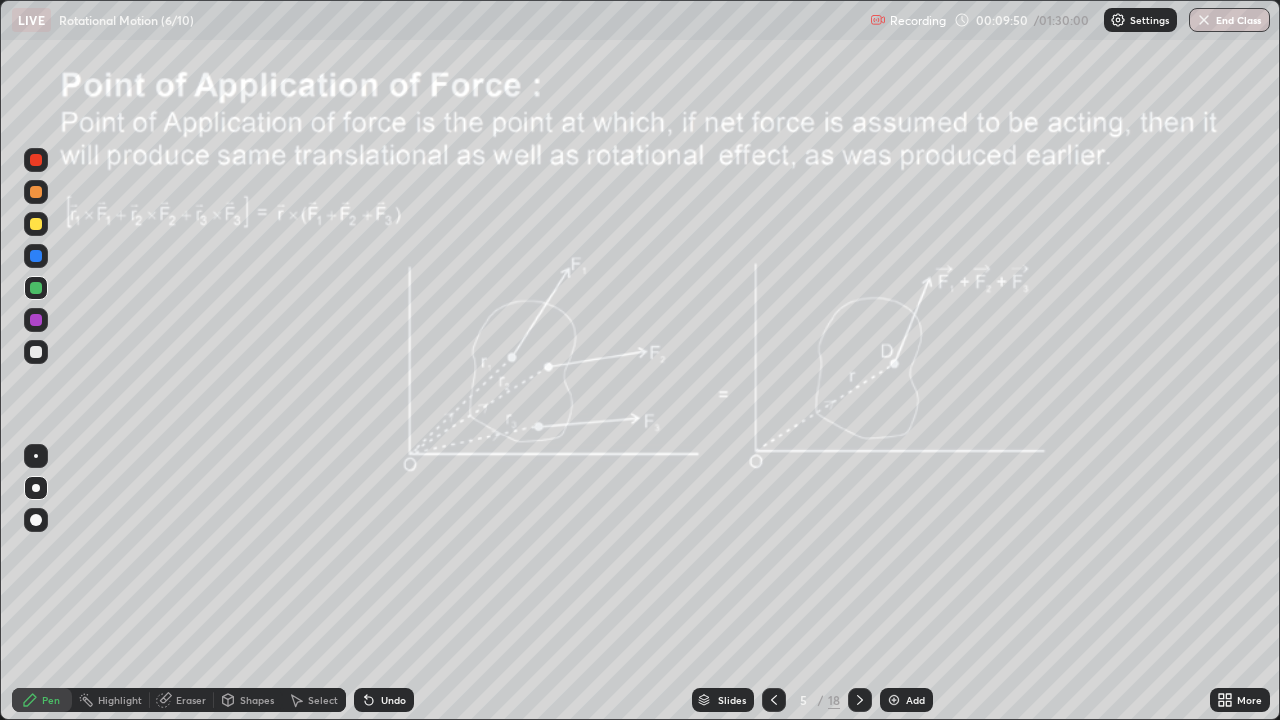 click on "Undo" at bounding box center [393, 700] 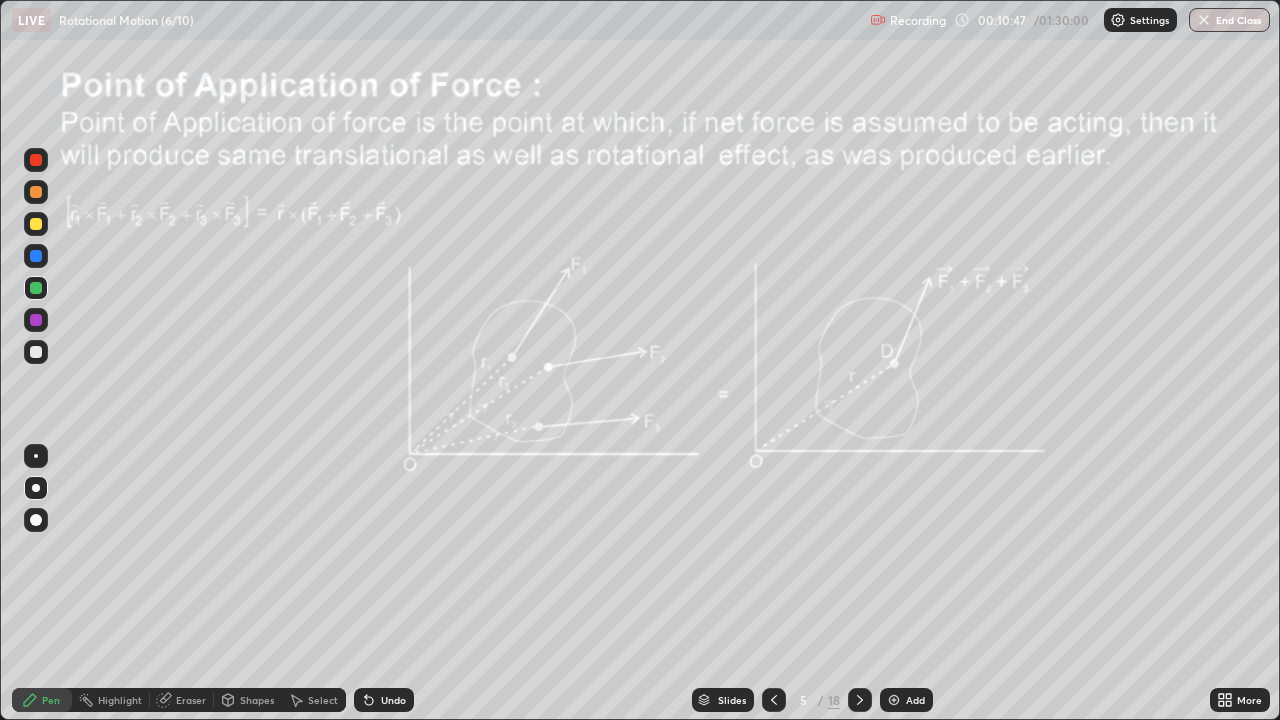 click at bounding box center (36, 224) 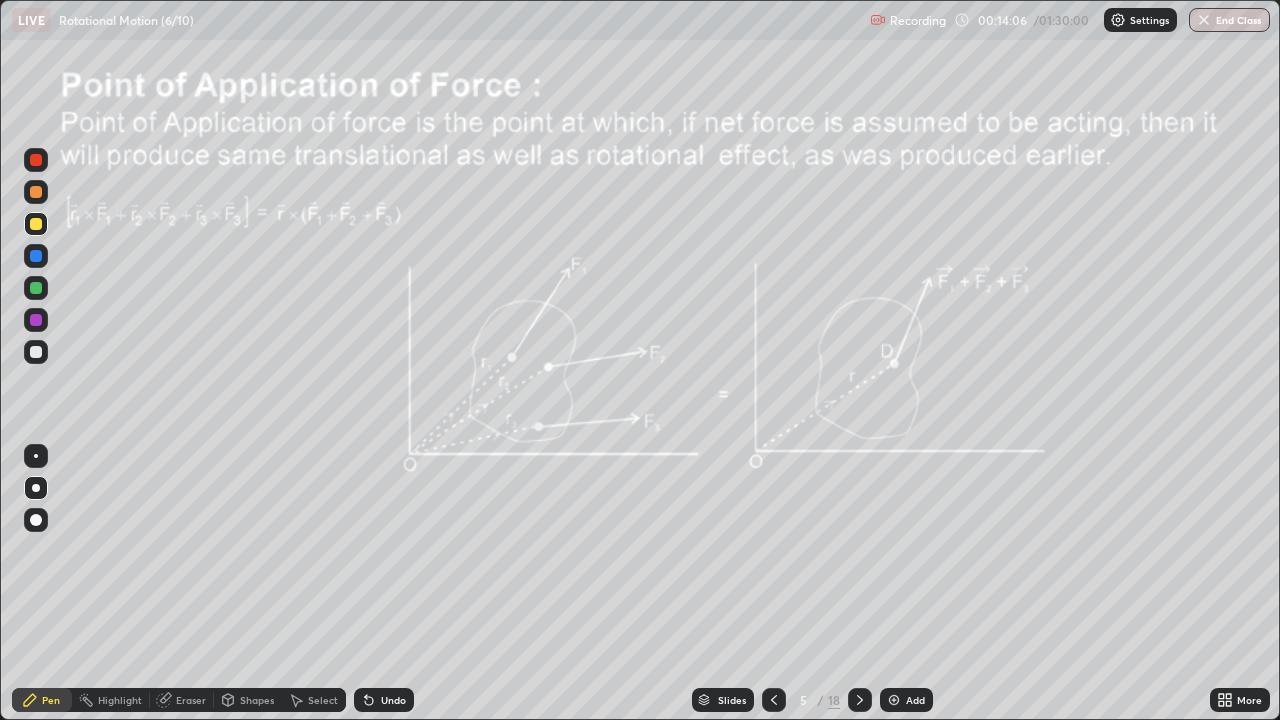 click 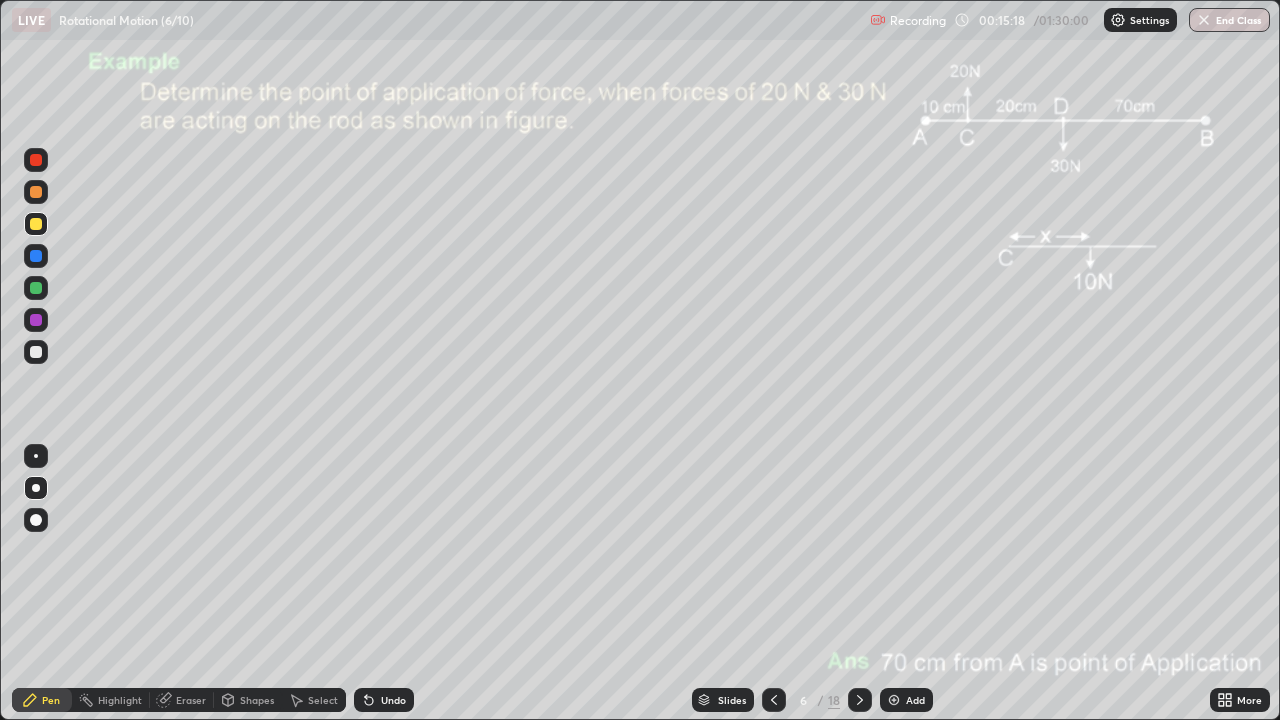 click on "Shapes" at bounding box center [257, 700] 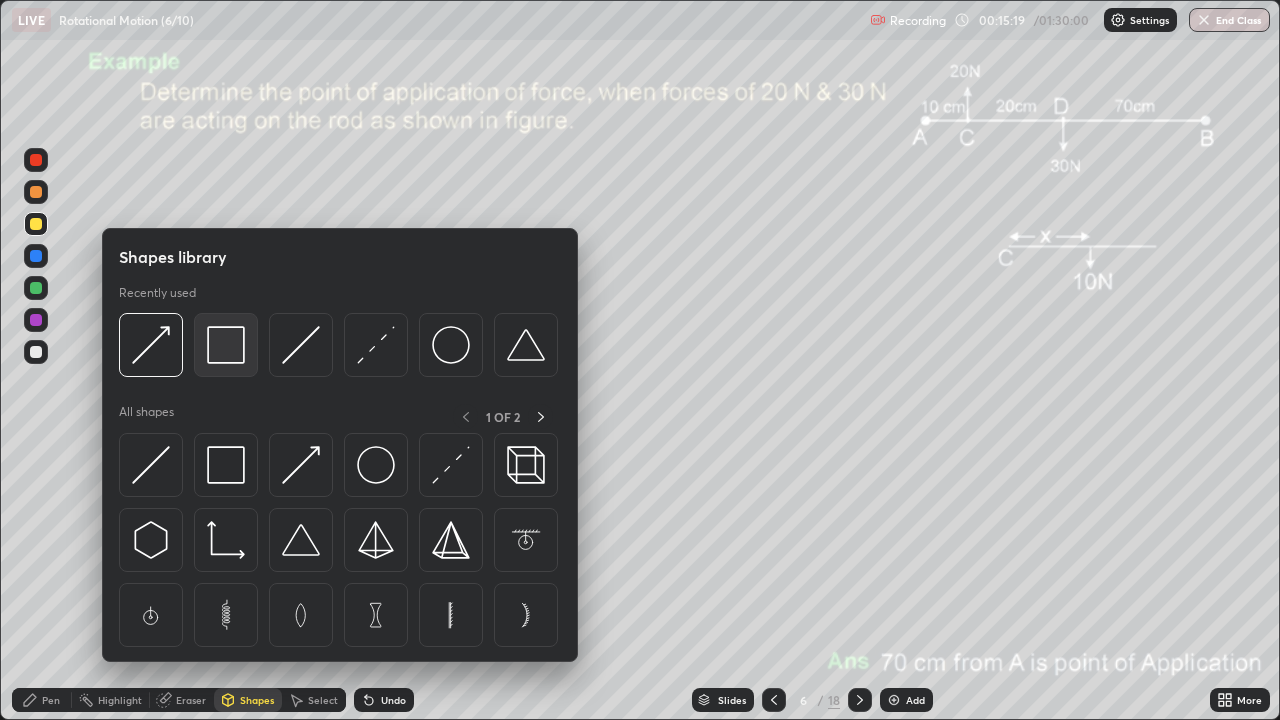 click at bounding box center (226, 345) 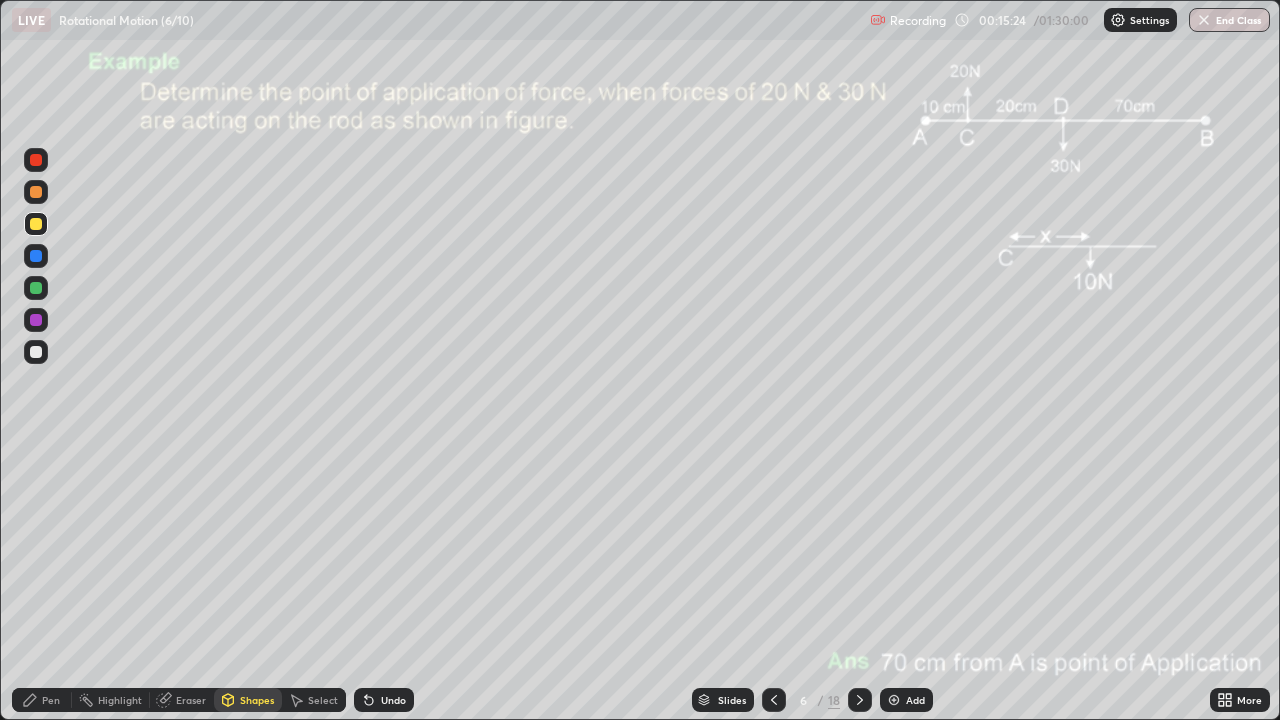 click on "Select" at bounding box center [323, 700] 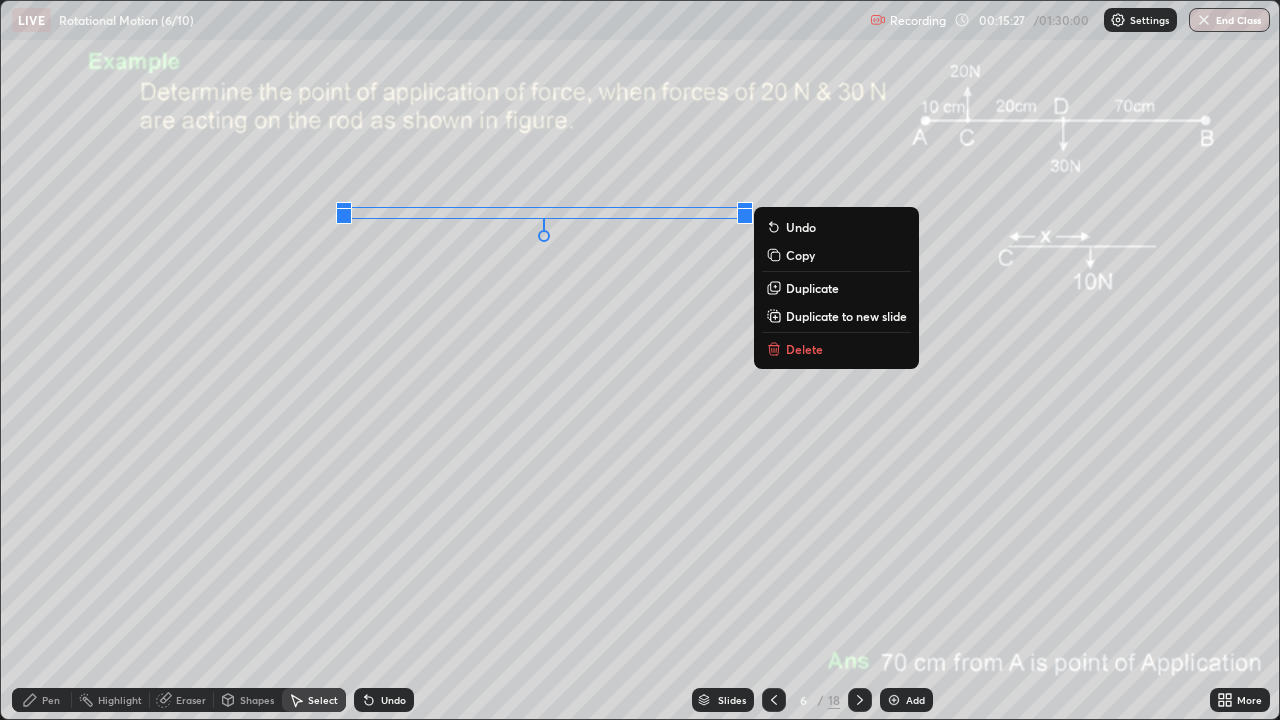 click on "Duplicate" at bounding box center [812, 288] 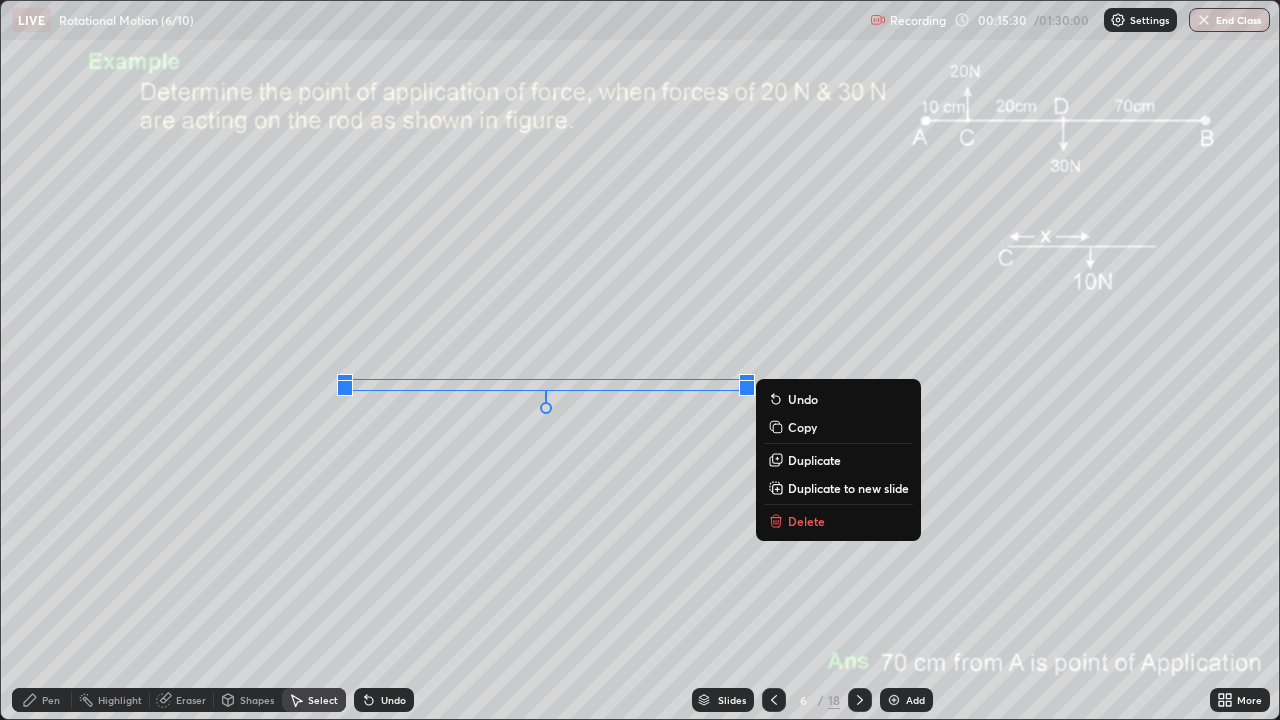 click on "Pen" at bounding box center [51, 700] 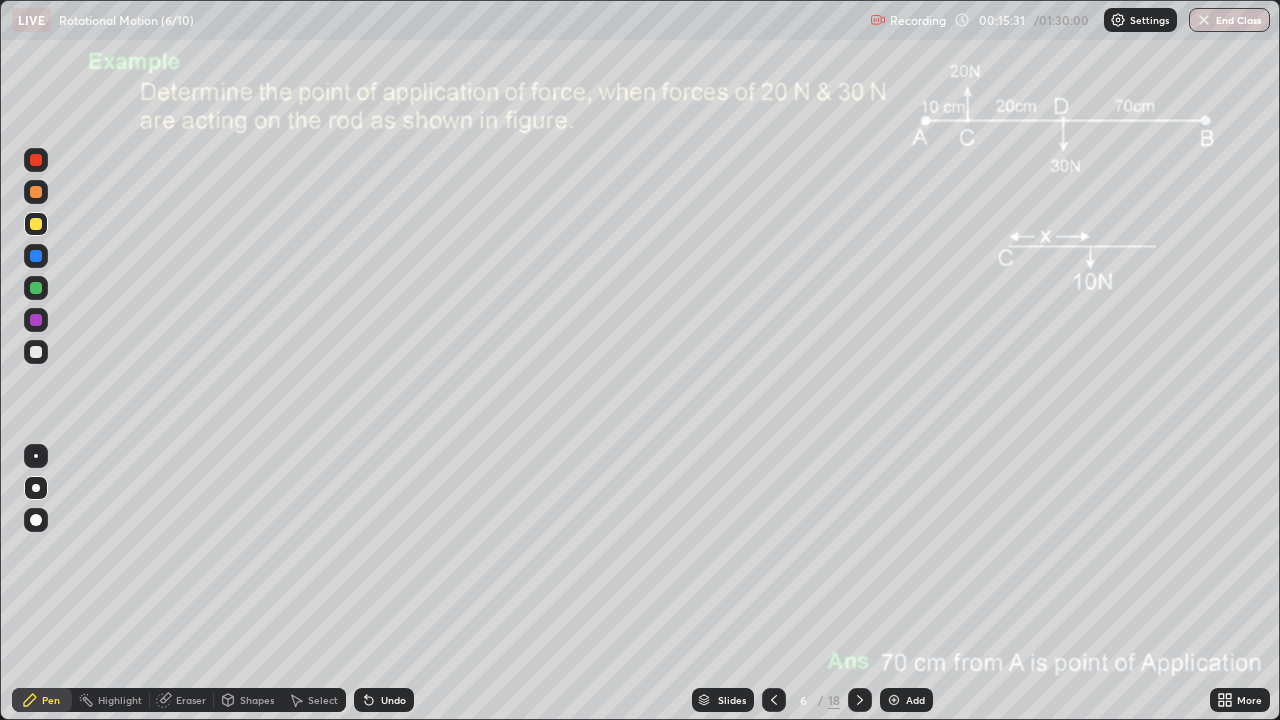 click at bounding box center (36, 352) 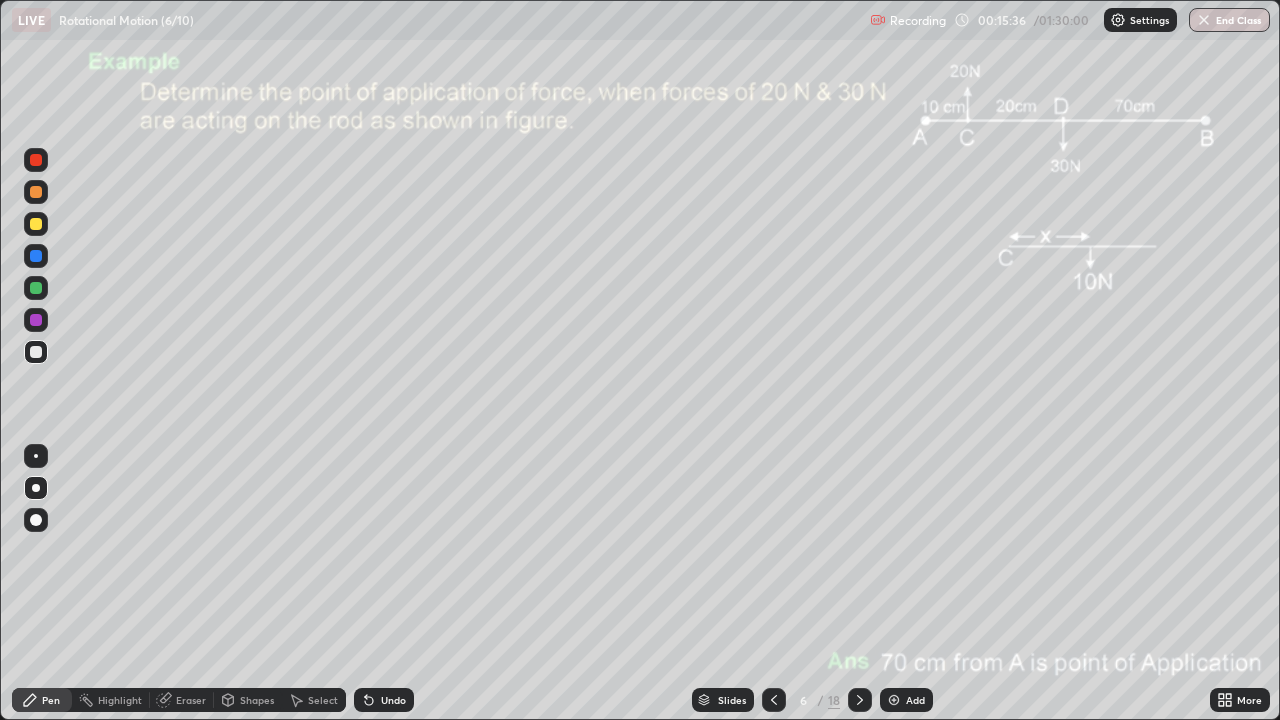 click on "Shapes" at bounding box center [257, 700] 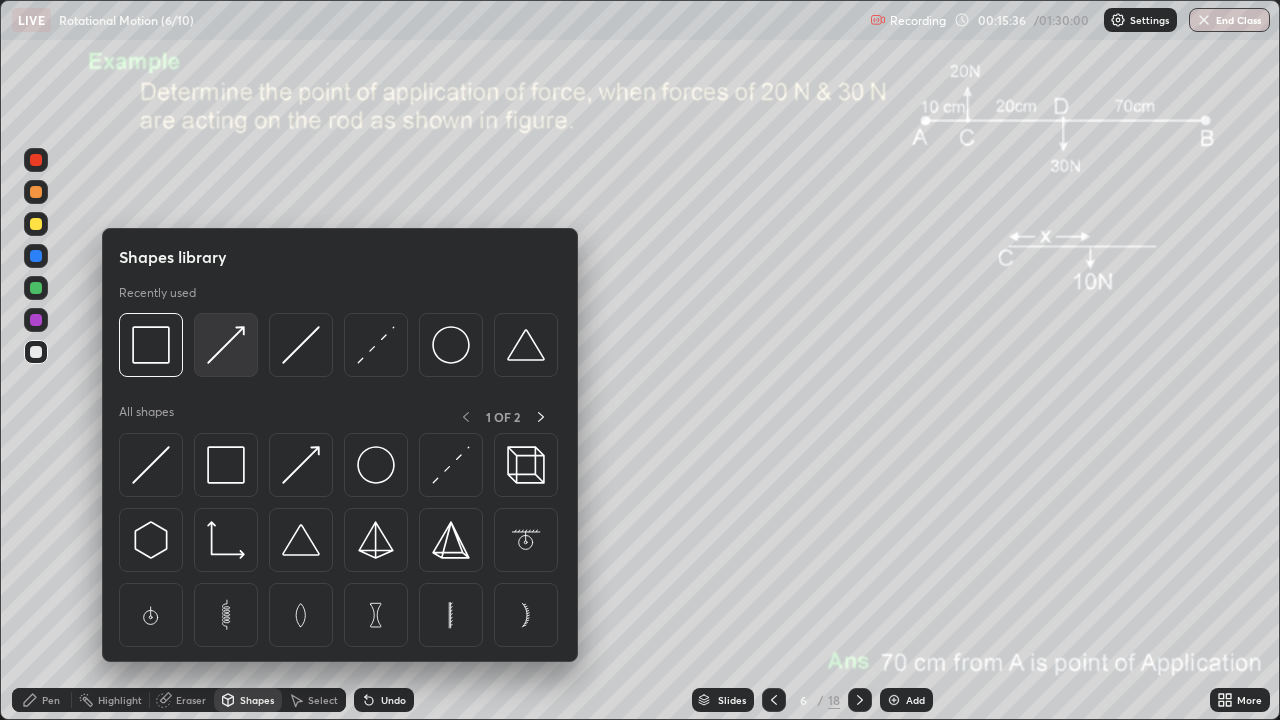 click at bounding box center (226, 345) 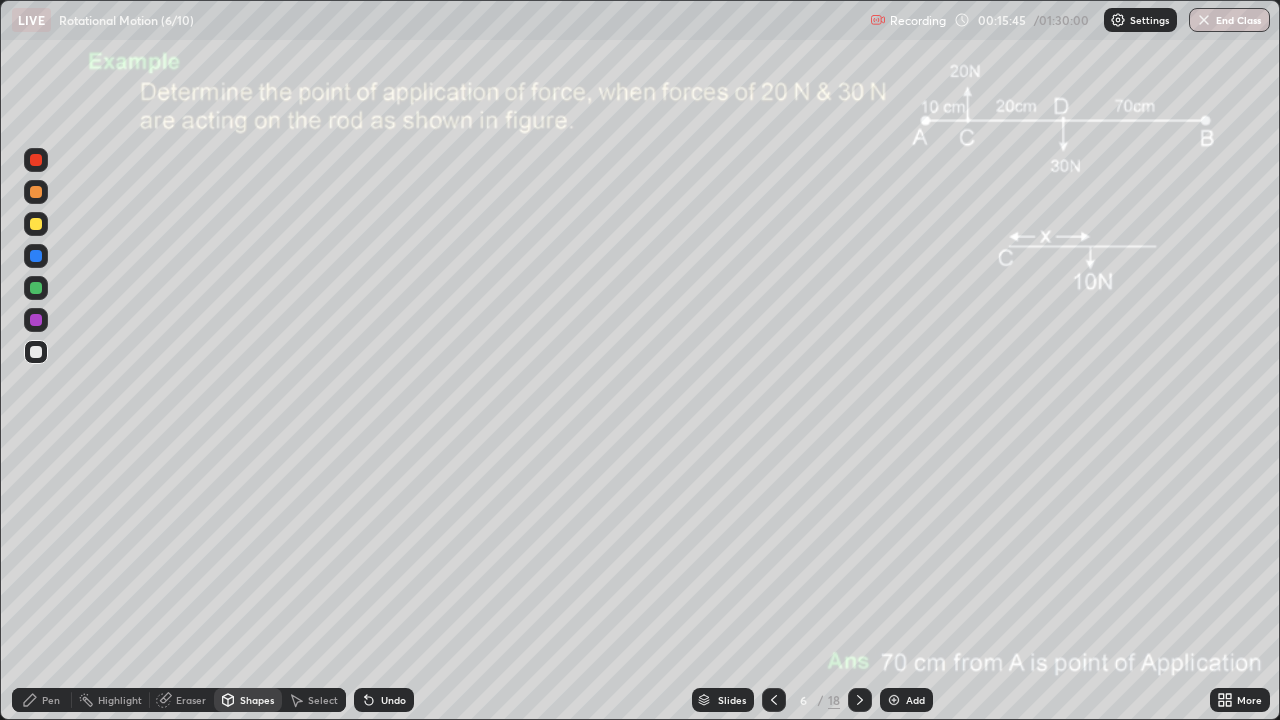 click on "Undo" at bounding box center (384, 700) 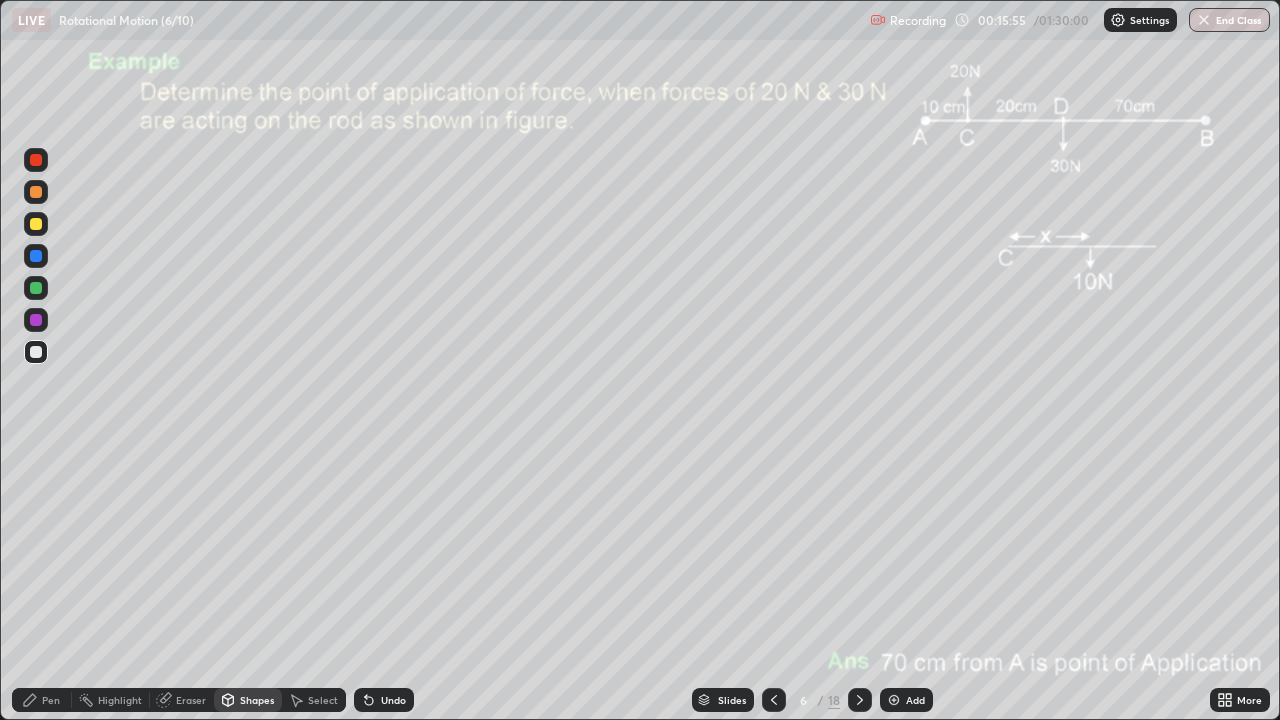 click on "Pen" at bounding box center (51, 700) 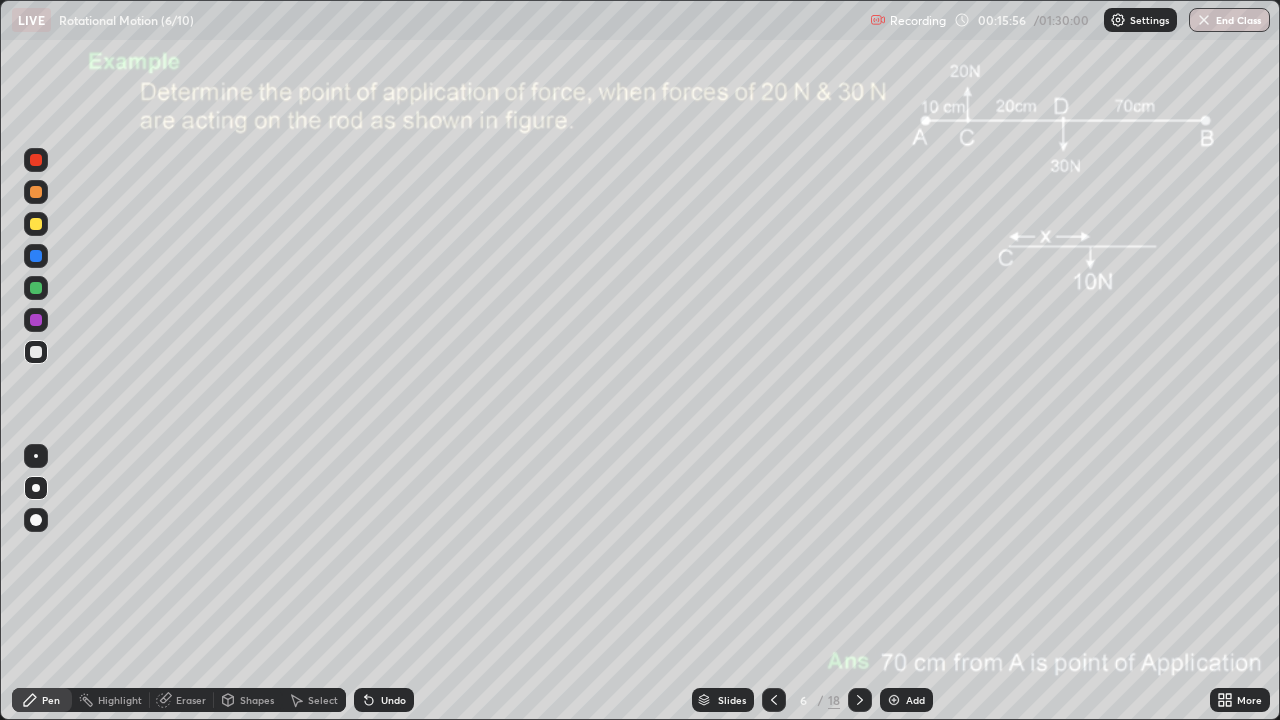 click at bounding box center [36, 224] 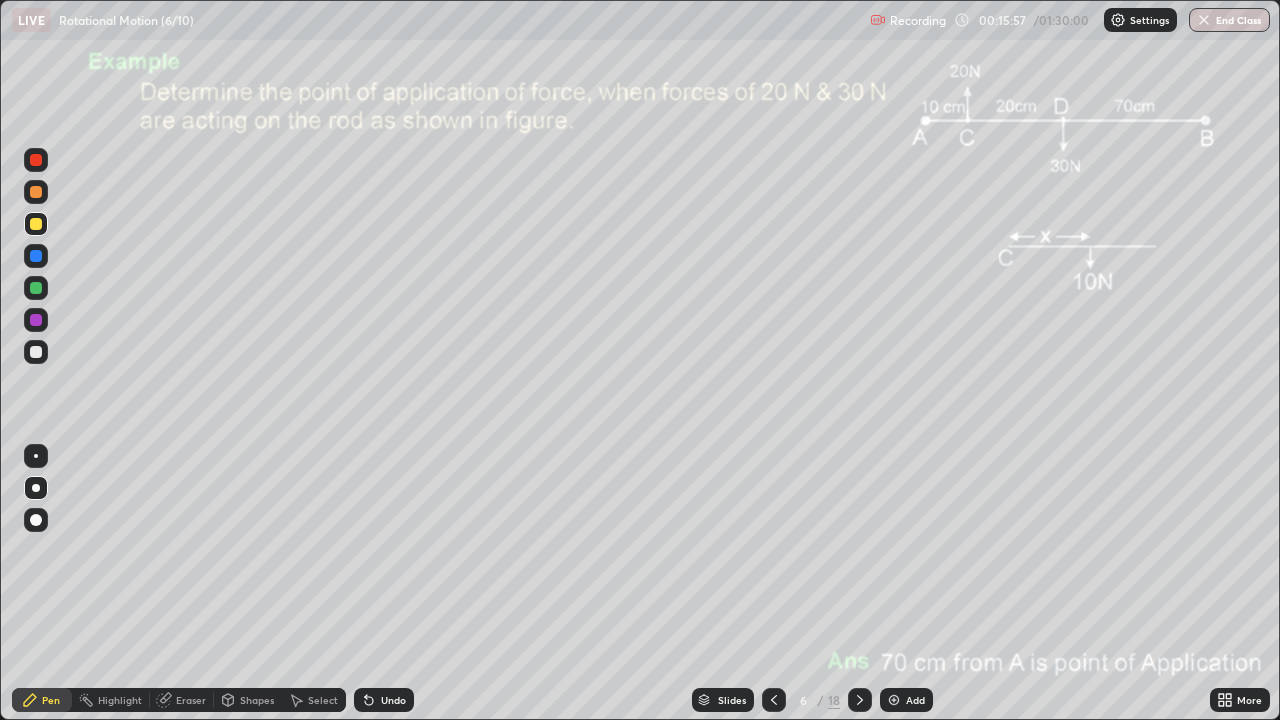 click at bounding box center (36, 352) 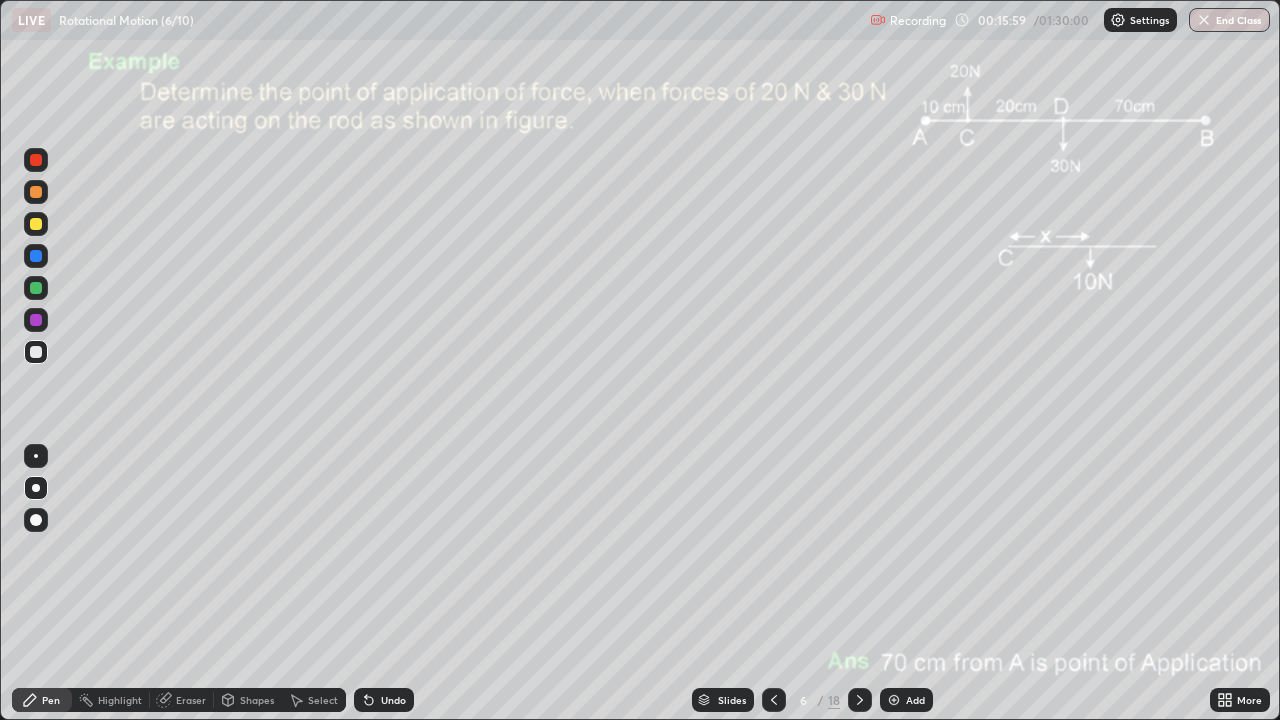 click at bounding box center [36, 192] 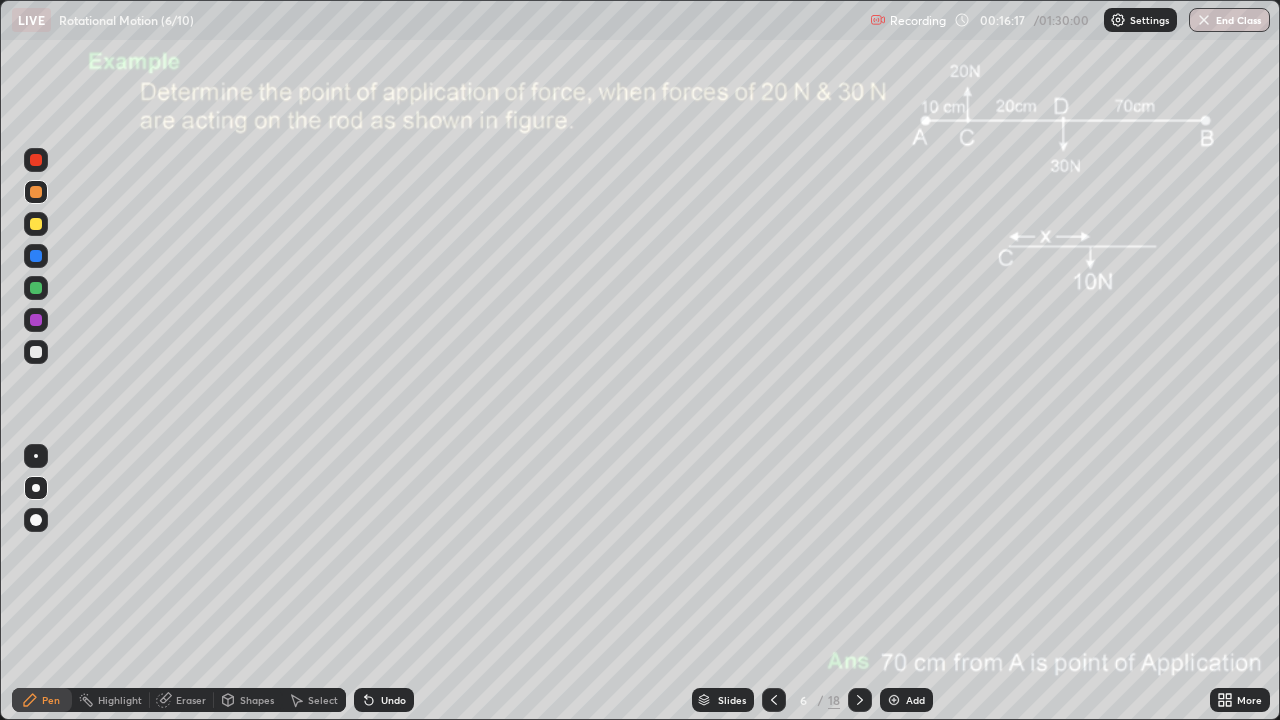 click at bounding box center (36, 352) 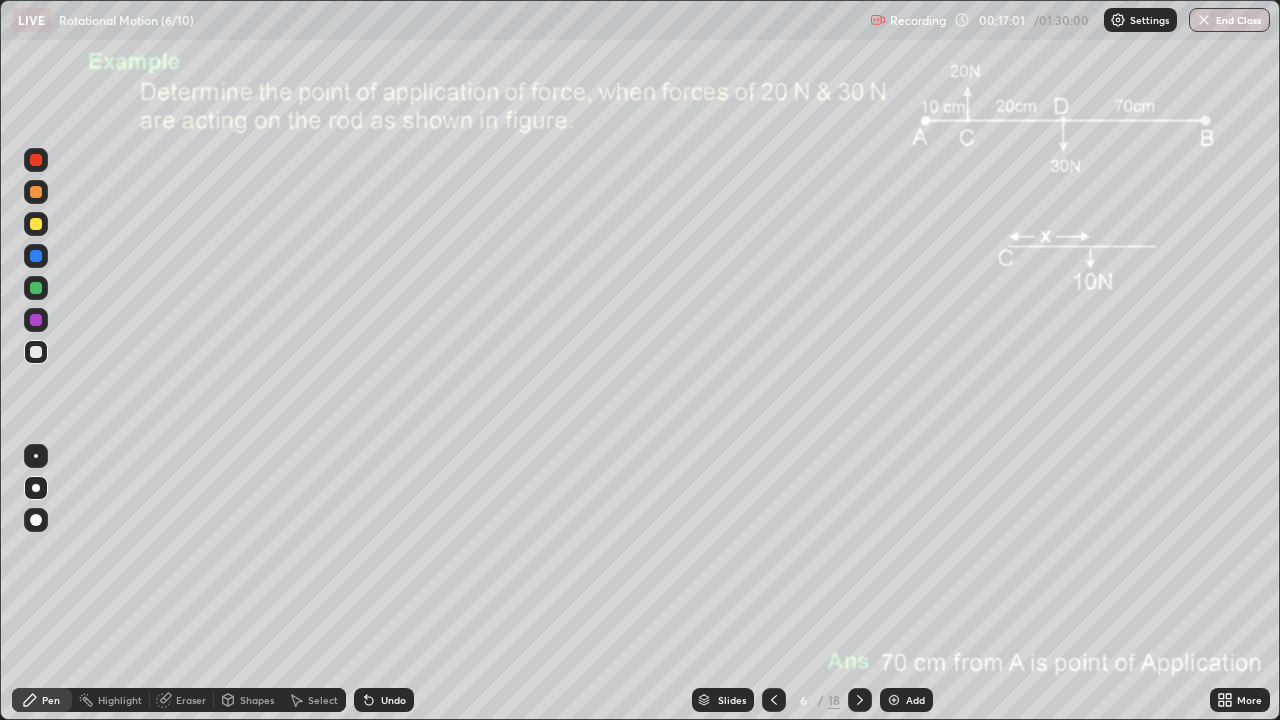 click on "Shapes" at bounding box center [248, 700] 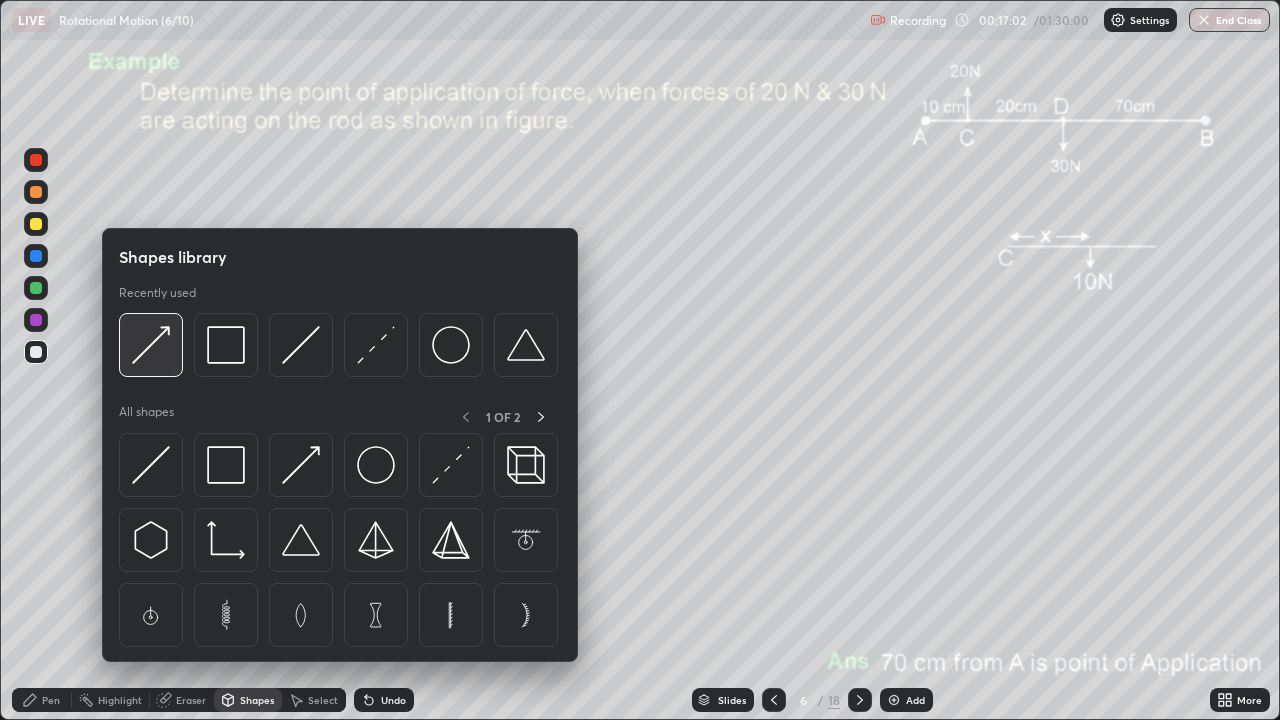 click at bounding box center [151, 345] 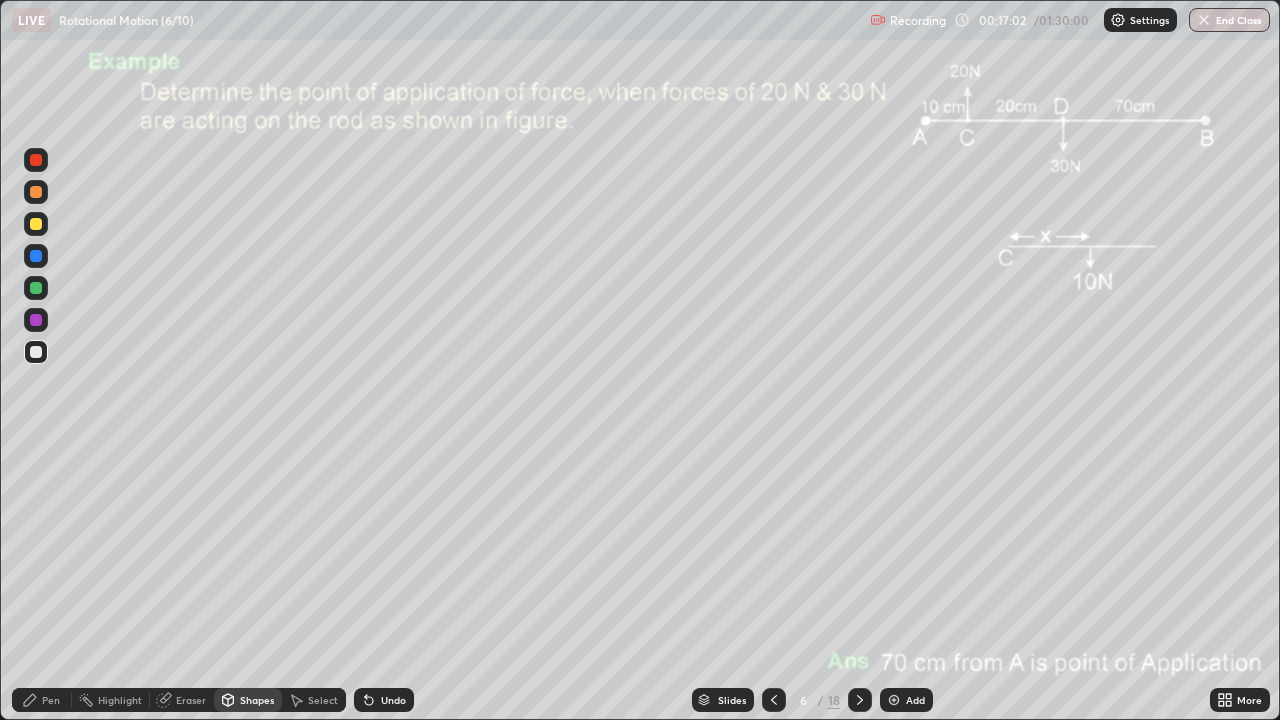 click at bounding box center [36, 288] 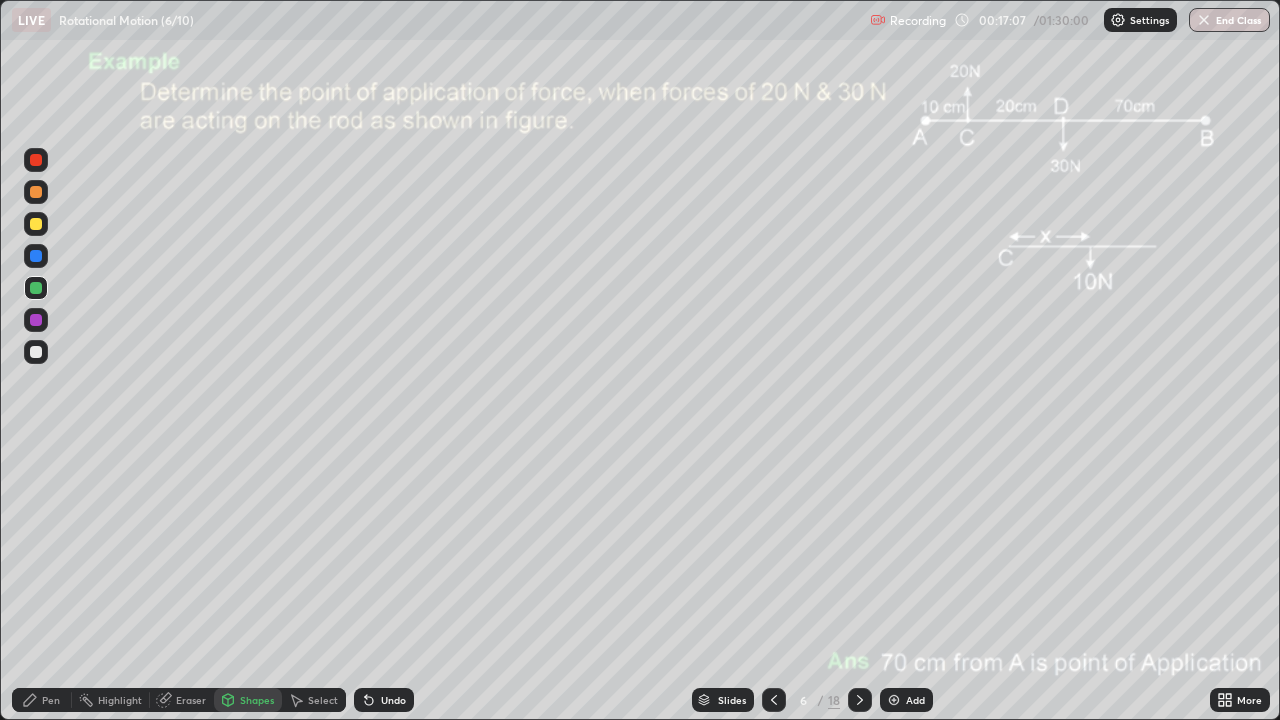 click on "Pen" at bounding box center (42, 700) 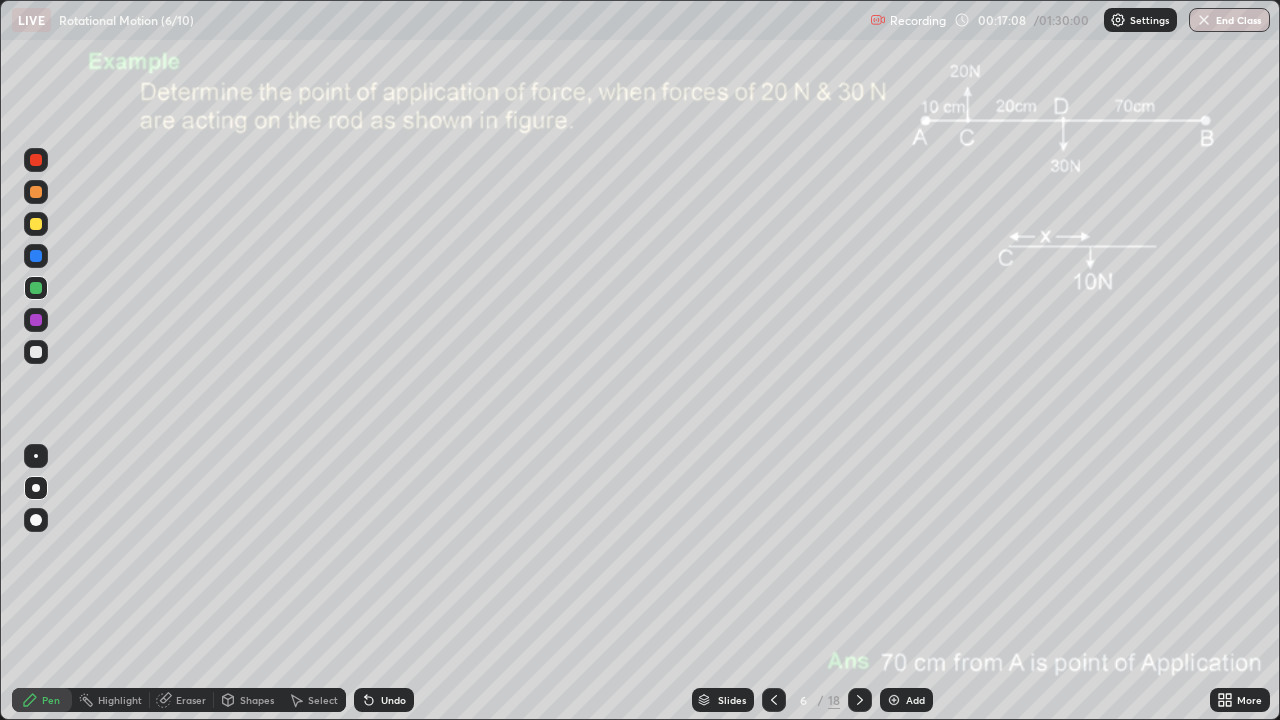 click at bounding box center [36, 352] 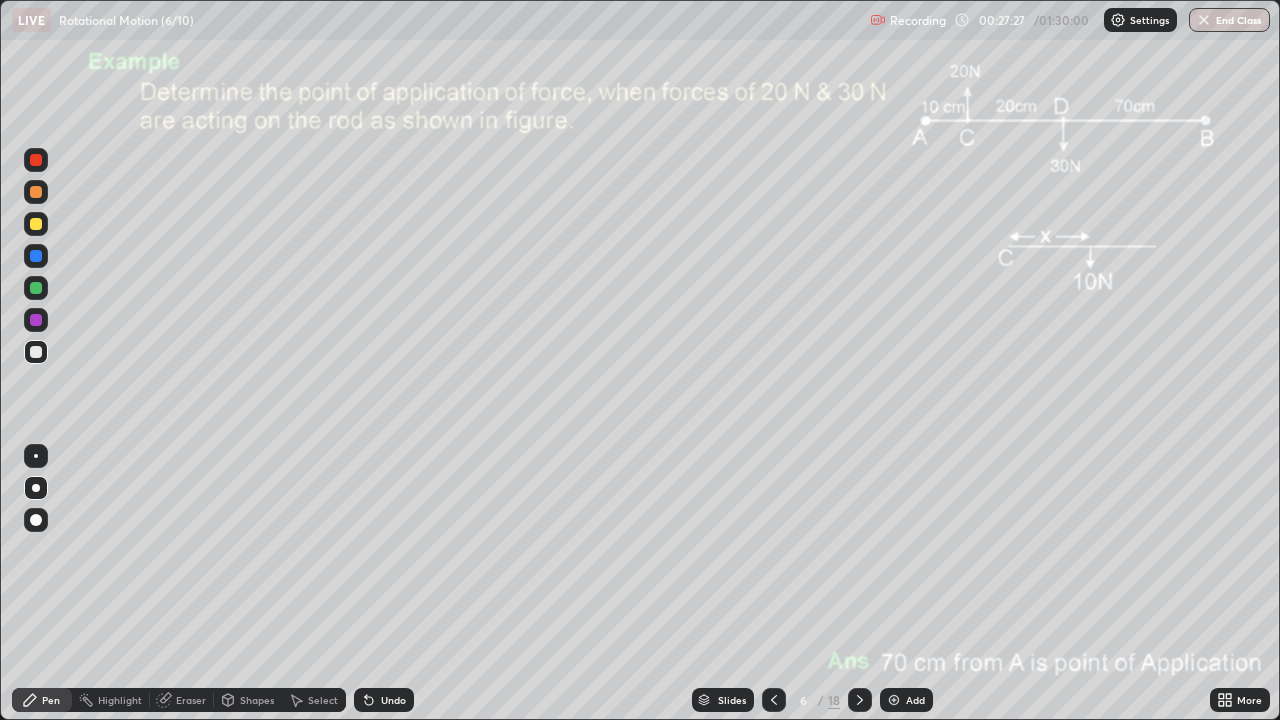 click 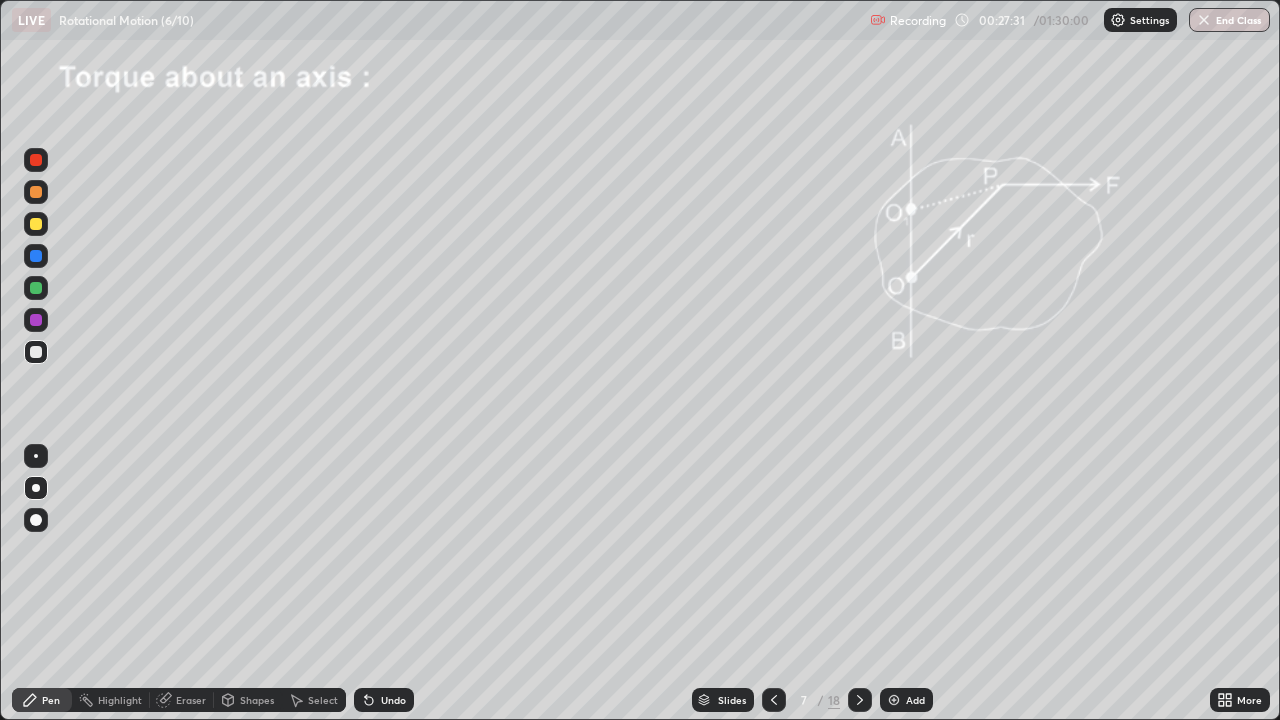 click 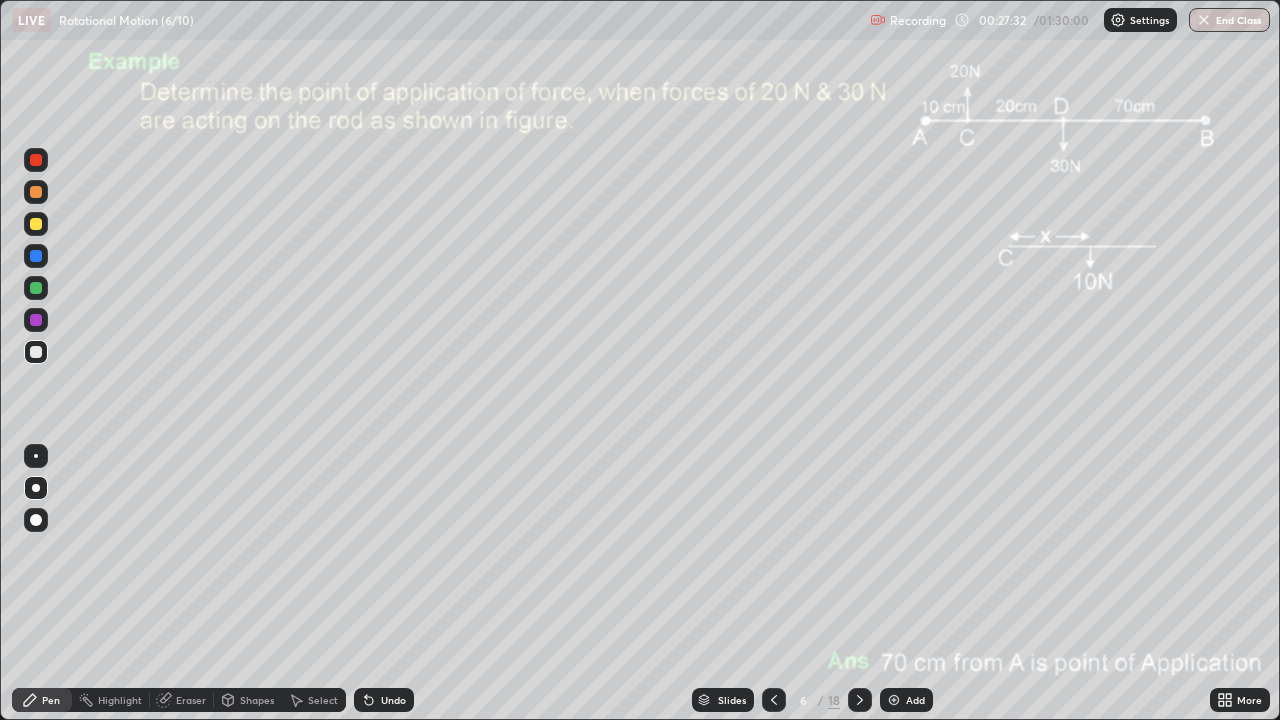 click on "Add" at bounding box center (915, 700) 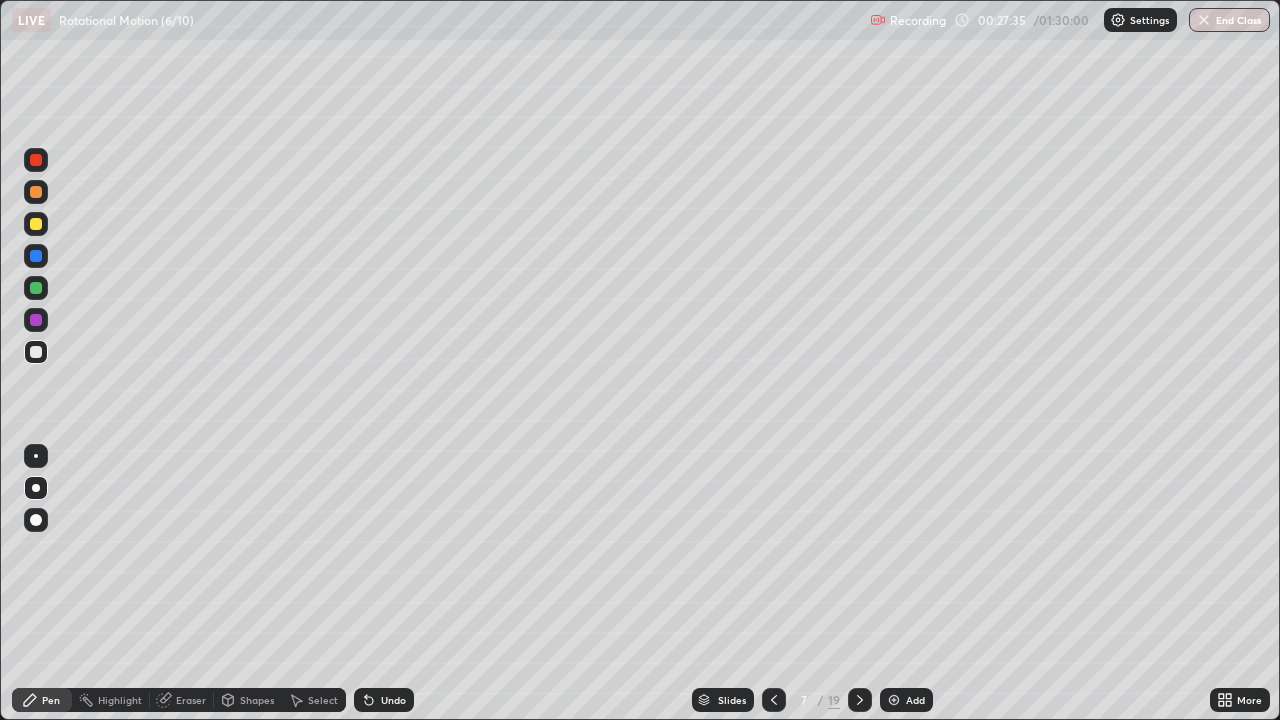 click at bounding box center [36, 192] 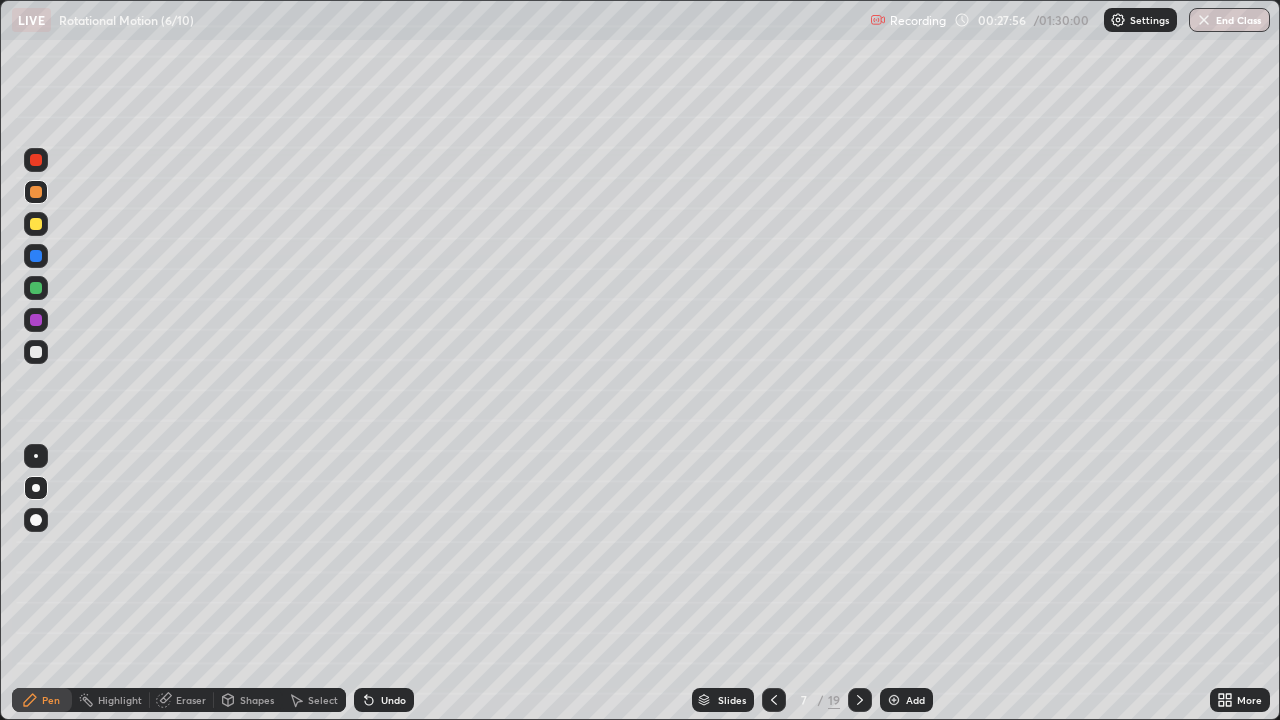 click on "Shapes" at bounding box center [257, 700] 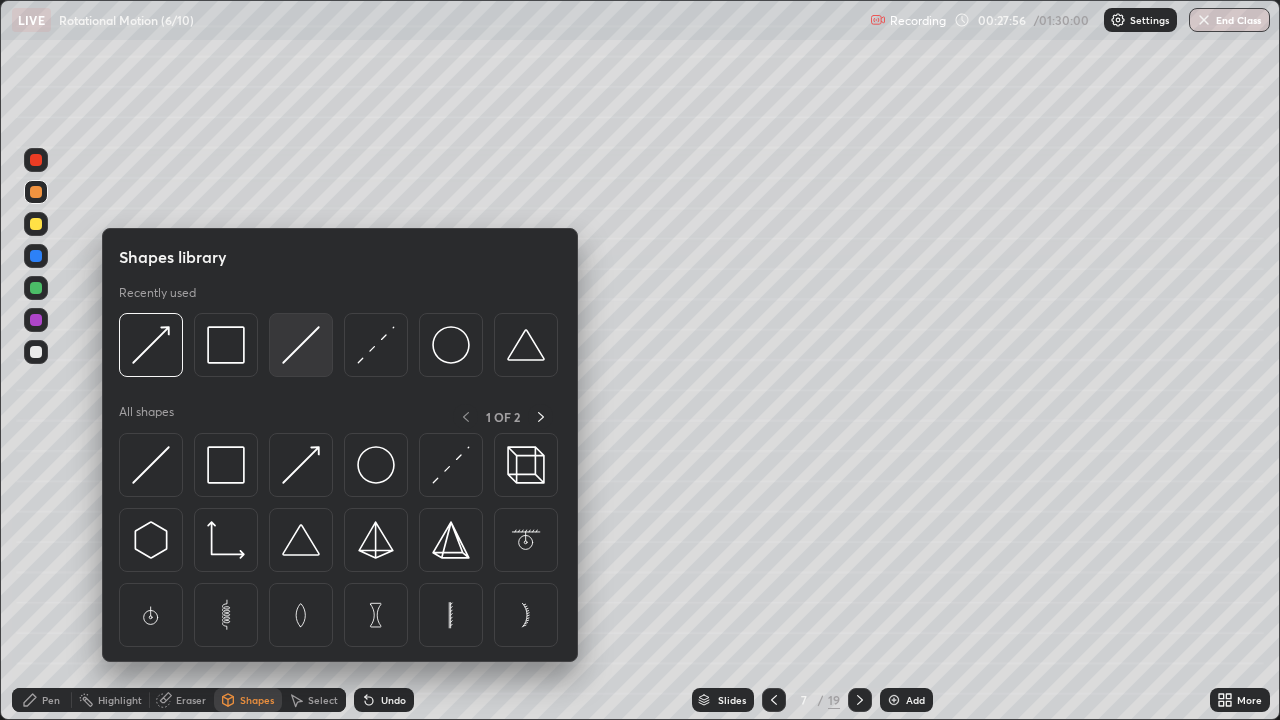 click at bounding box center (301, 345) 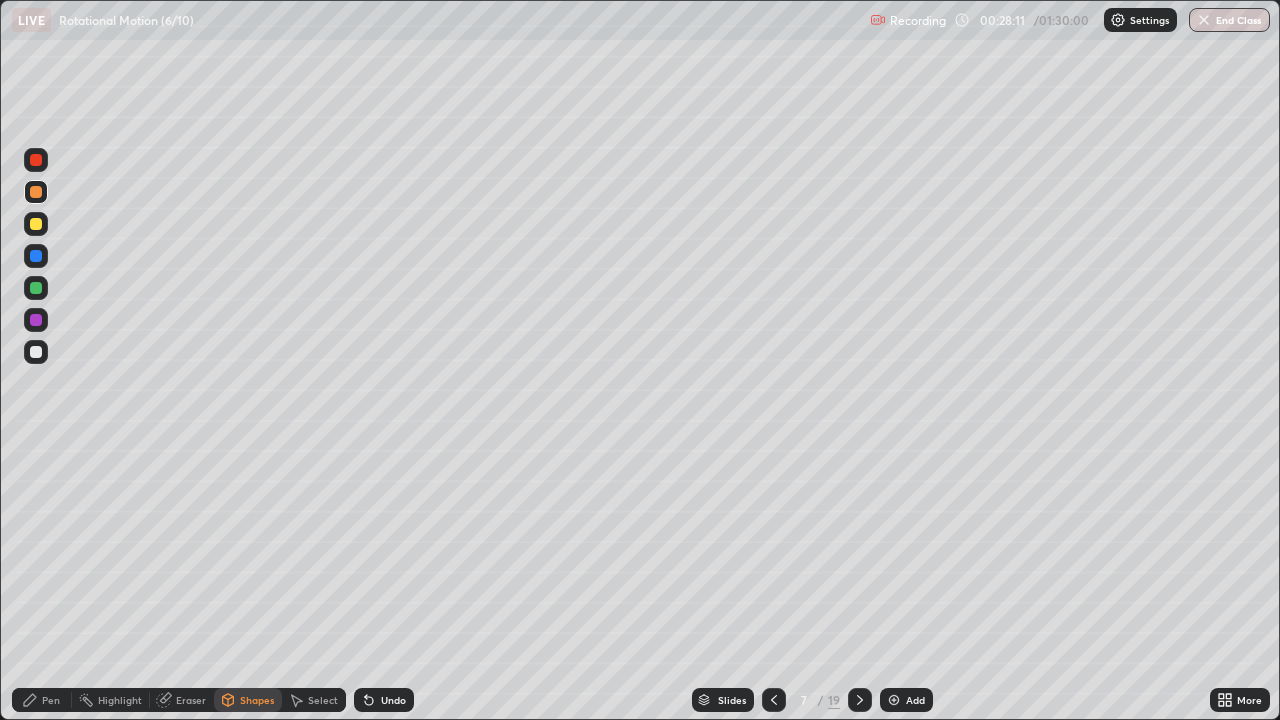 click at bounding box center [36, 224] 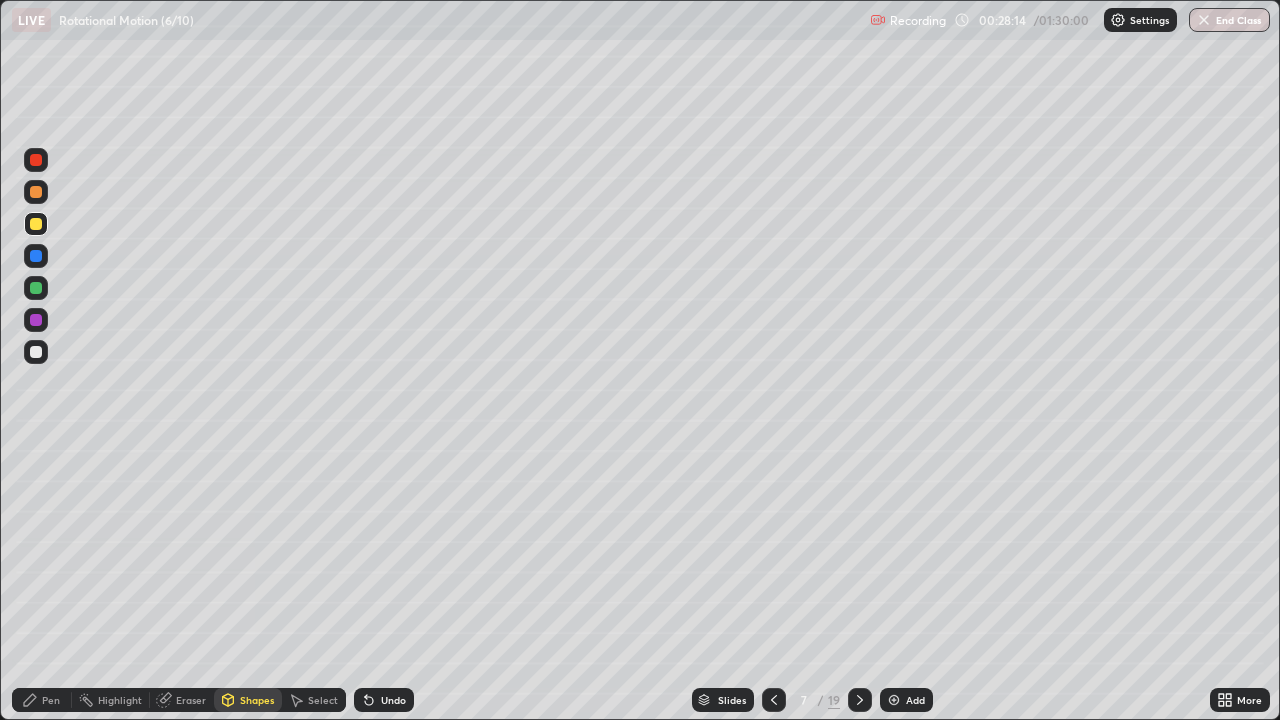 click on "Undo" at bounding box center (393, 700) 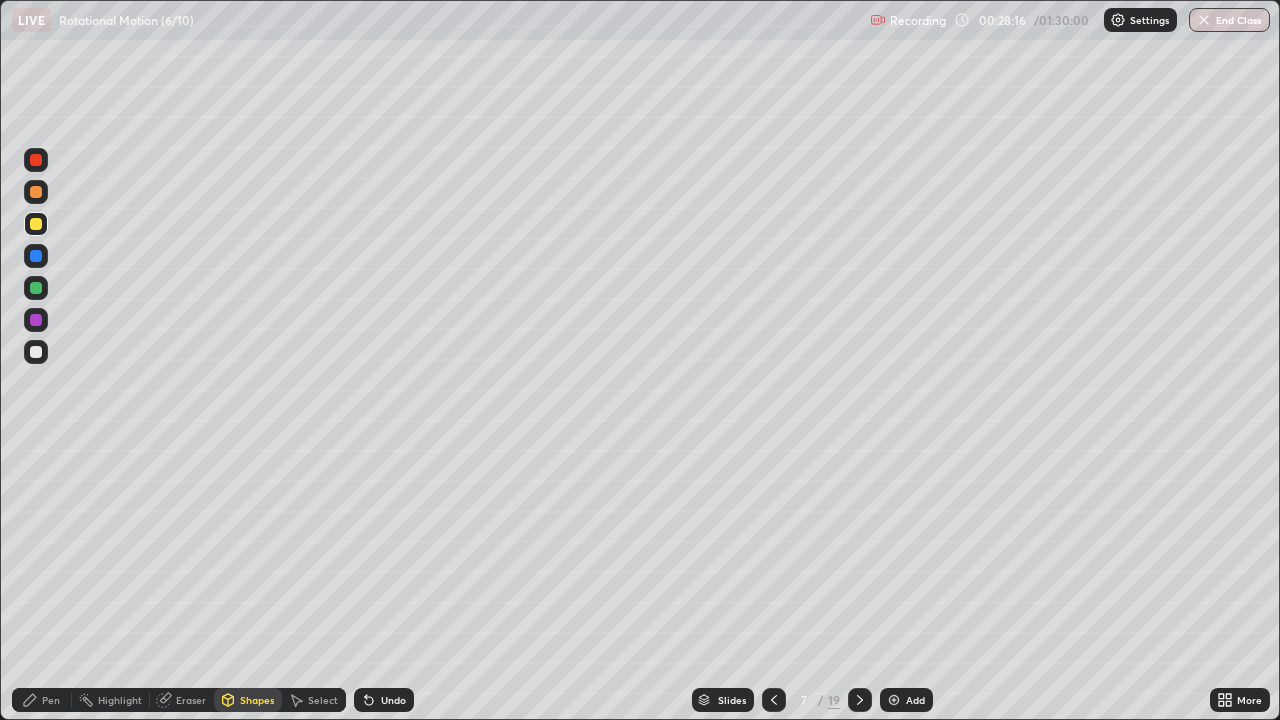 click on "Undo" at bounding box center [393, 700] 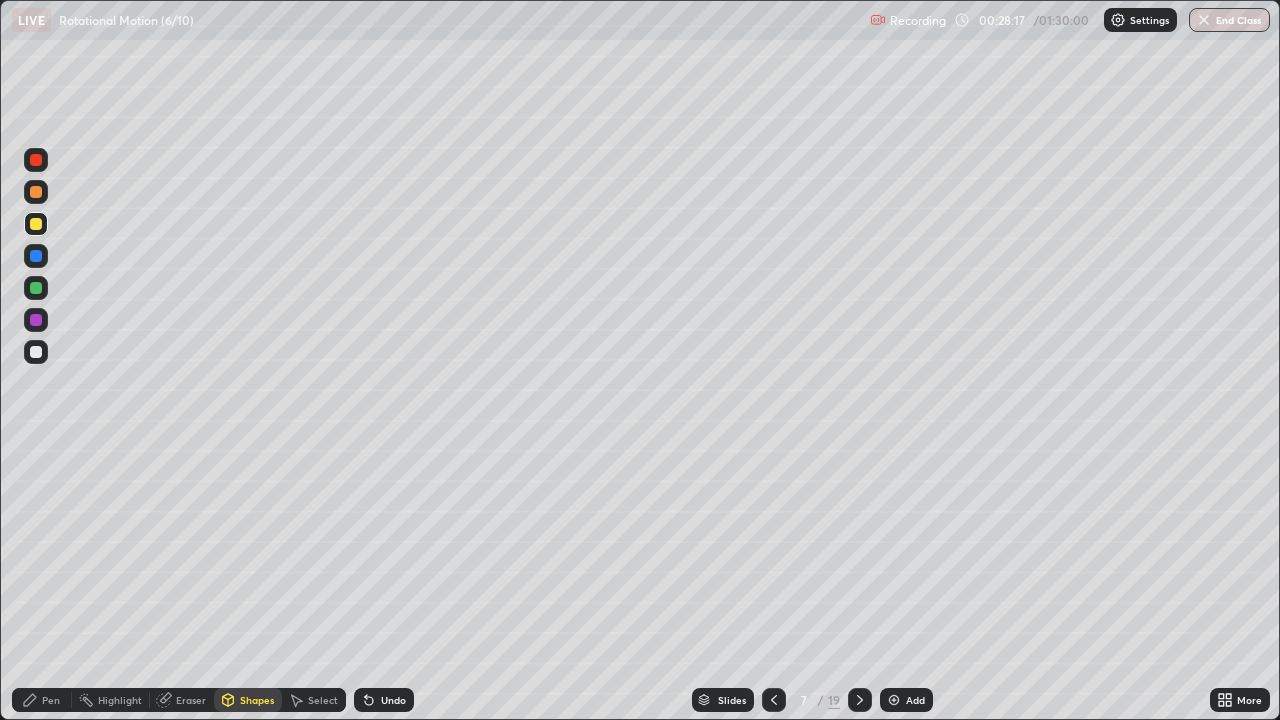 click on "Pen" at bounding box center [42, 700] 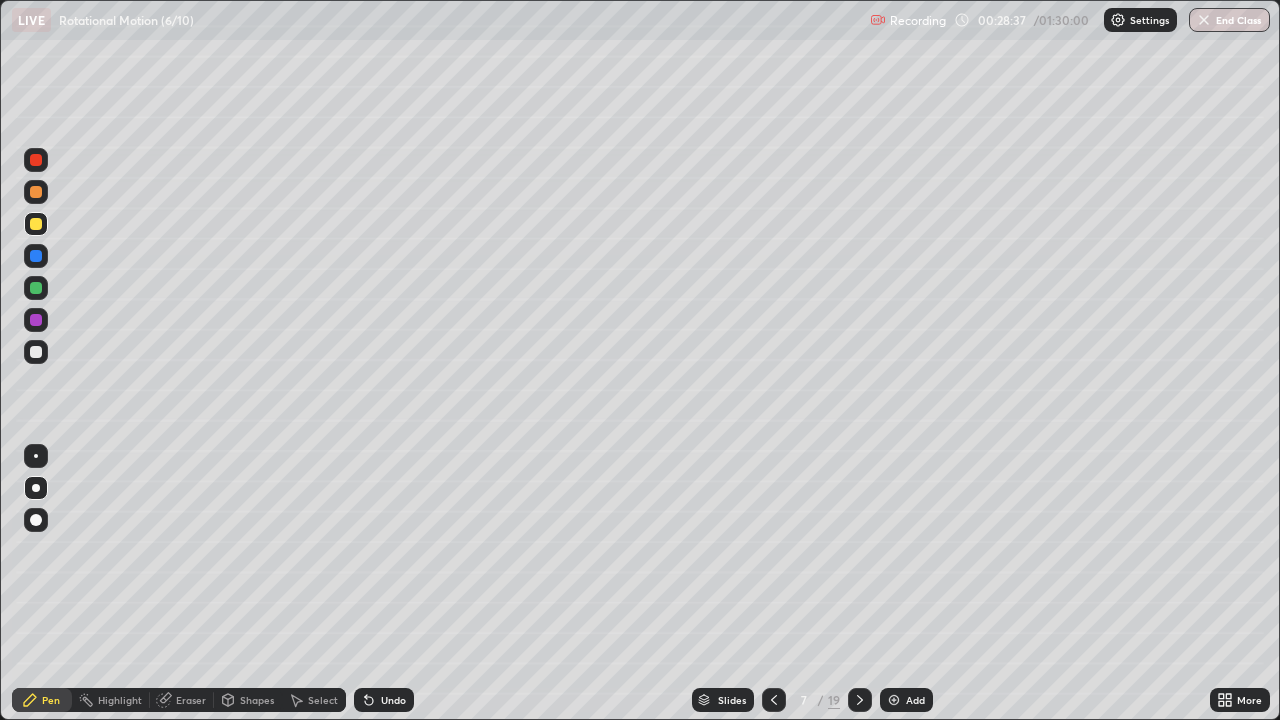 click on "Shapes" at bounding box center (257, 700) 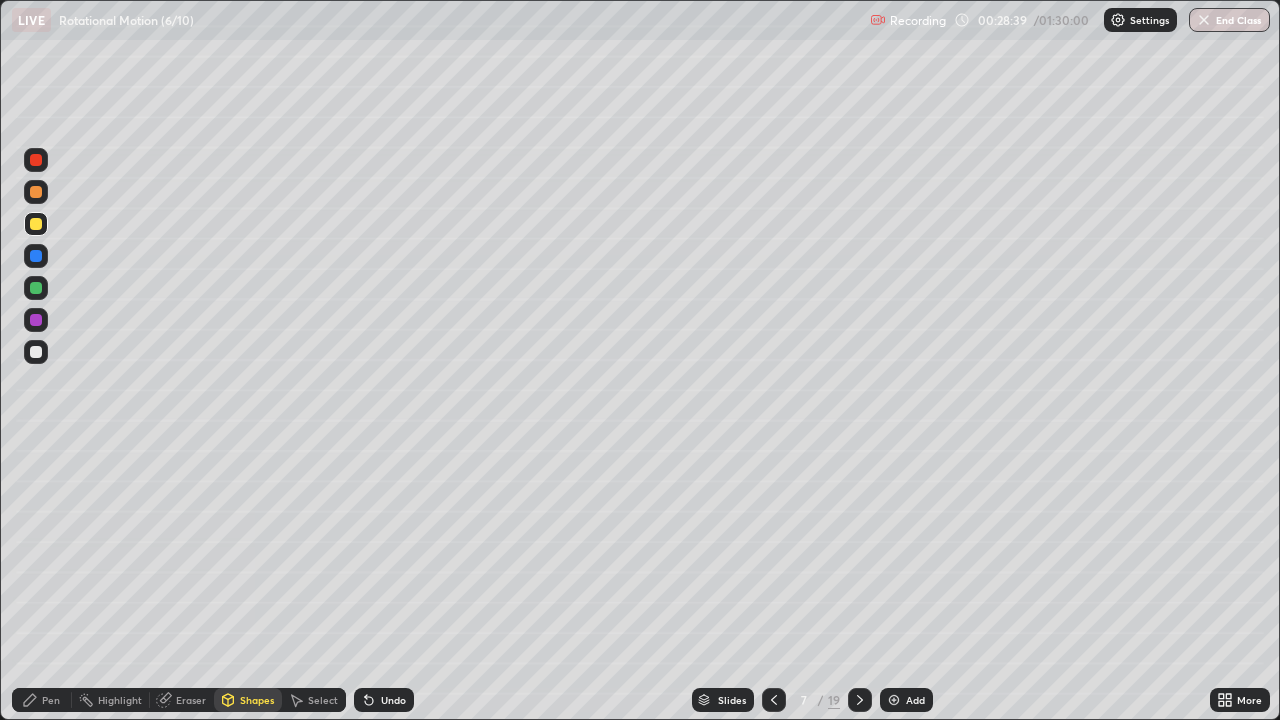 click on "Pen" at bounding box center [51, 700] 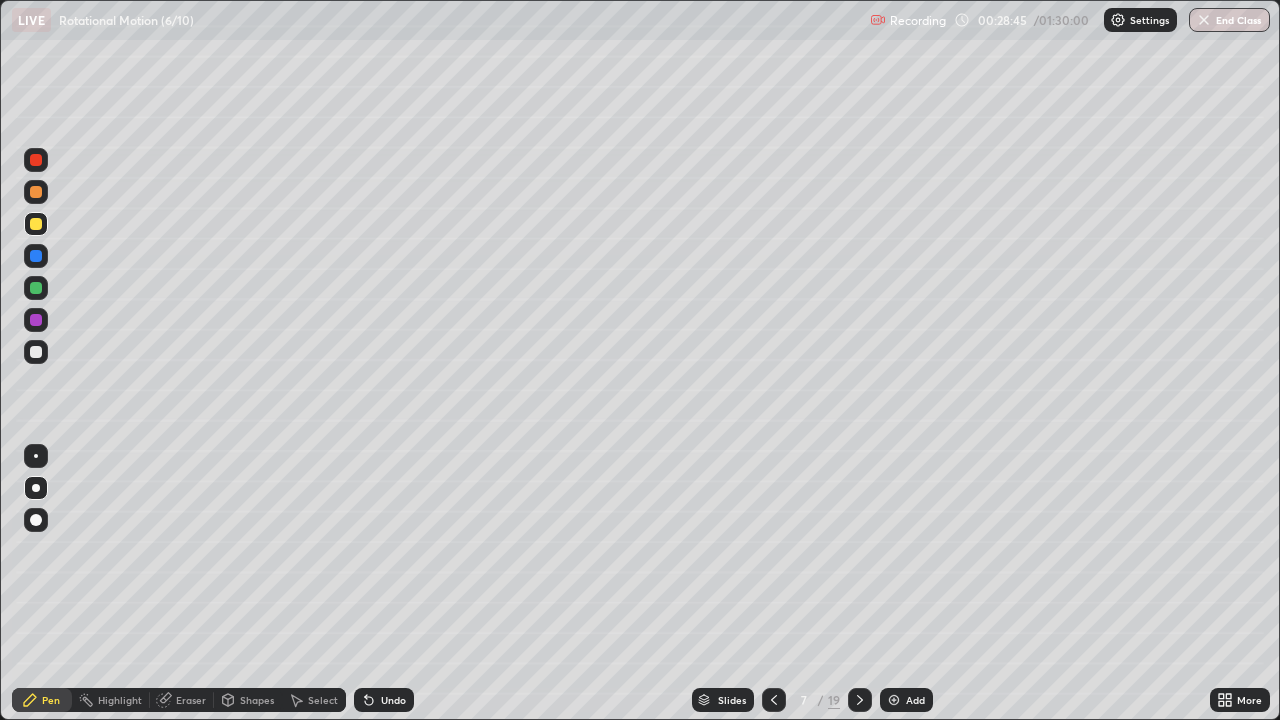 click on "Shapes" at bounding box center (248, 700) 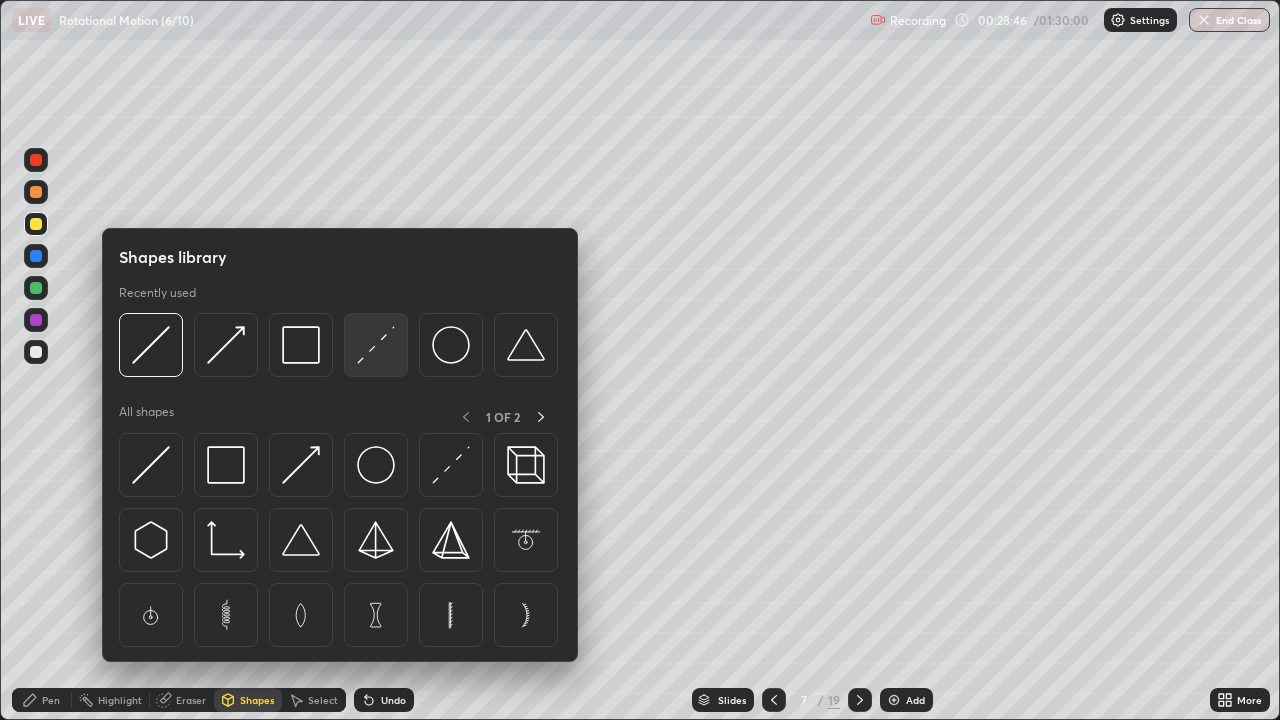 click at bounding box center [376, 345] 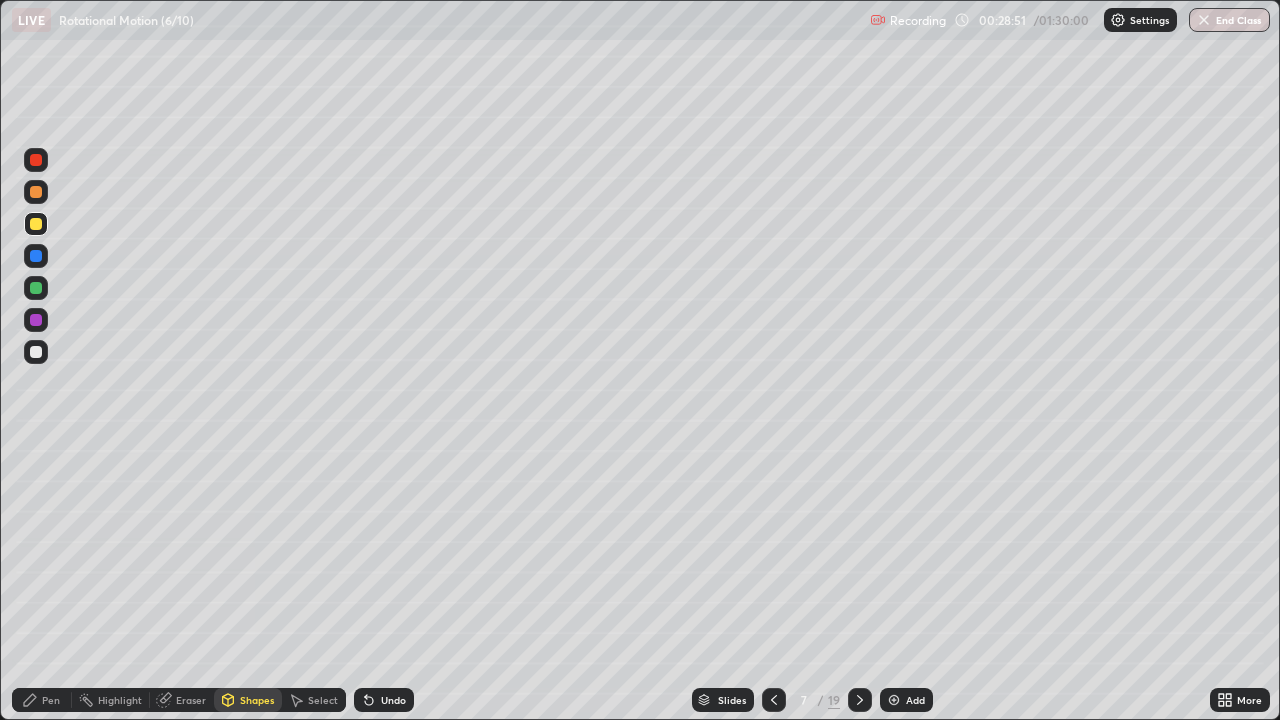 click on "Pen" at bounding box center [51, 700] 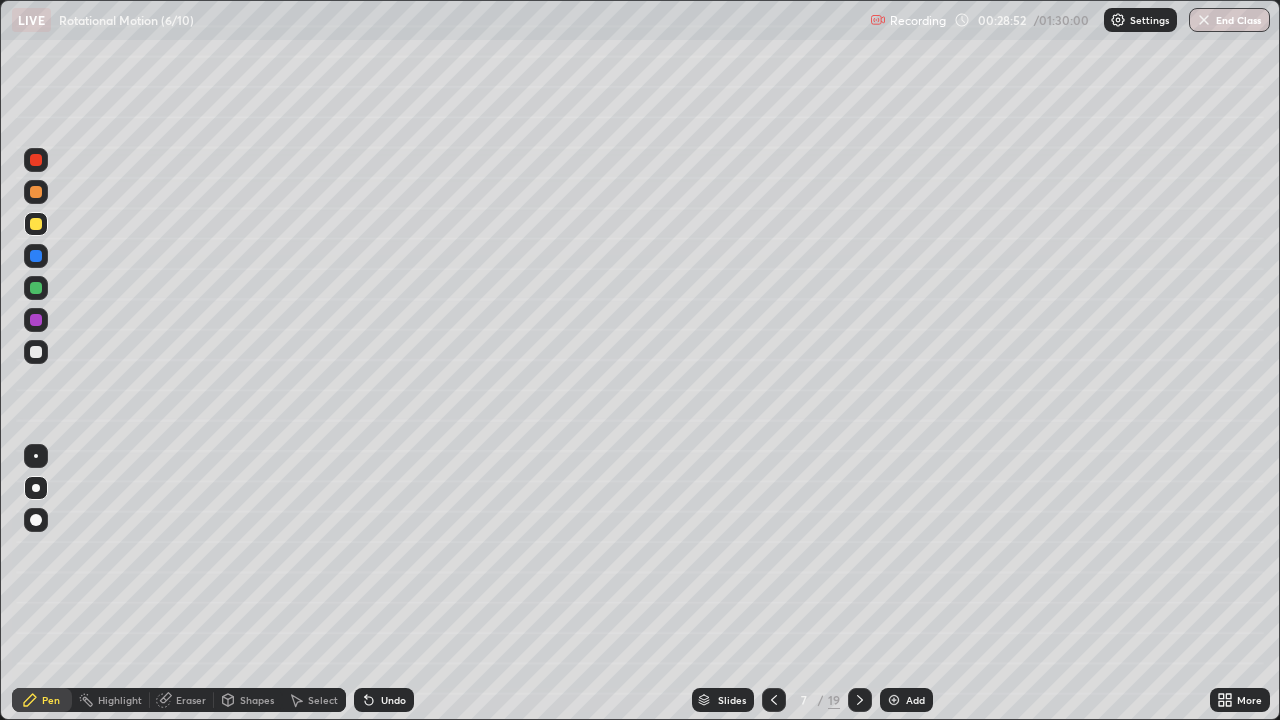 click at bounding box center (36, 352) 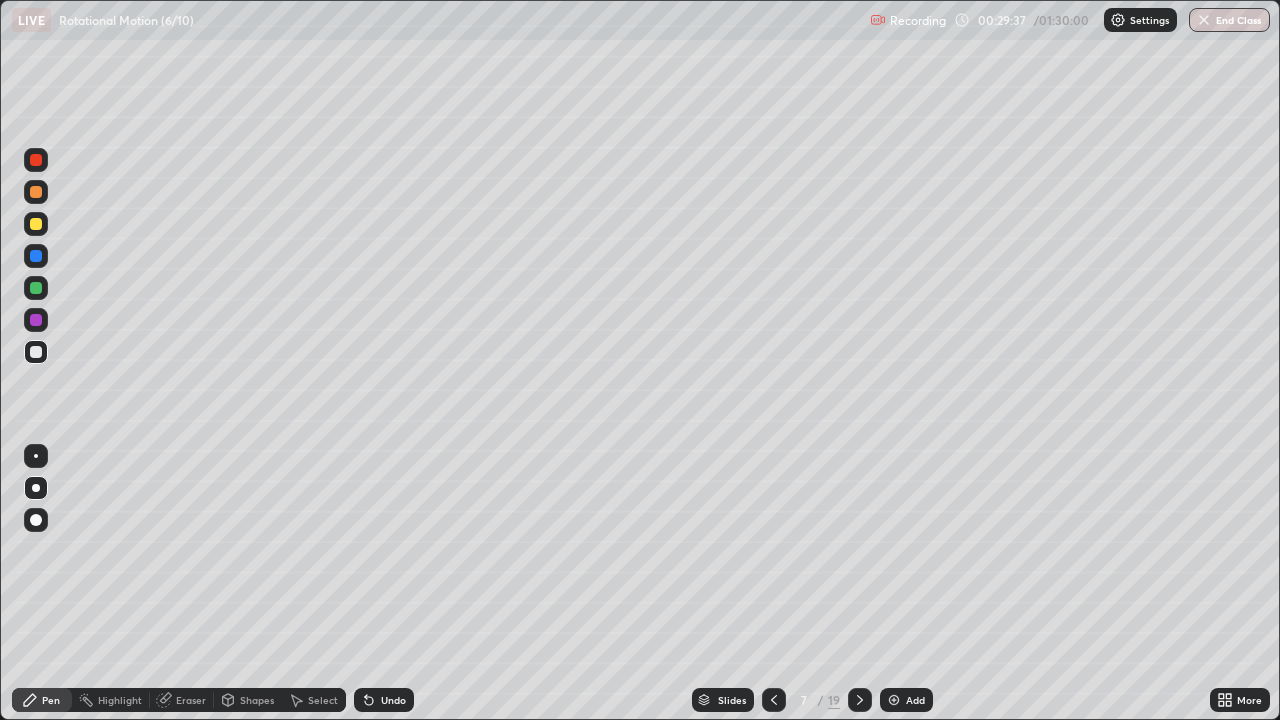 click on "Select" at bounding box center (314, 700) 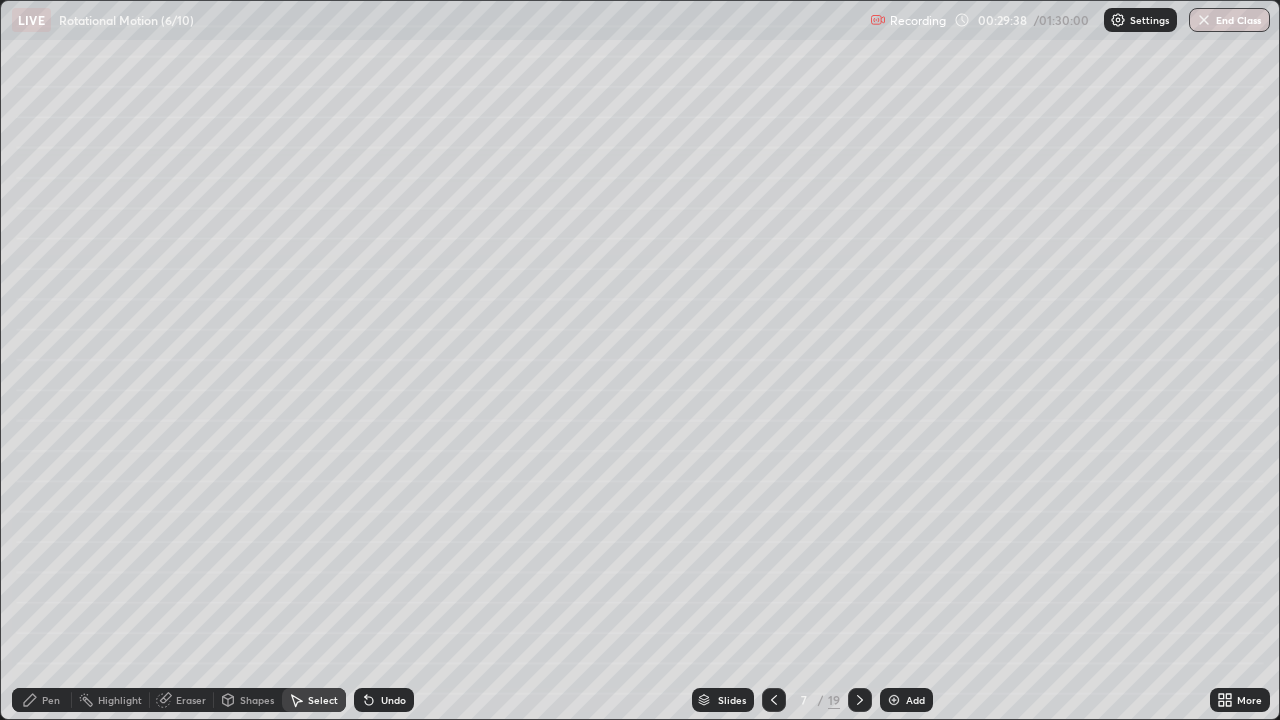 click 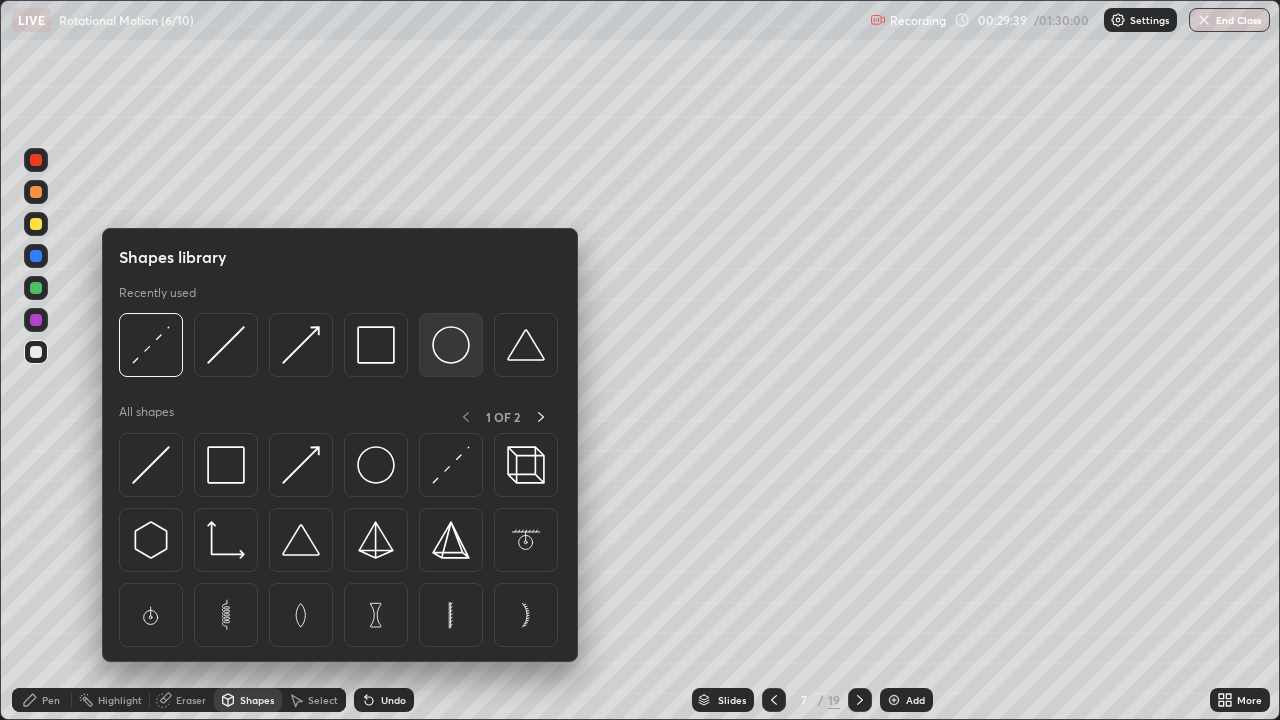 click at bounding box center (451, 345) 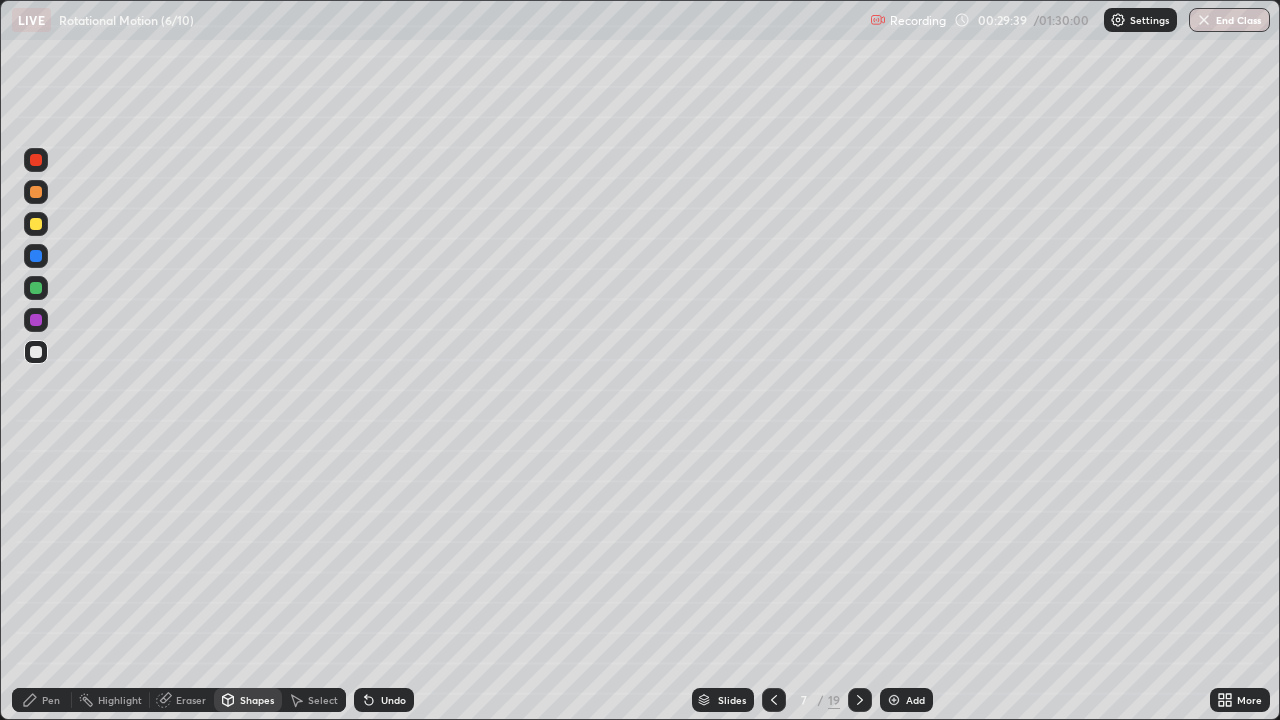 click at bounding box center [36, 288] 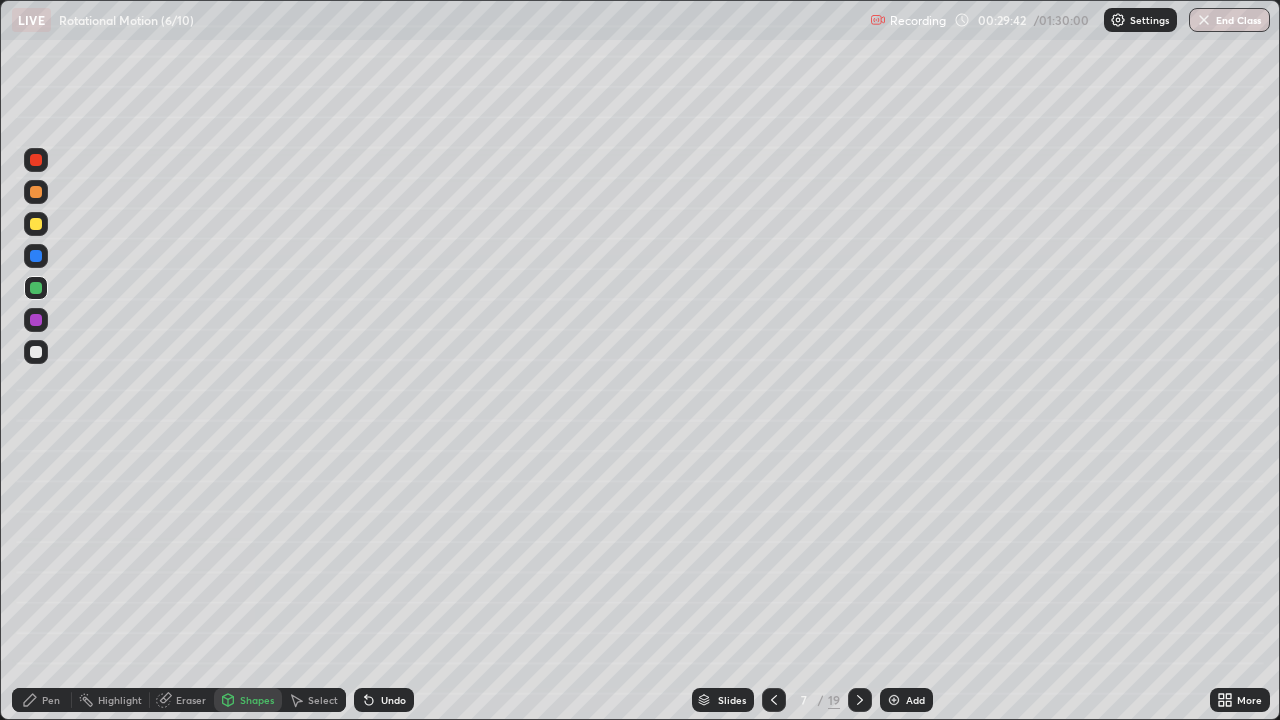 click on "Undo" at bounding box center [393, 700] 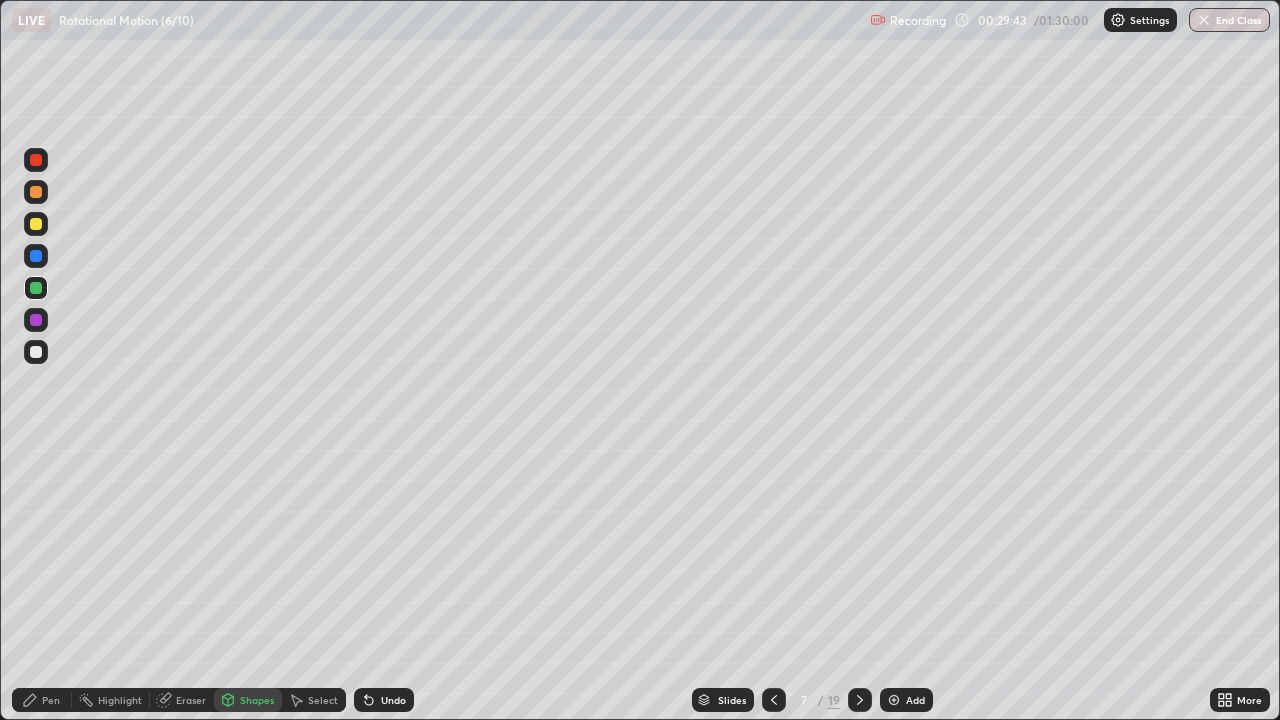 click on "Undo" at bounding box center [393, 700] 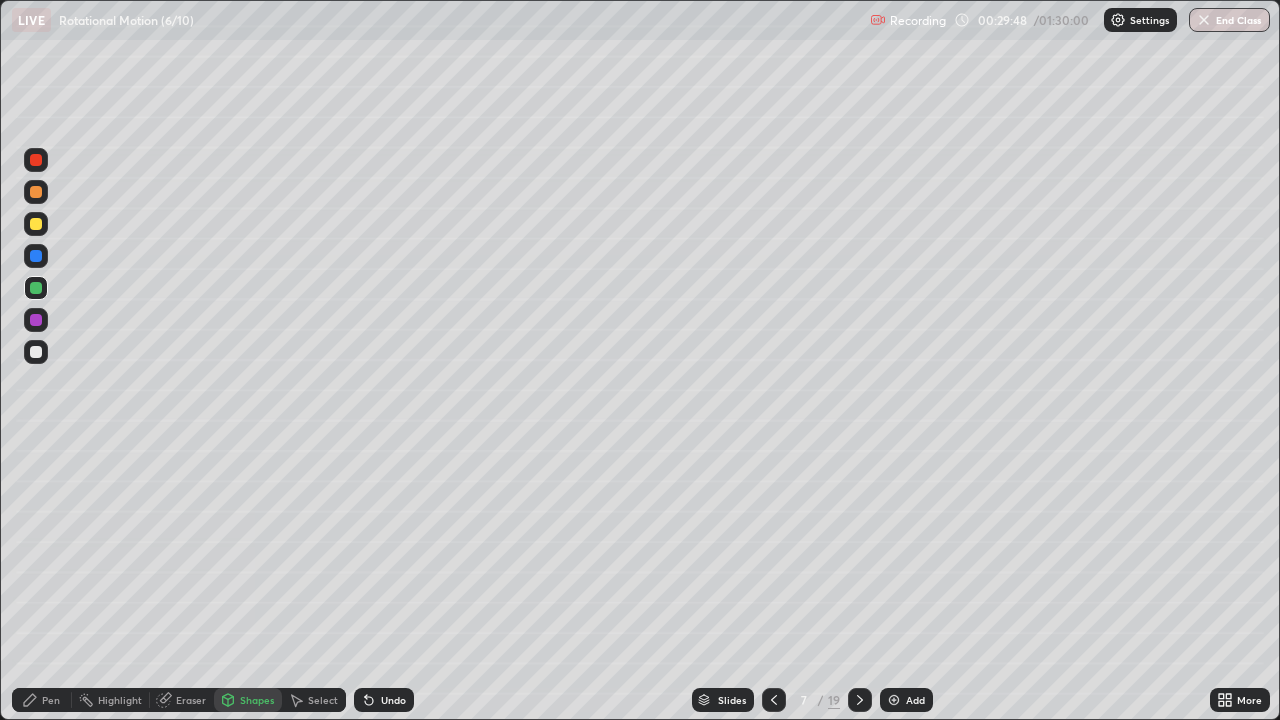 click on "Pen" at bounding box center (51, 700) 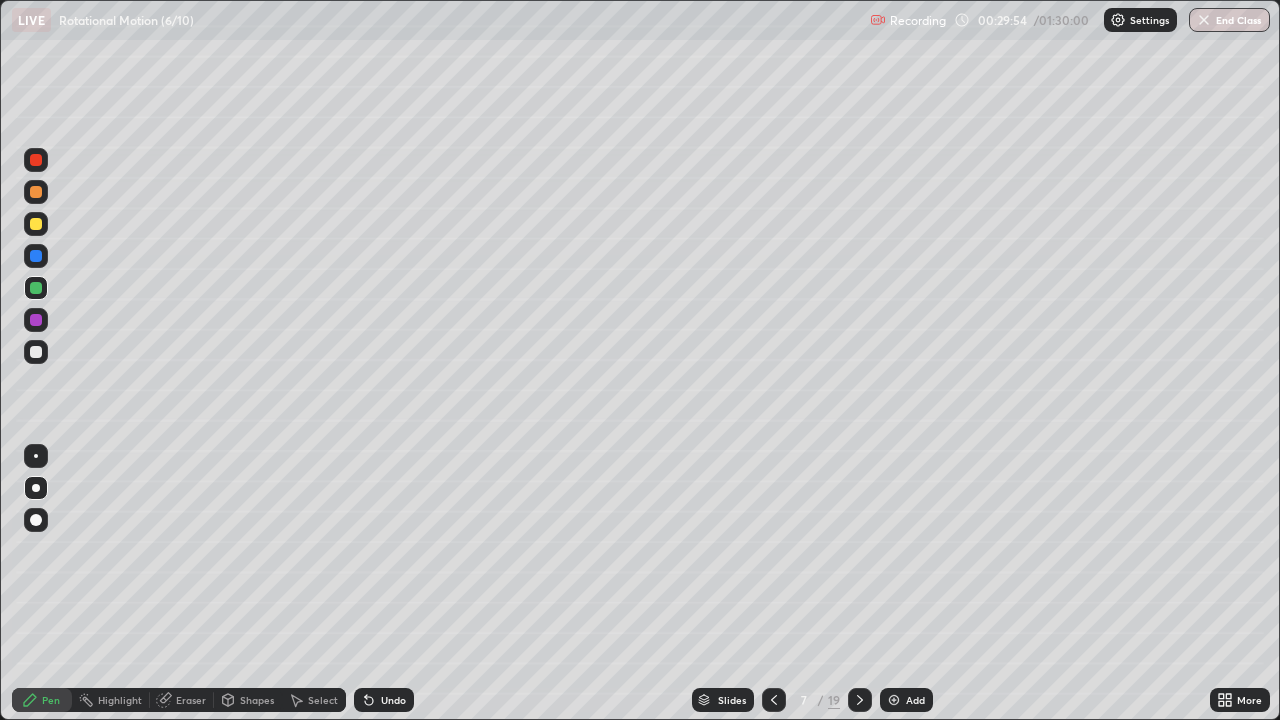 click at bounding box center [36, 352] 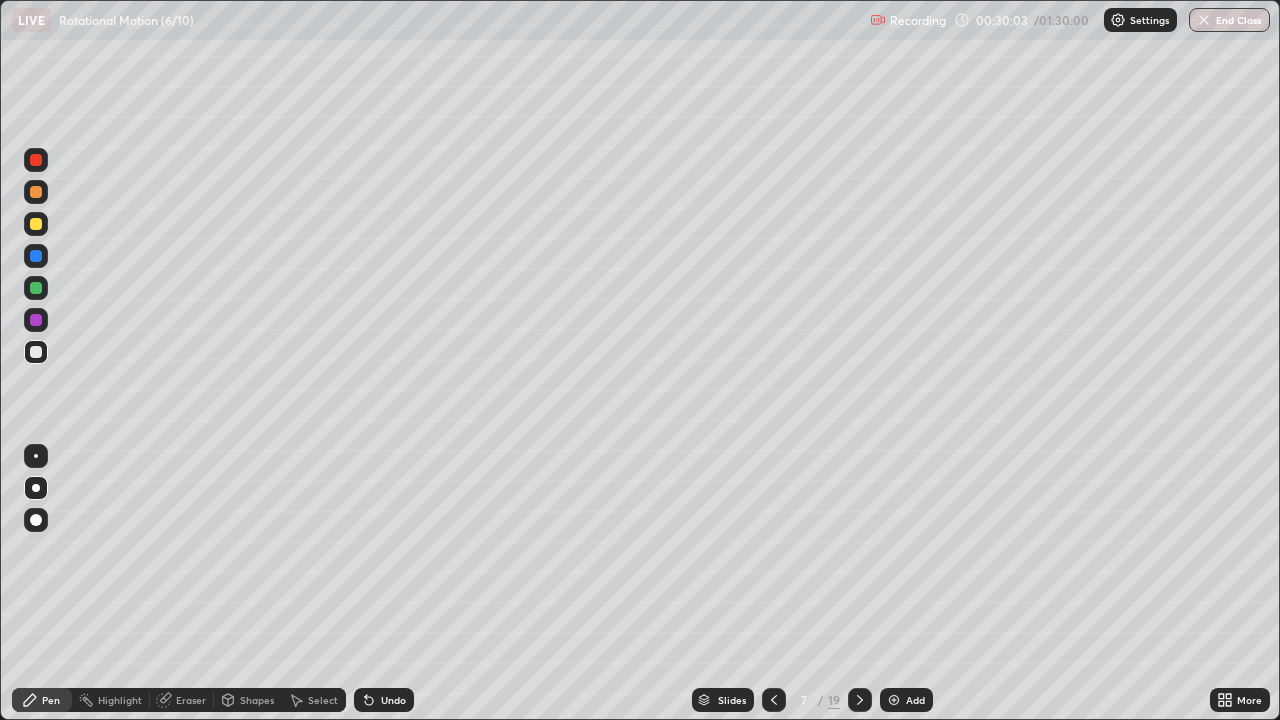 click on "Undo" at bounding box center (393, 700) 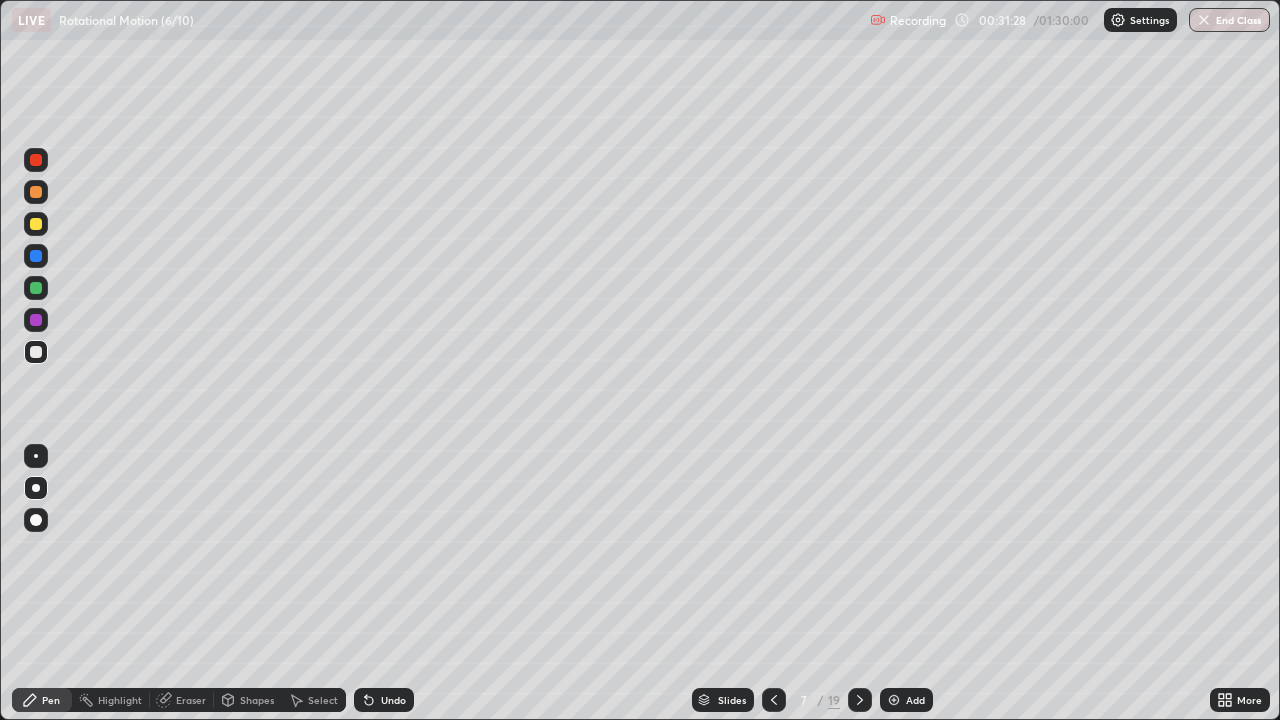 click on "Shapes" at bounding box center (257, 700) 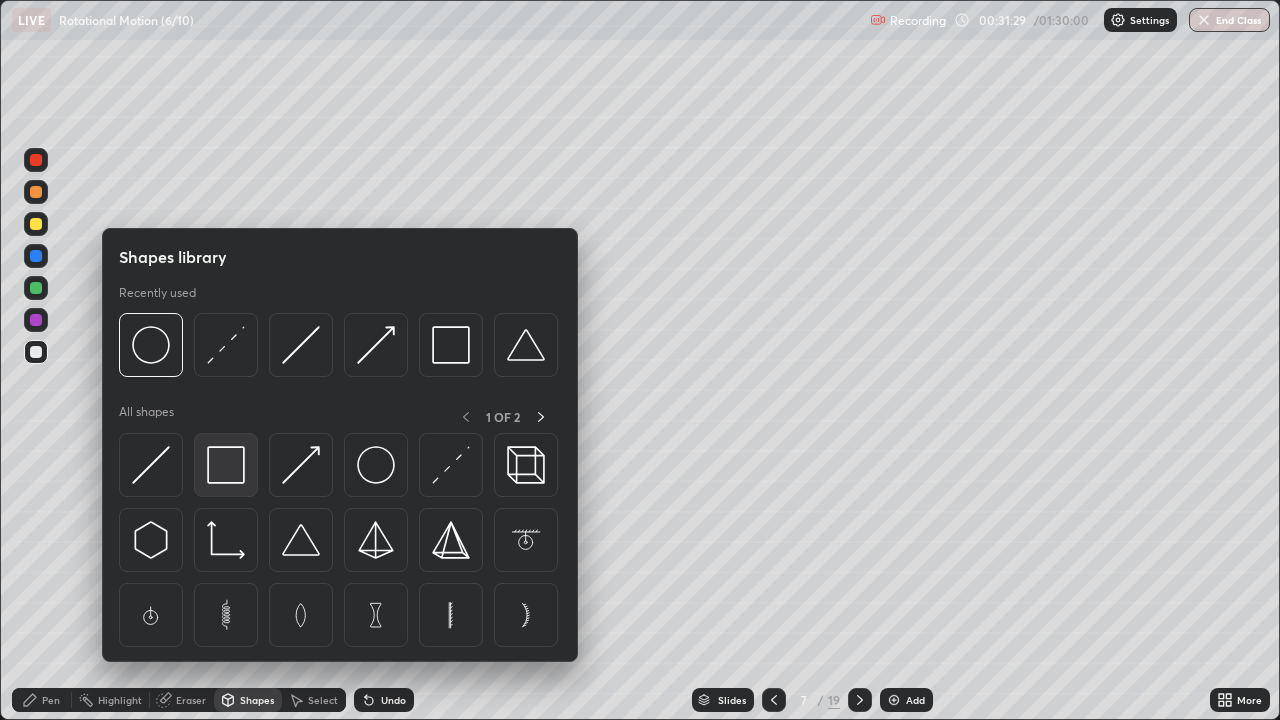 click at bounding box center [226, 465] 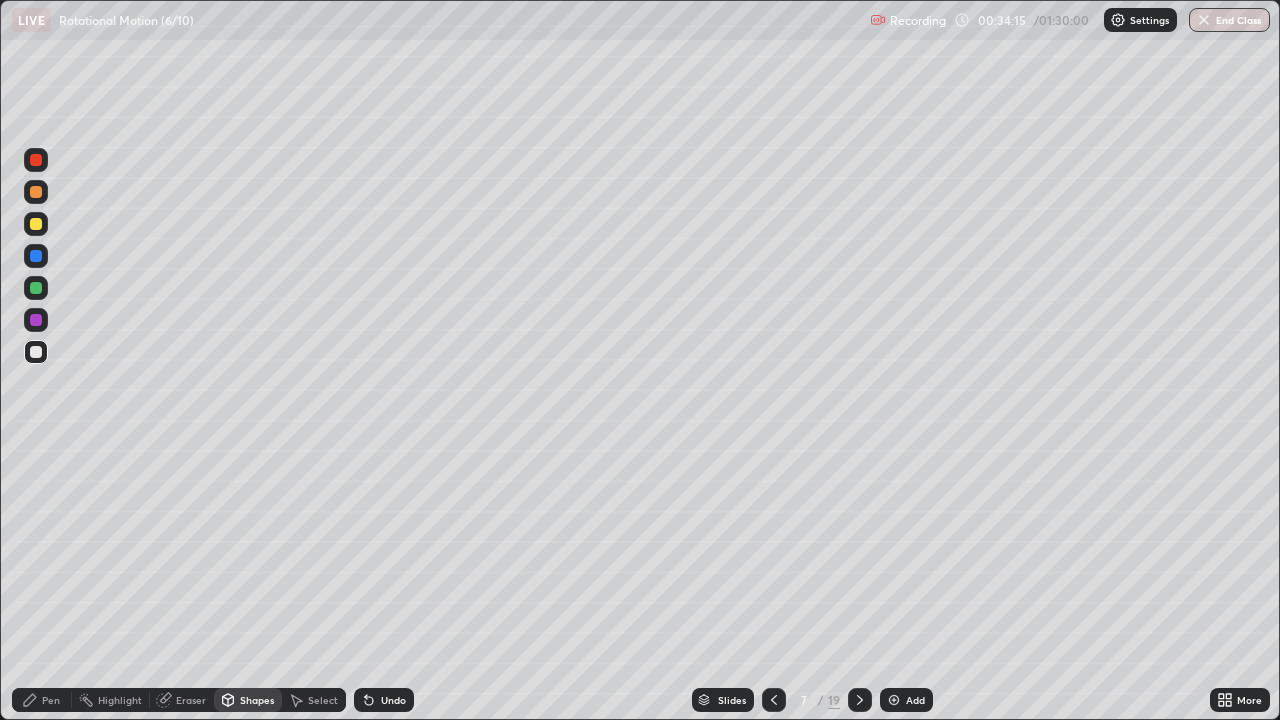click on "Add" at bounding box center [906, 700] 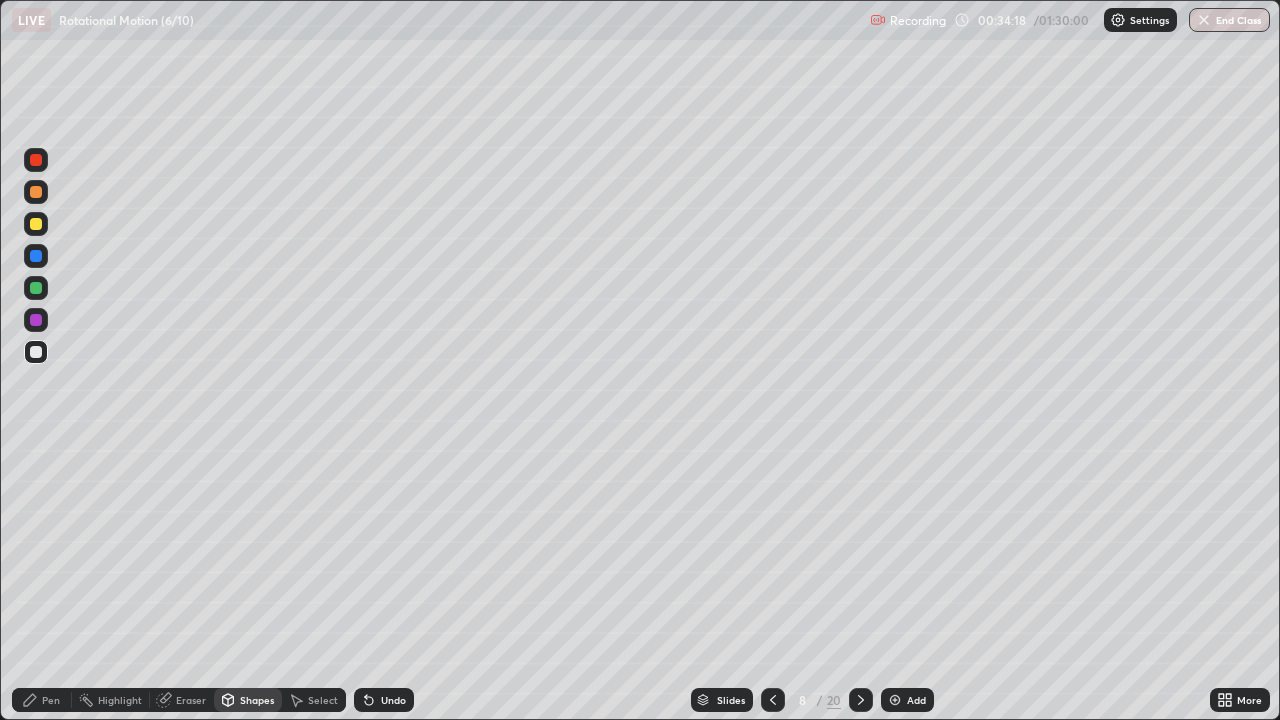 click at bounding box center (36, 192) 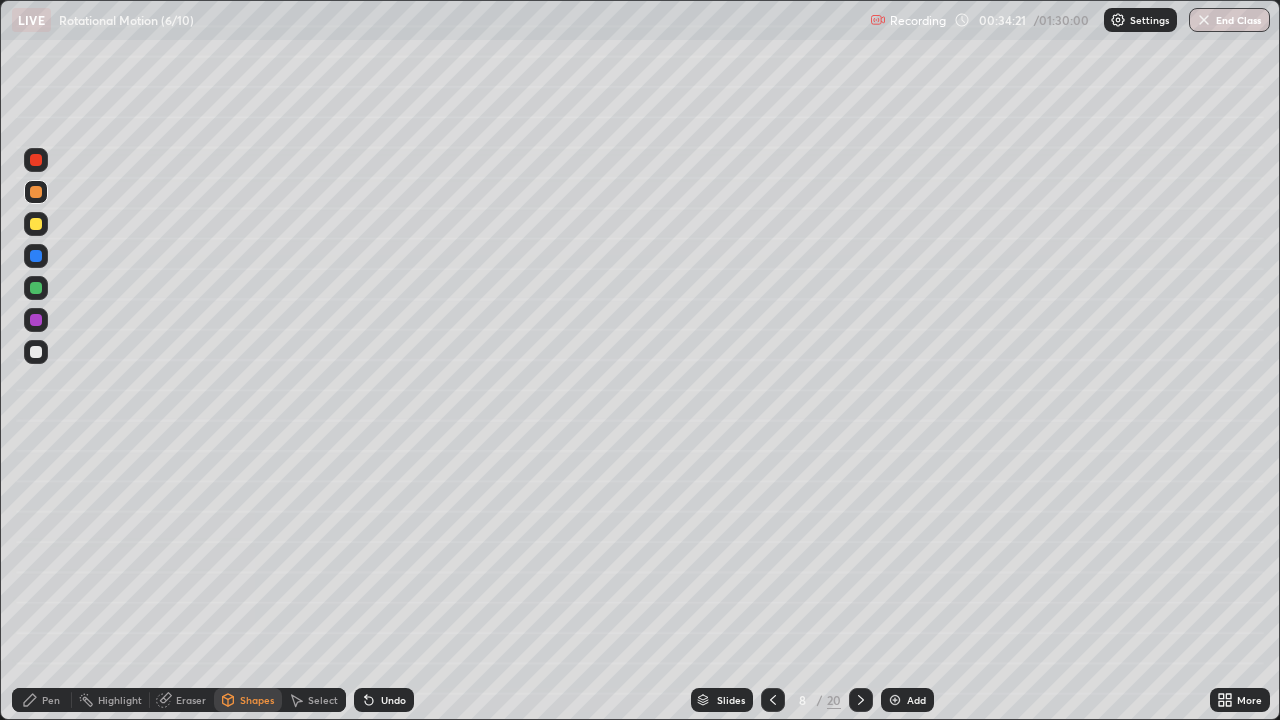 click 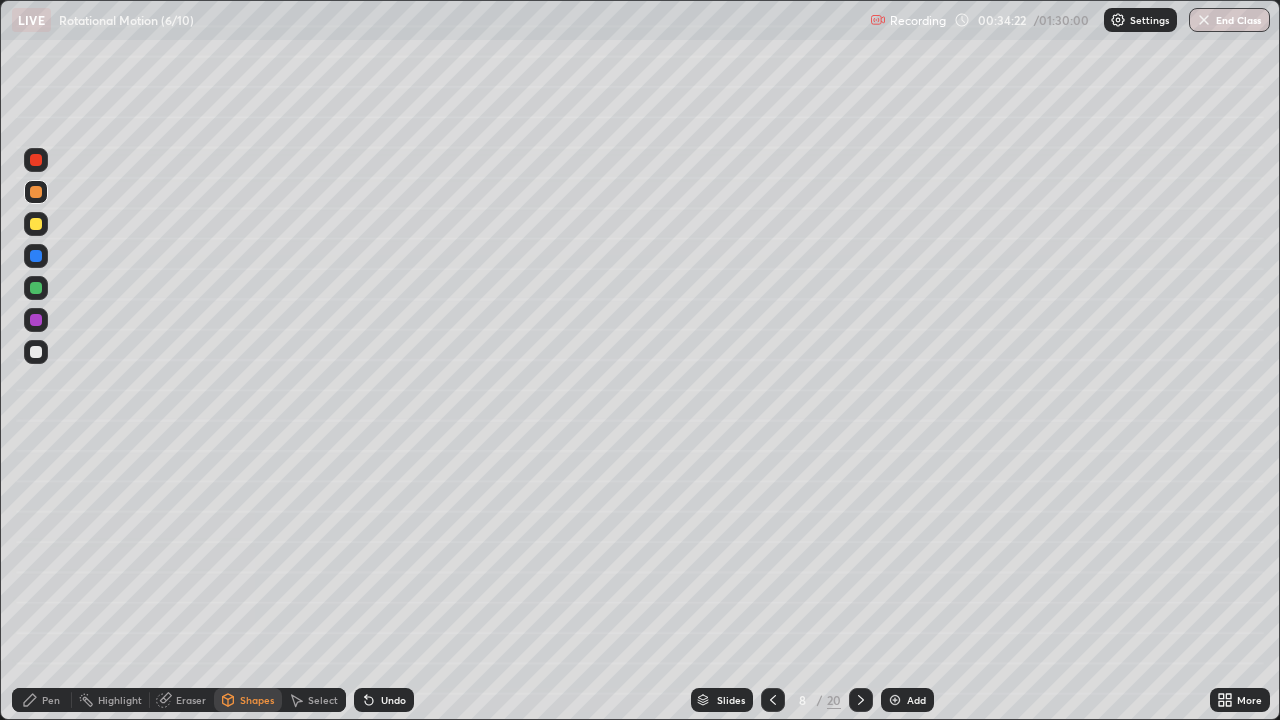 click on "Pen" at bounding box center [42, 700] 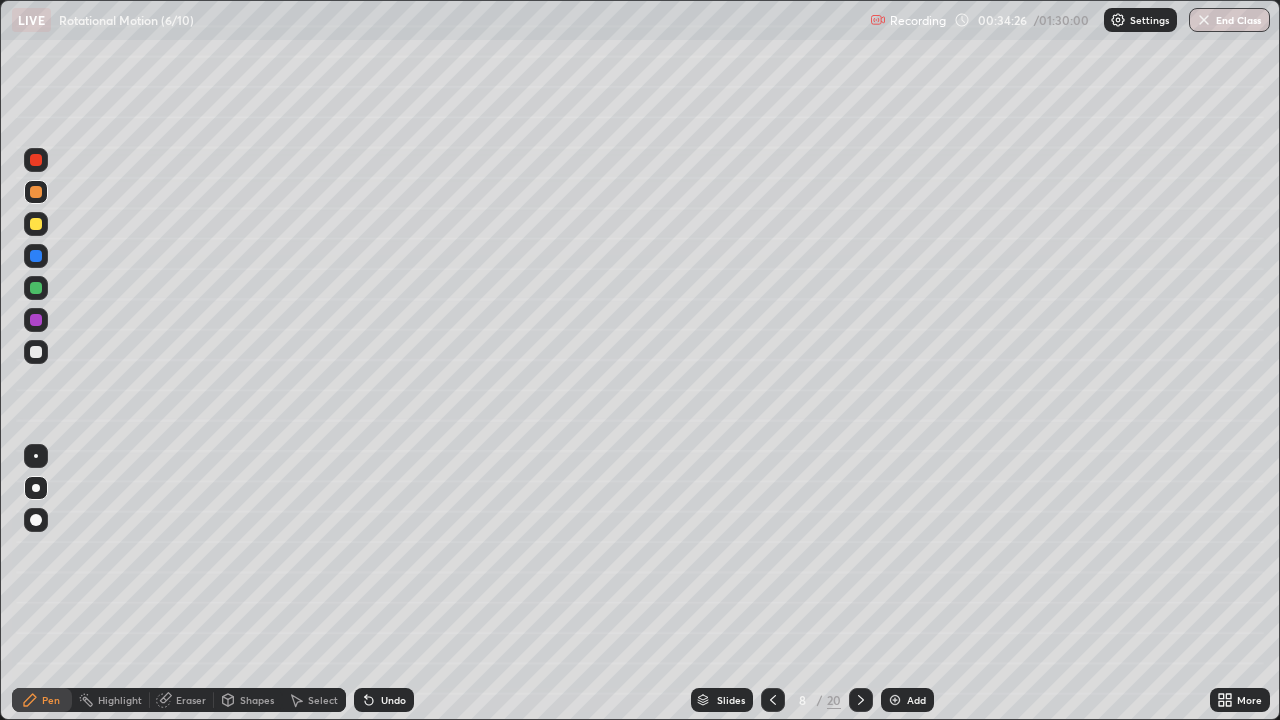 click on "Shapes" at bounding box center [248, 700] 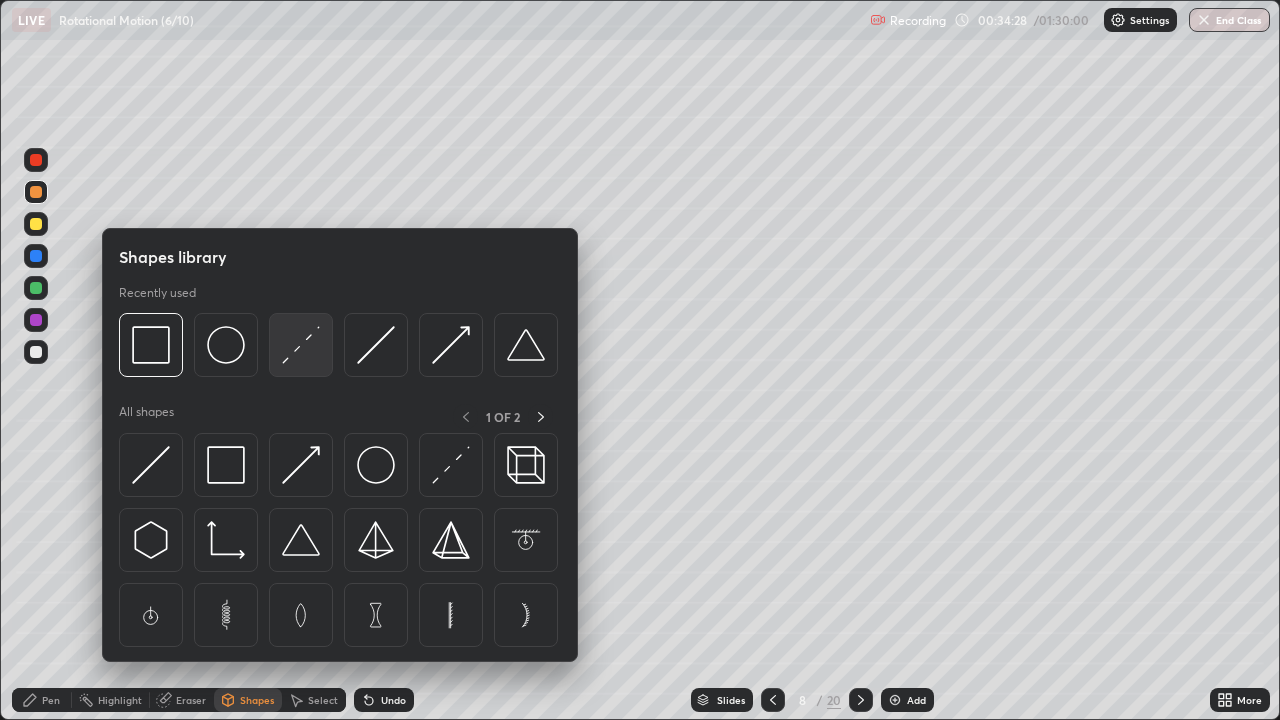 click at bounding box center [301, 345] 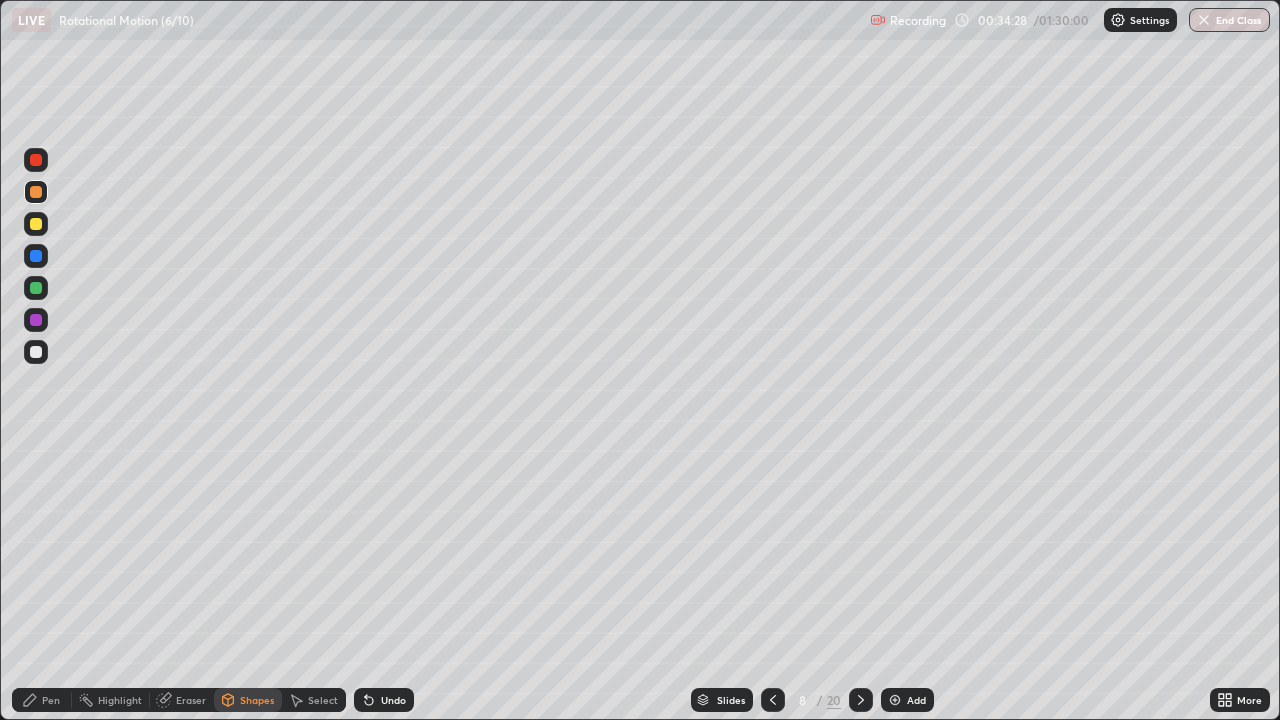 click at bounding box center (36, 352) 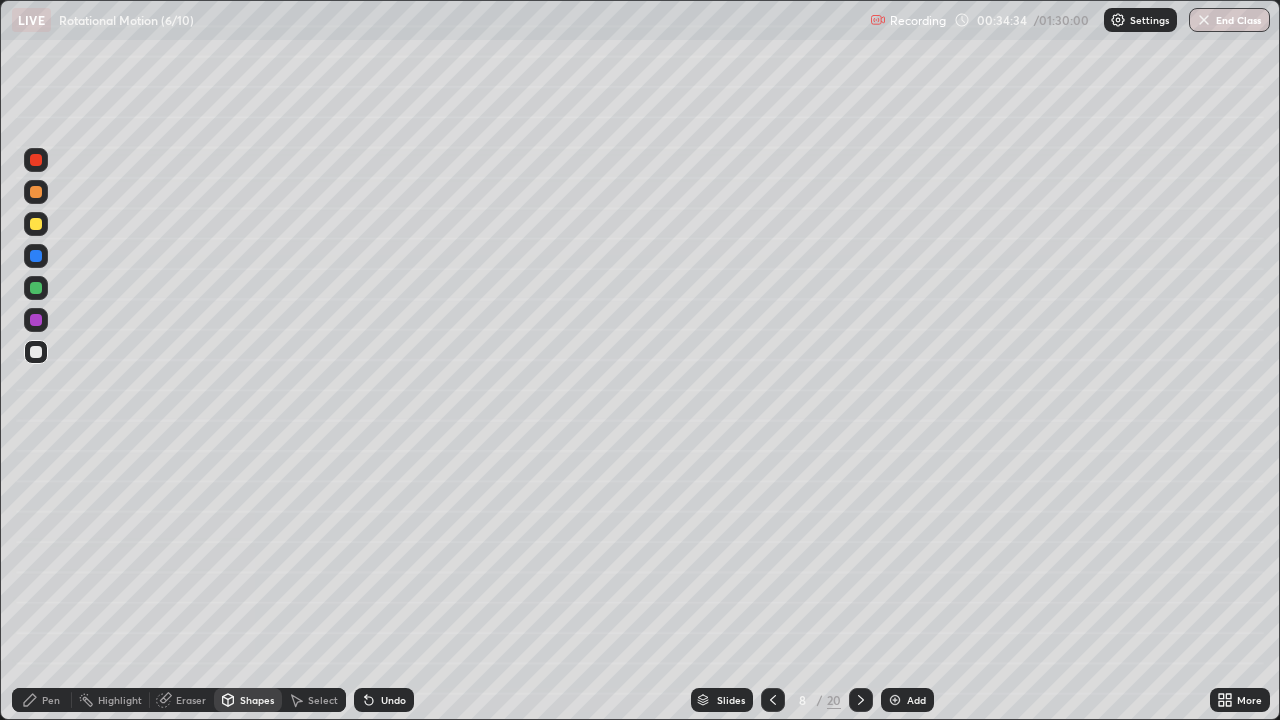 click on "Pen" at bounding box center [51, 700] 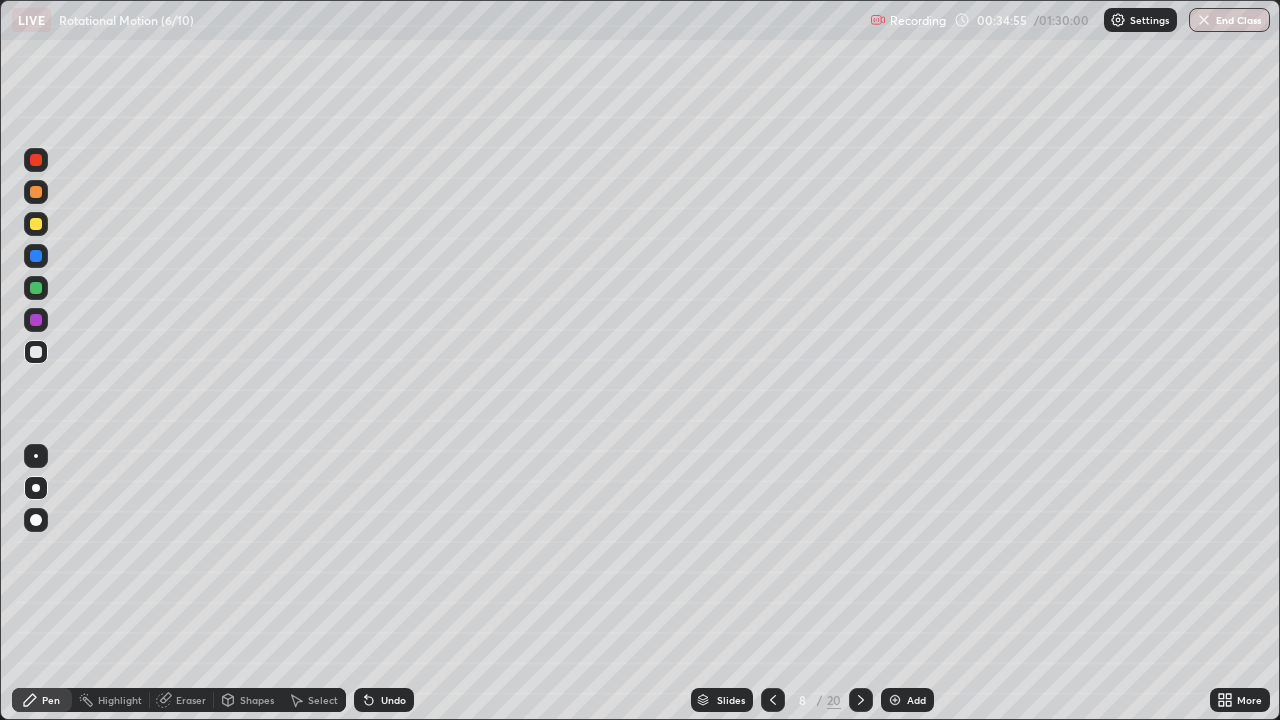click on "Shapes" at bounding box center [257, 700] 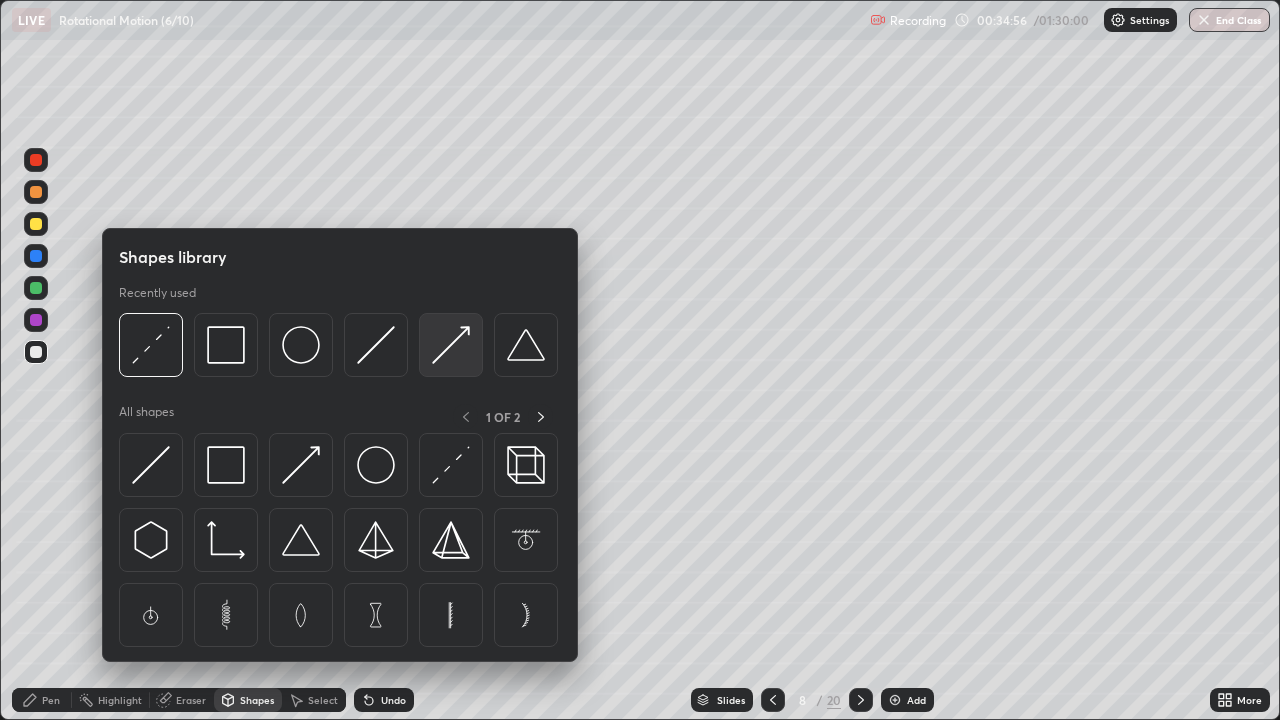 click at bounding box center (451, 345) 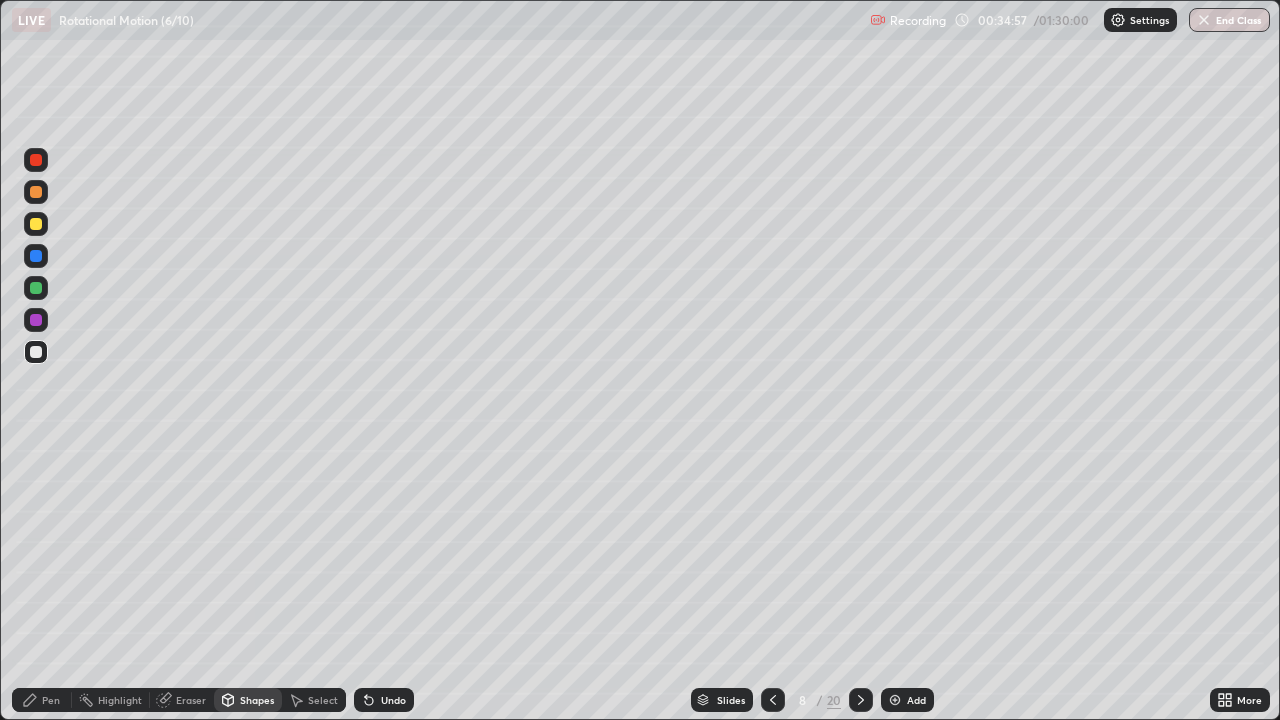 click at bounding box center [36, 288] 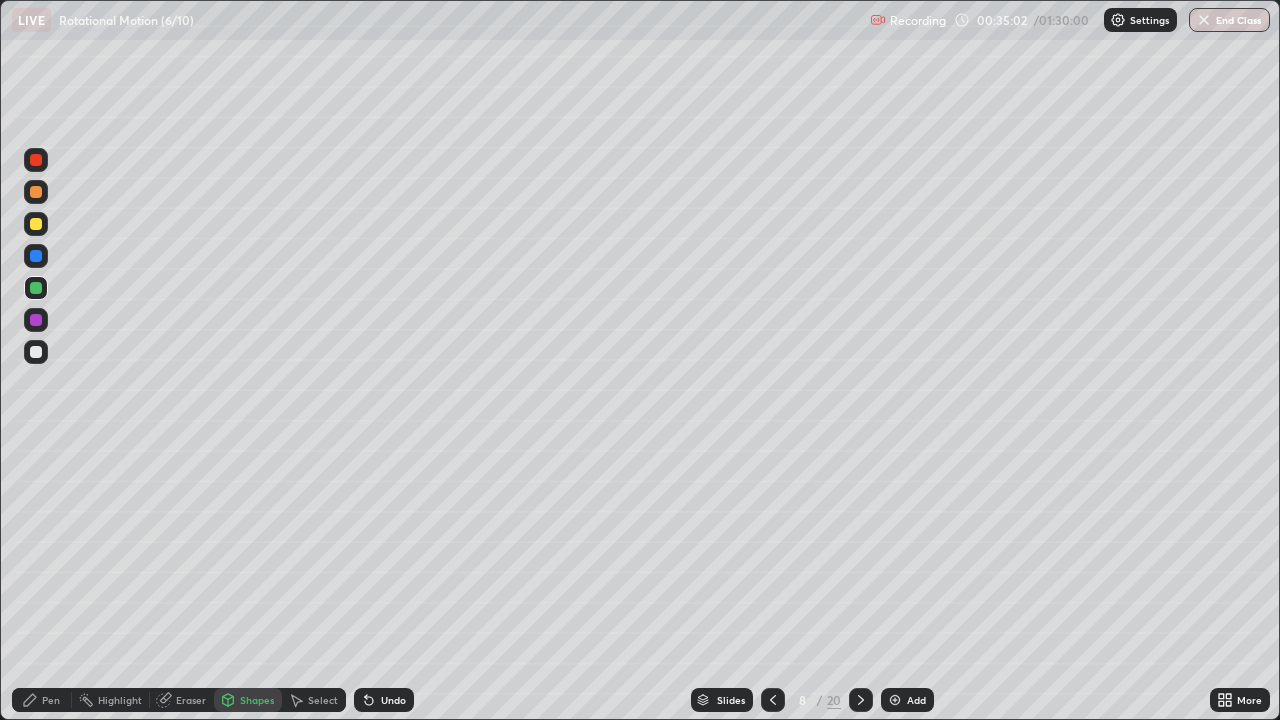 click on "Undo" at bounding box center (393, 700) 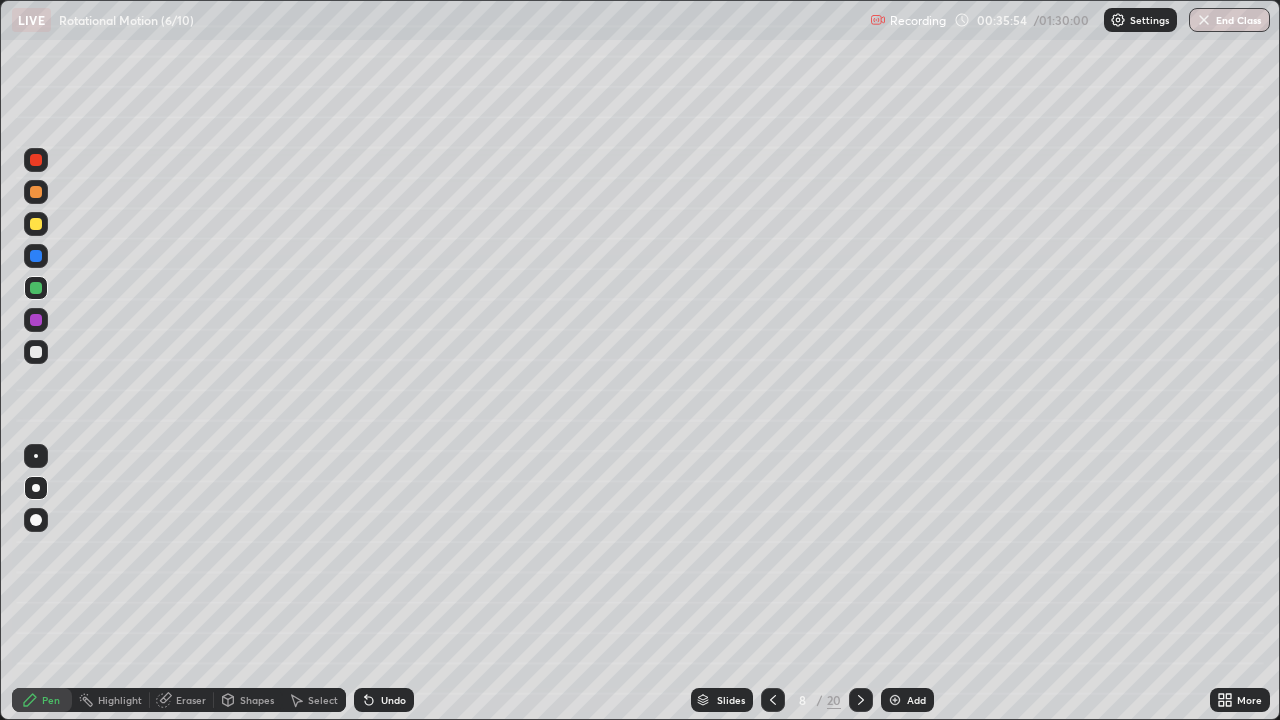 click on "Select" at bounding box center (323, 700) 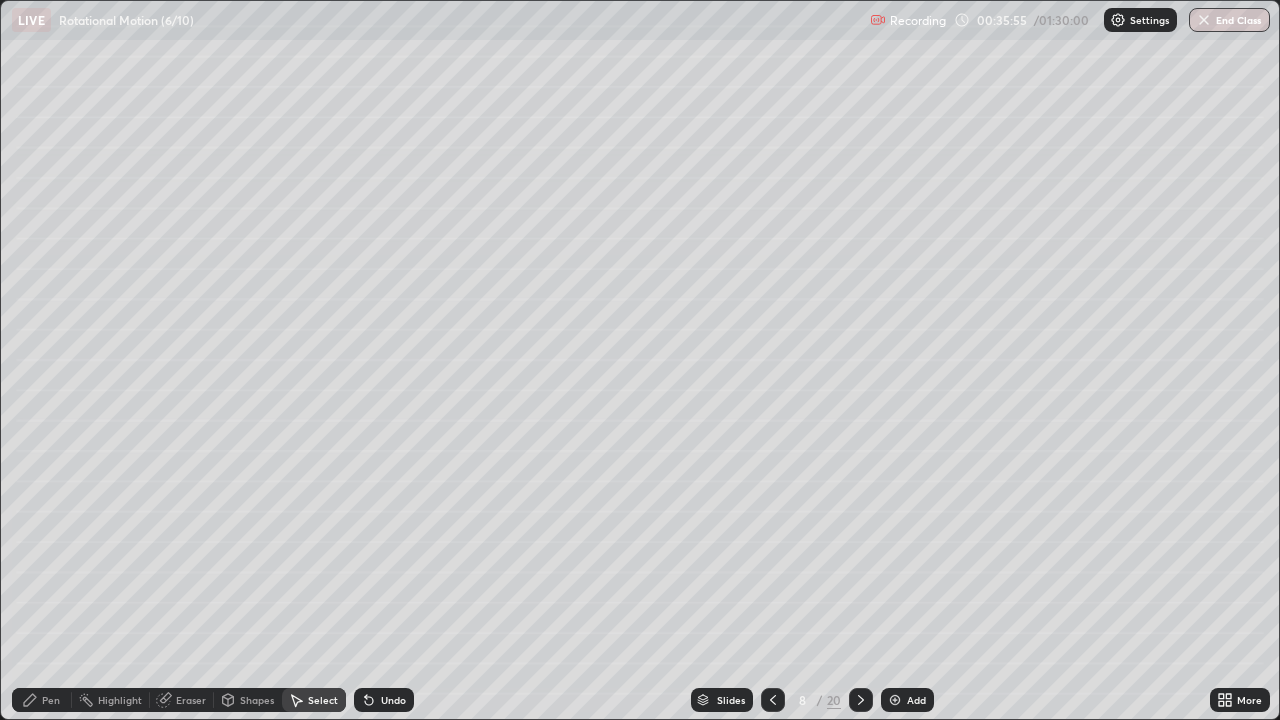 click on "Shapes" at bounding box center (257, 700) 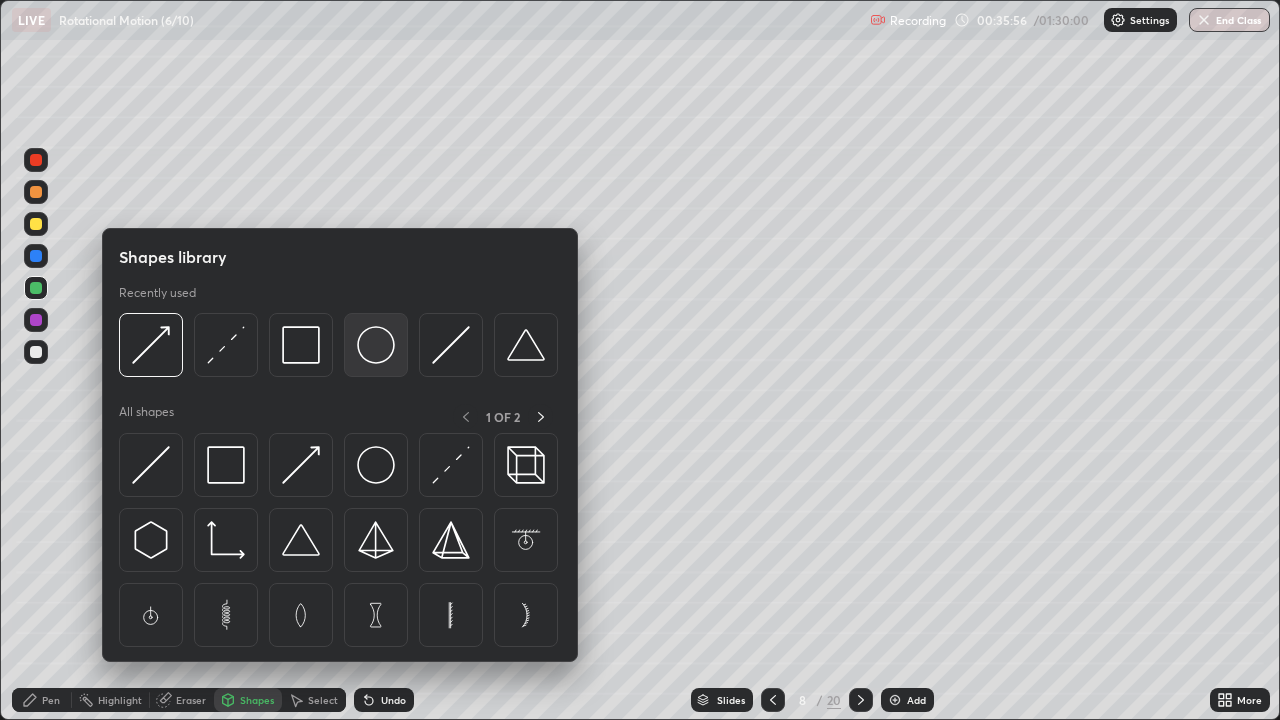 click at bounding box center [376, 345] 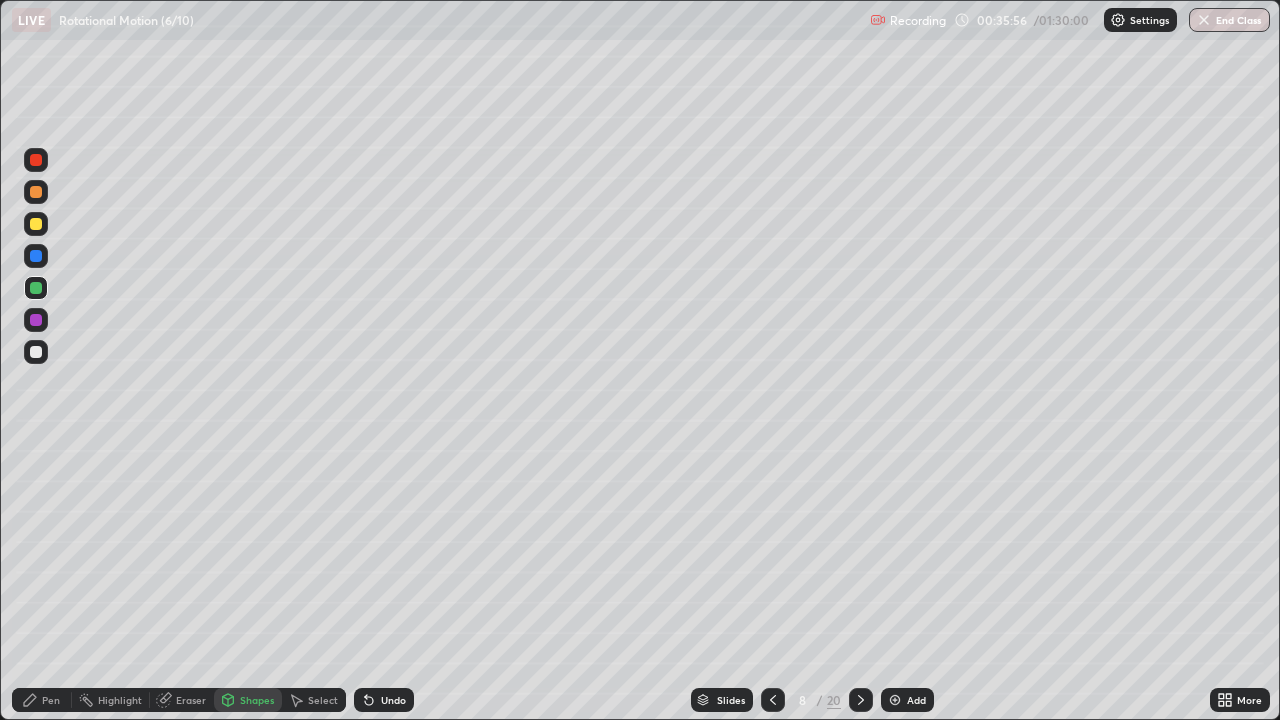 click at bounding box center [36, 320] 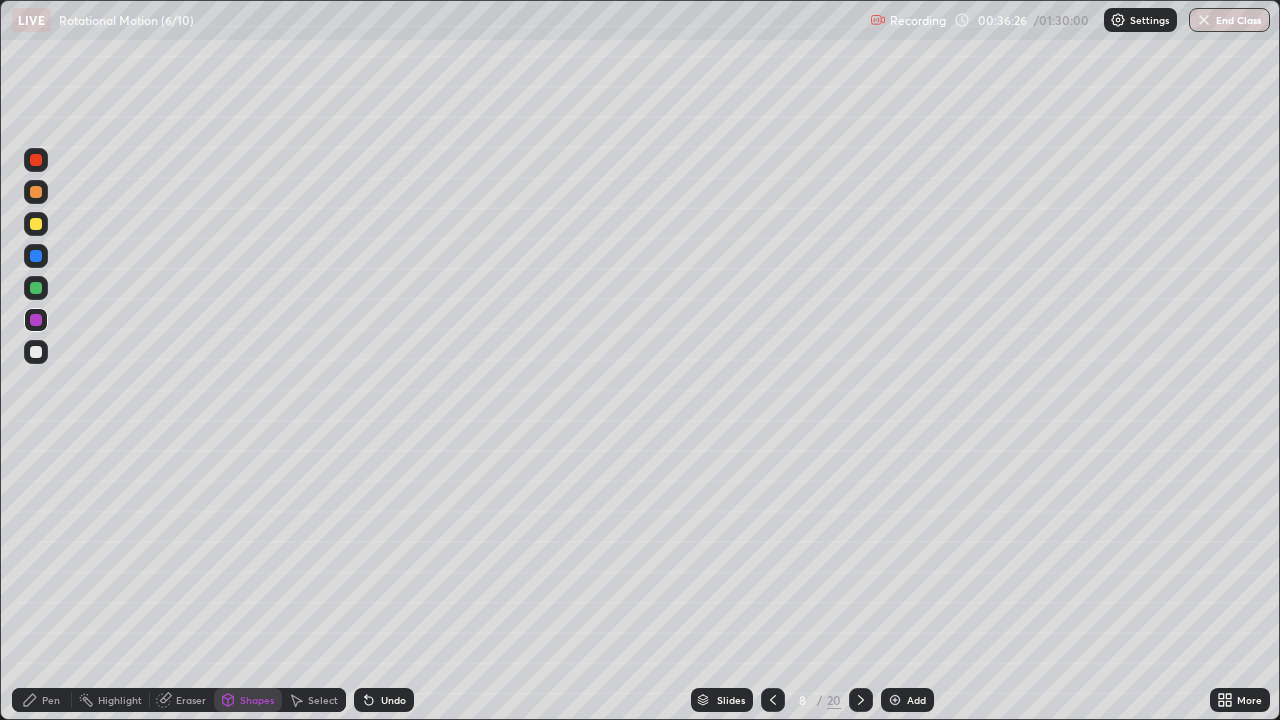click at bounding box center (36, 288) 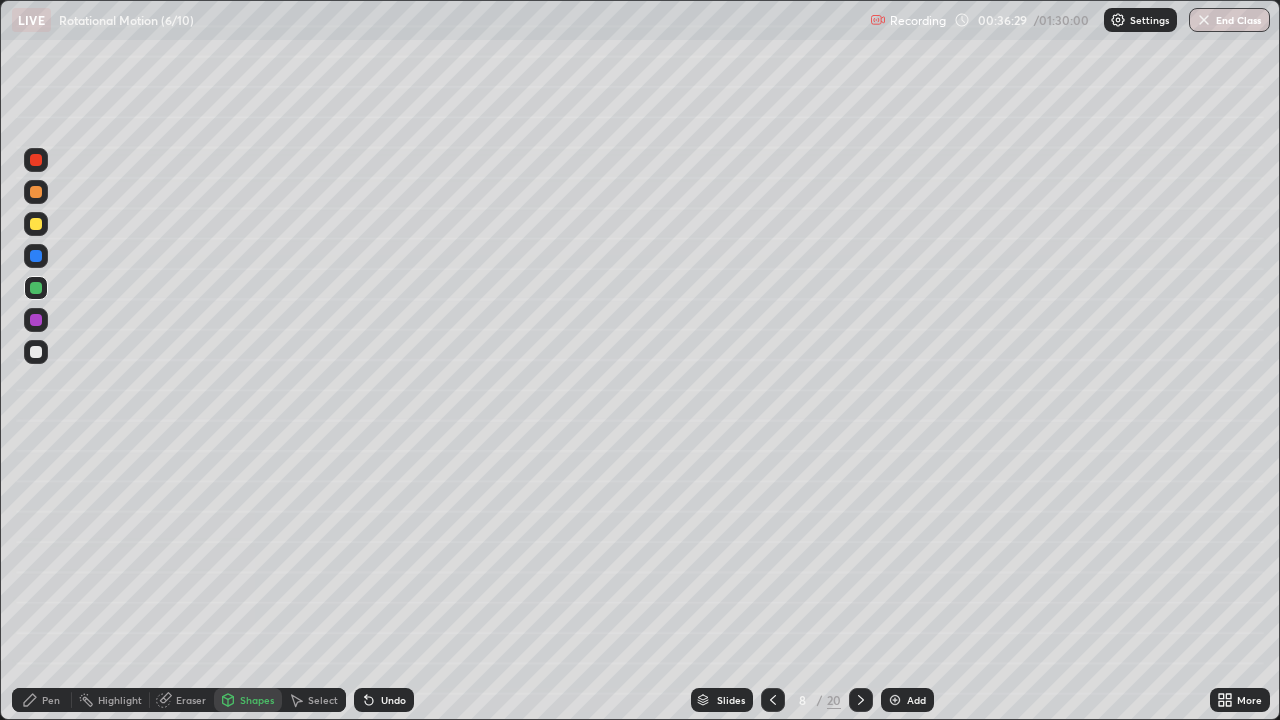click 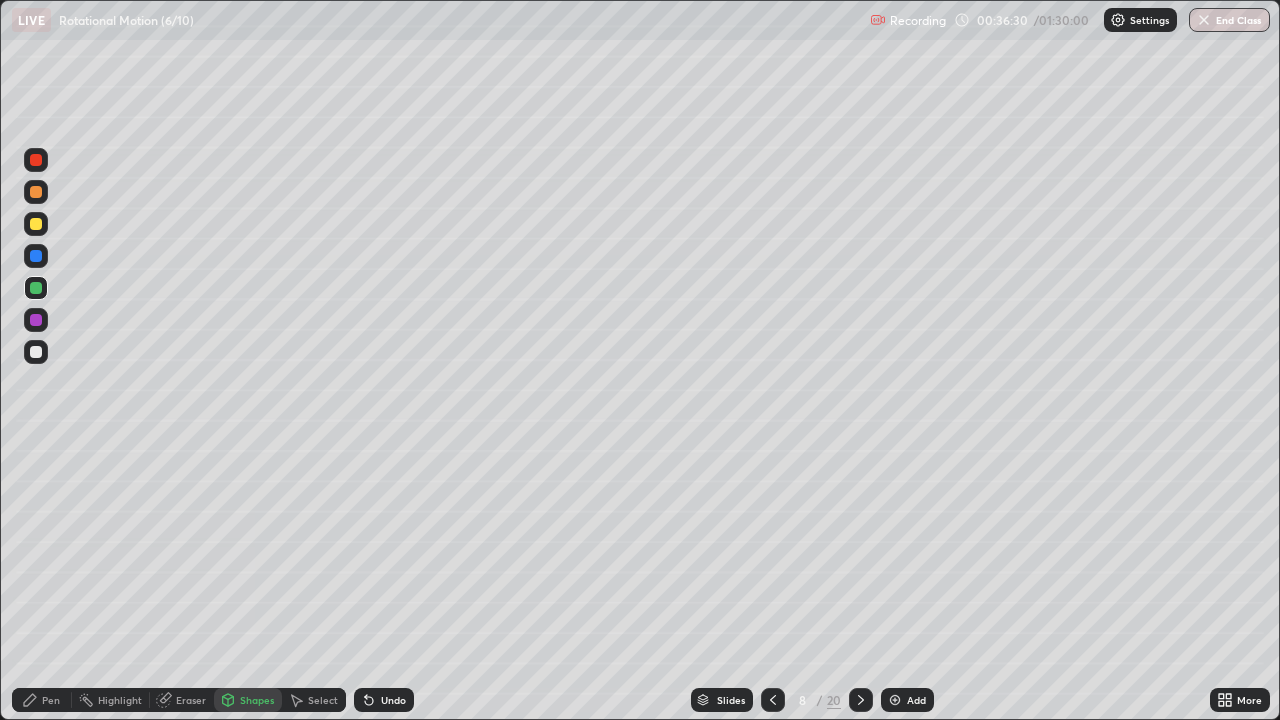 click on "Pen" at bounding box center (51, 700) 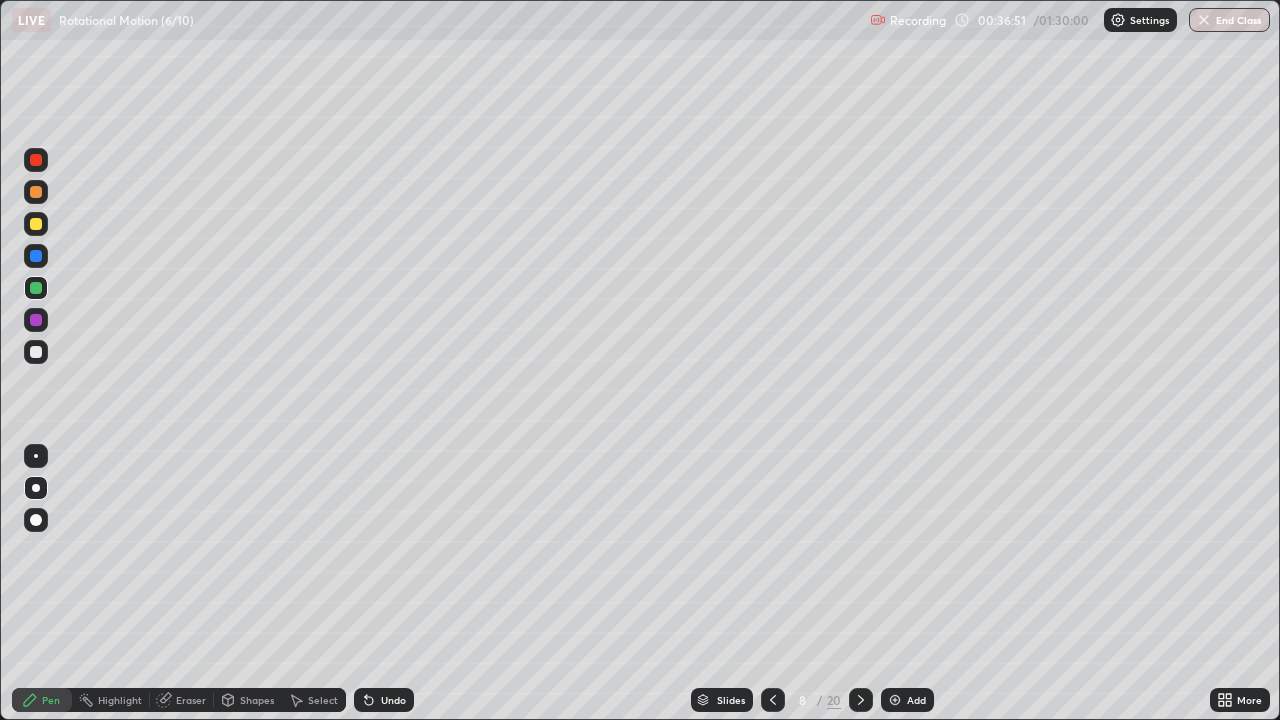 click on "Eraser" at bounding box center [191, 700] 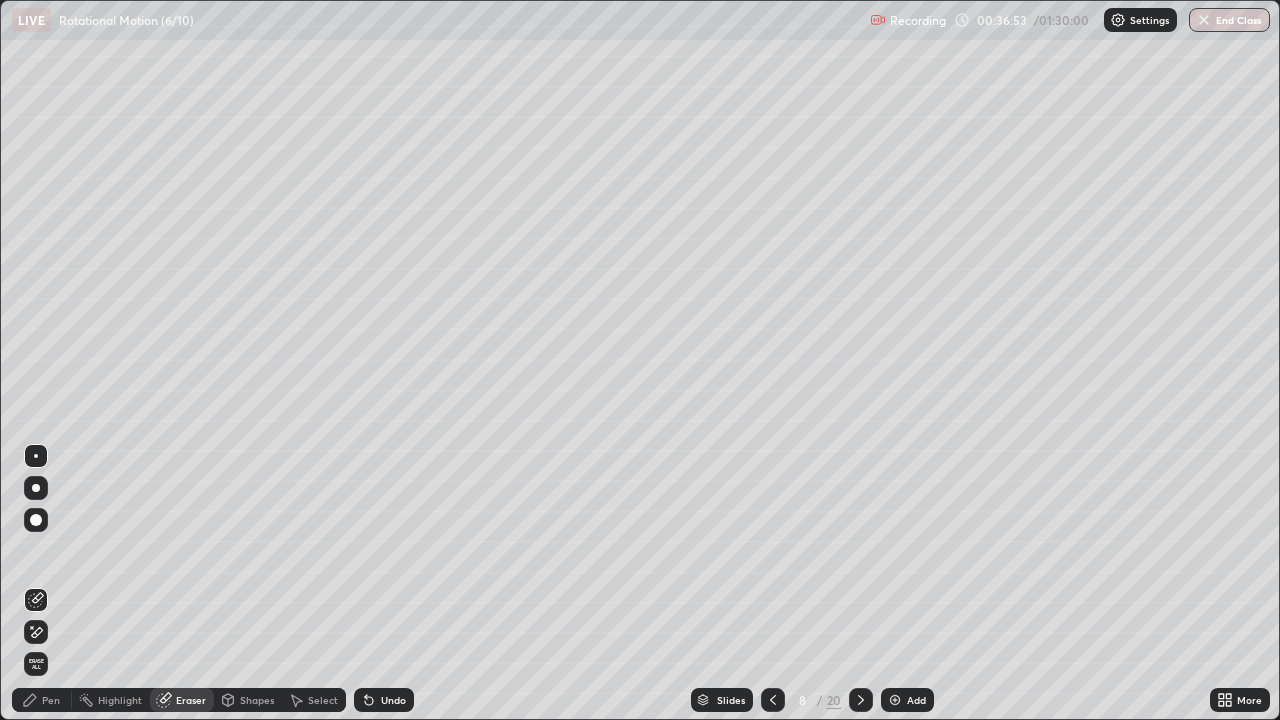 click on "Pen" at bounding box center (51, 700) 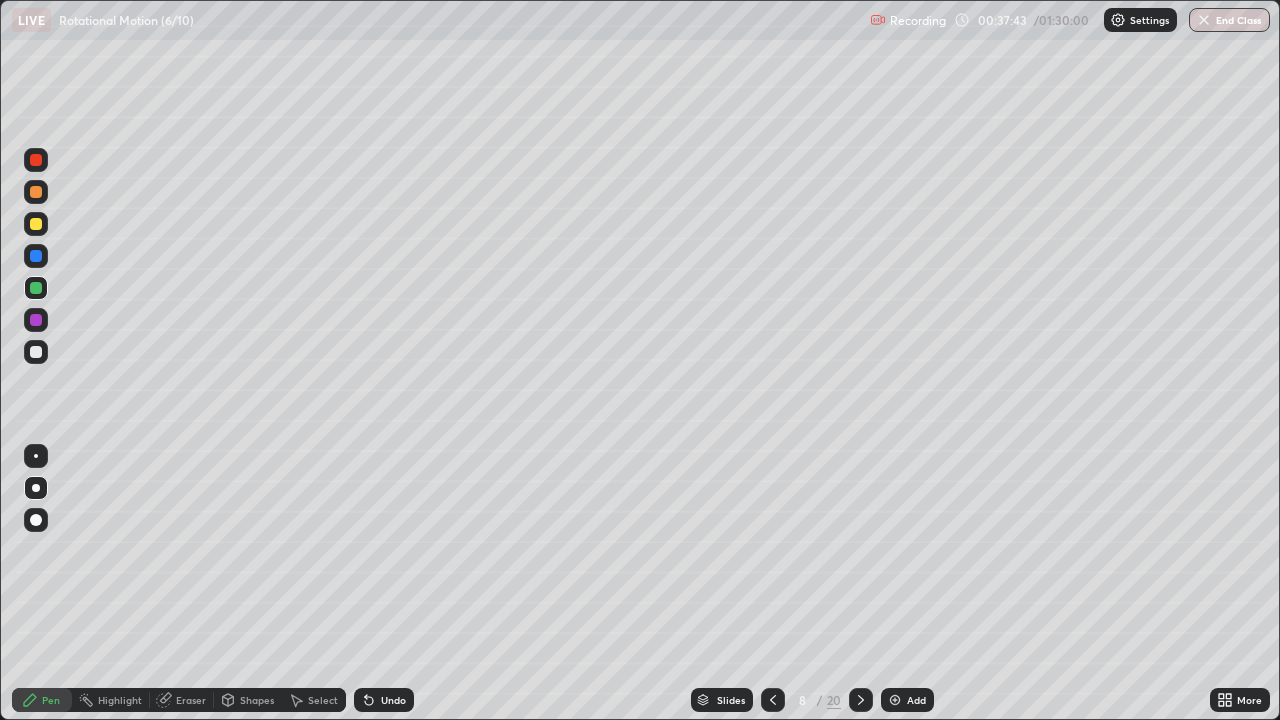 click on "Shapes" at bounding box center (257, 700) 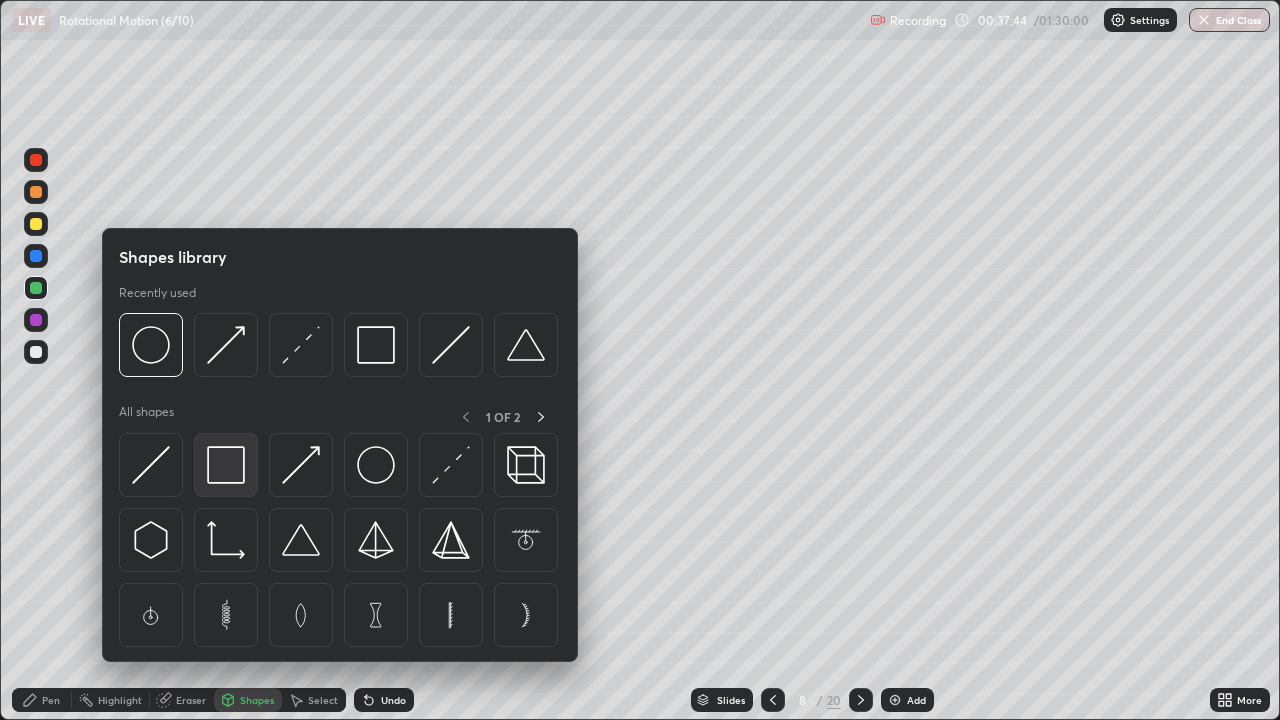 click at bounding box center [226, 465] 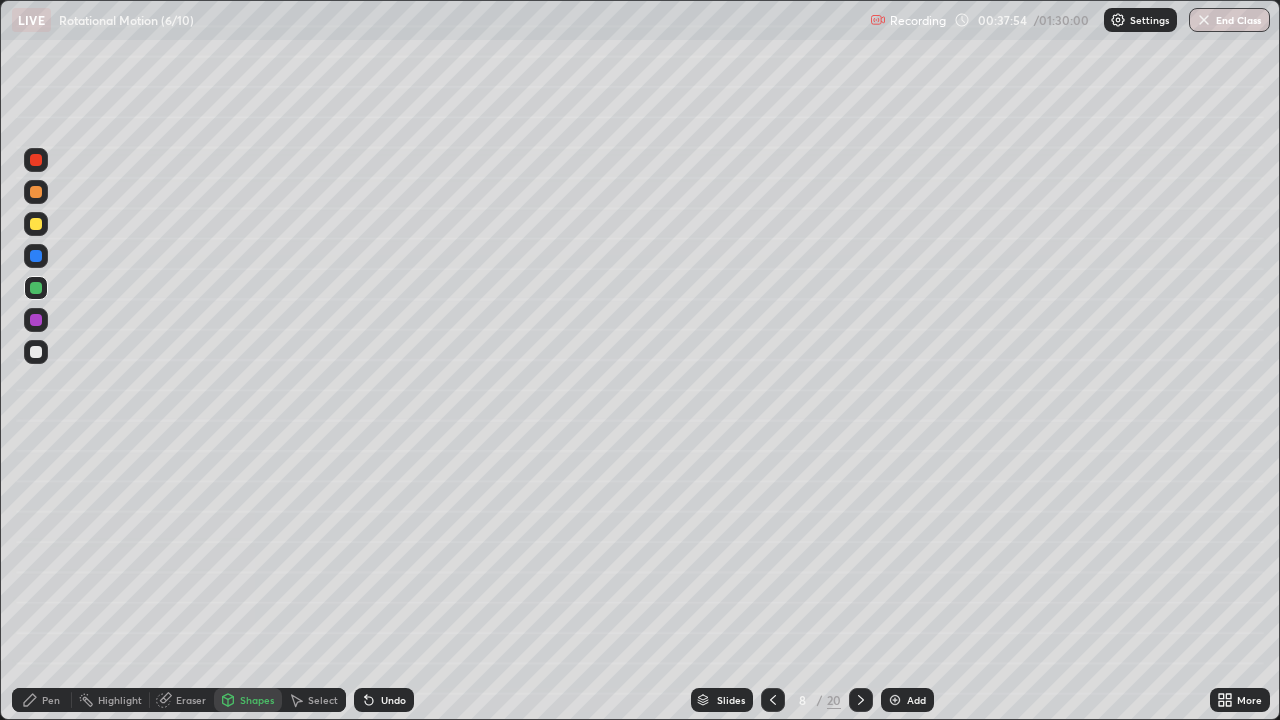 click at bounding box center [36, 224] 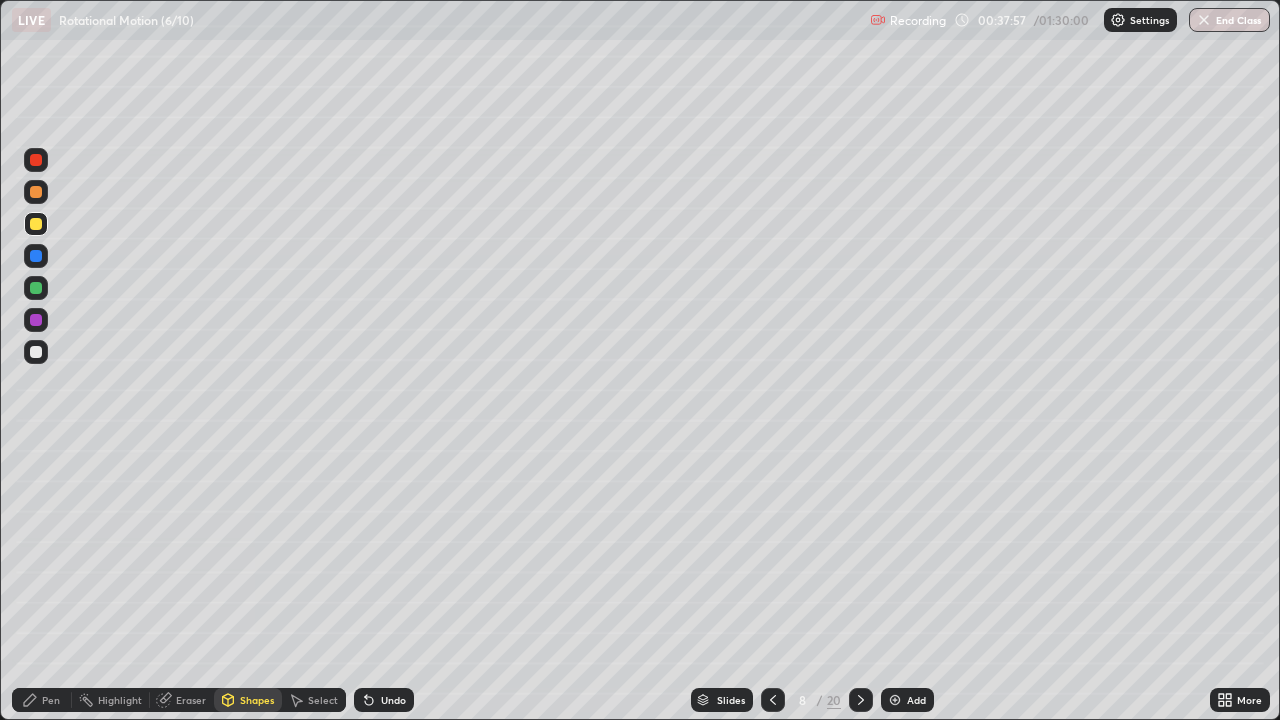 click on "Pen" at bounding box center [51, 700] 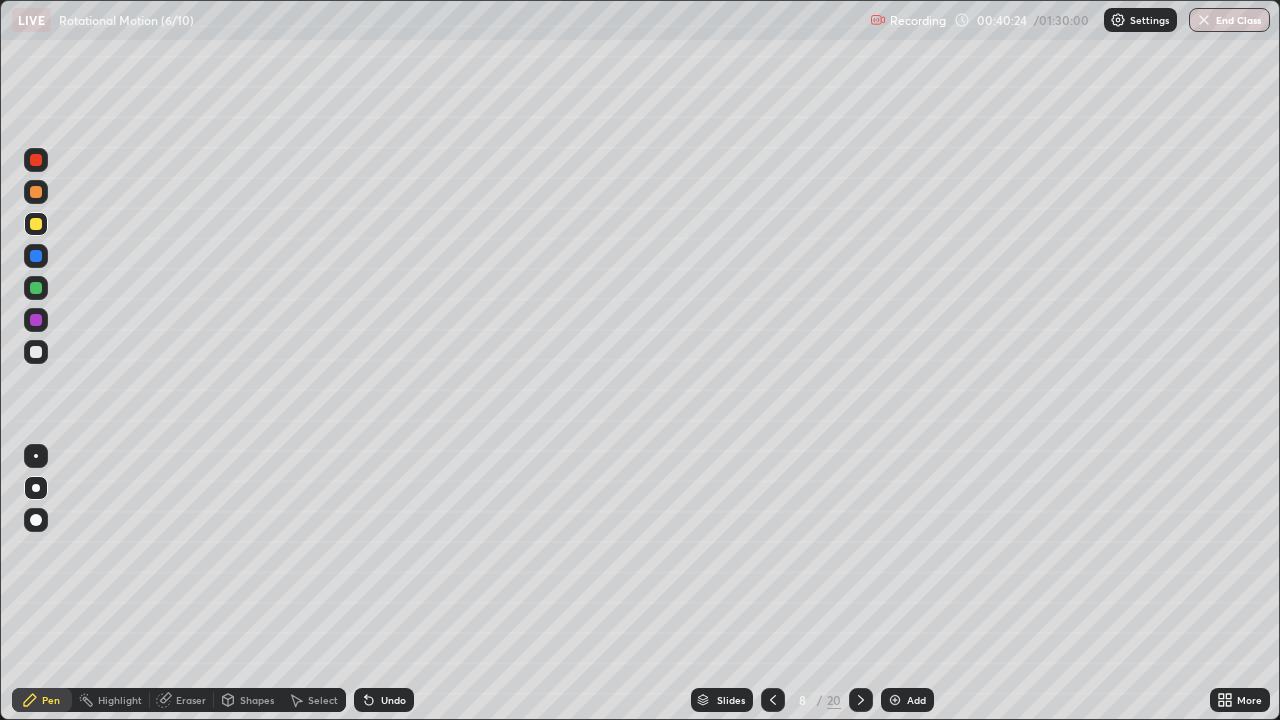 click 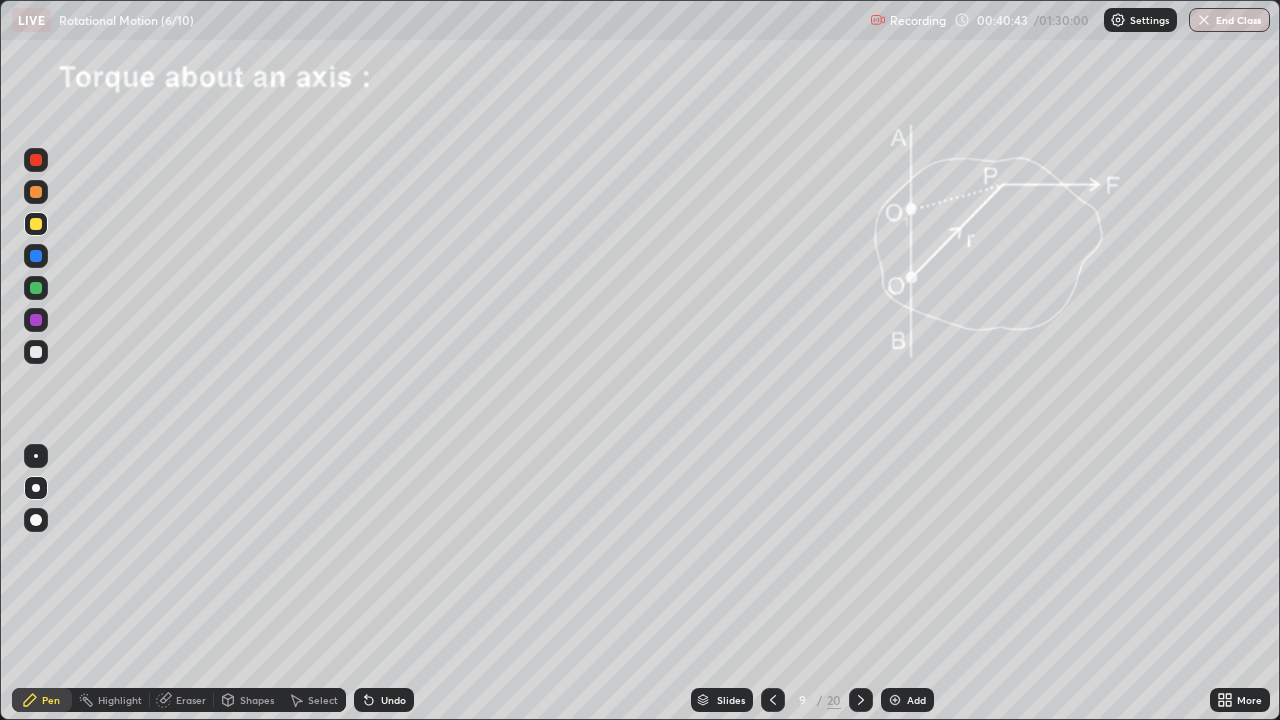 click on "Shapes" at bounding box center [257, 700] 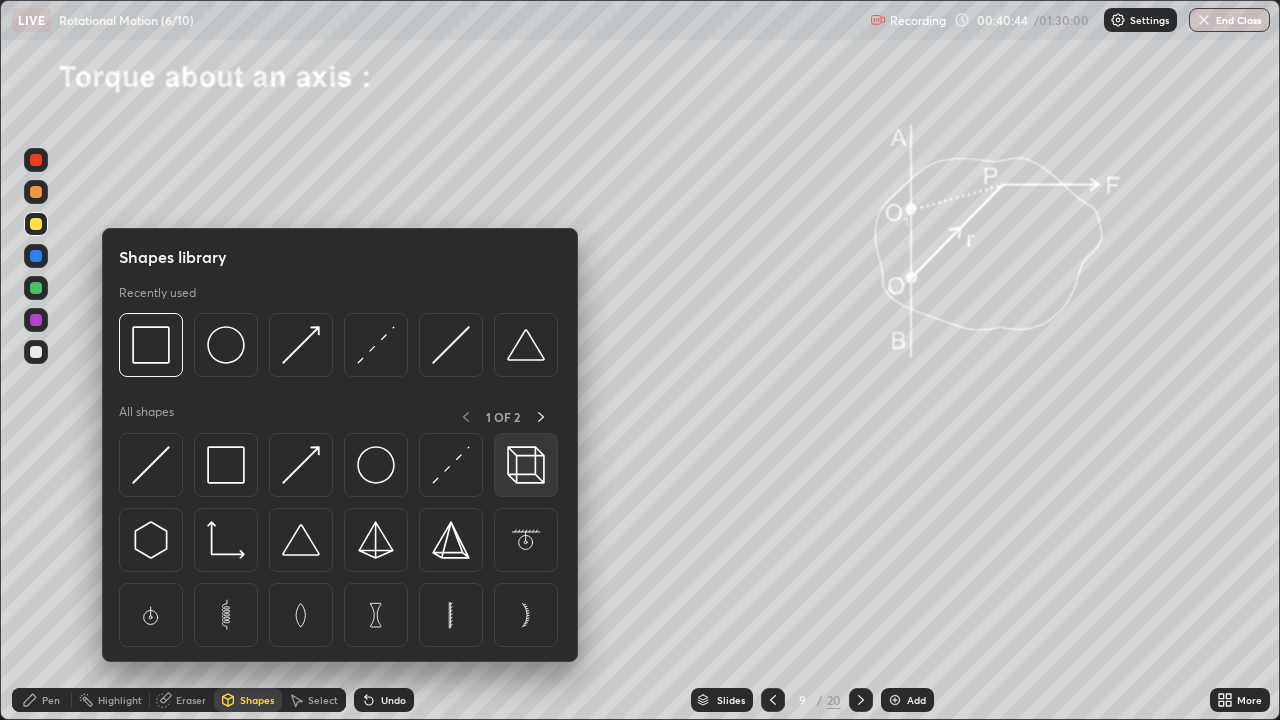 click at bounding box center (526, 465) 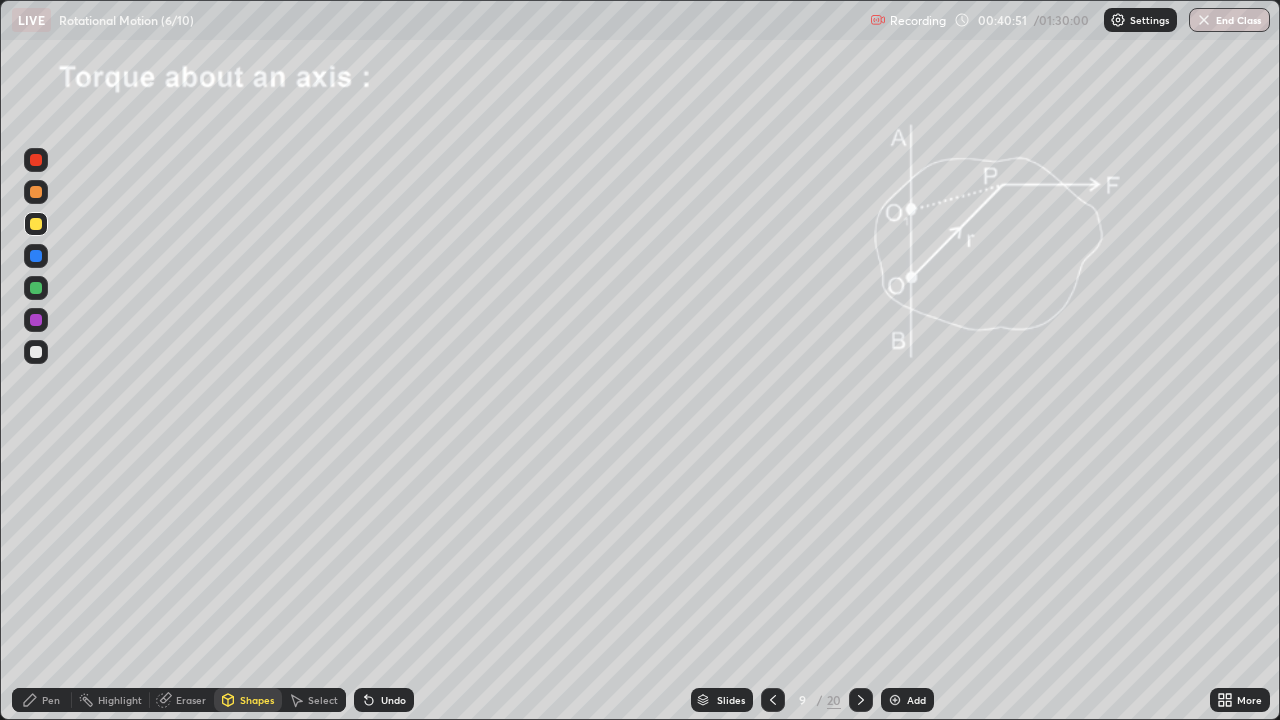 click on "Shapes" at bounding box center (248, 700) 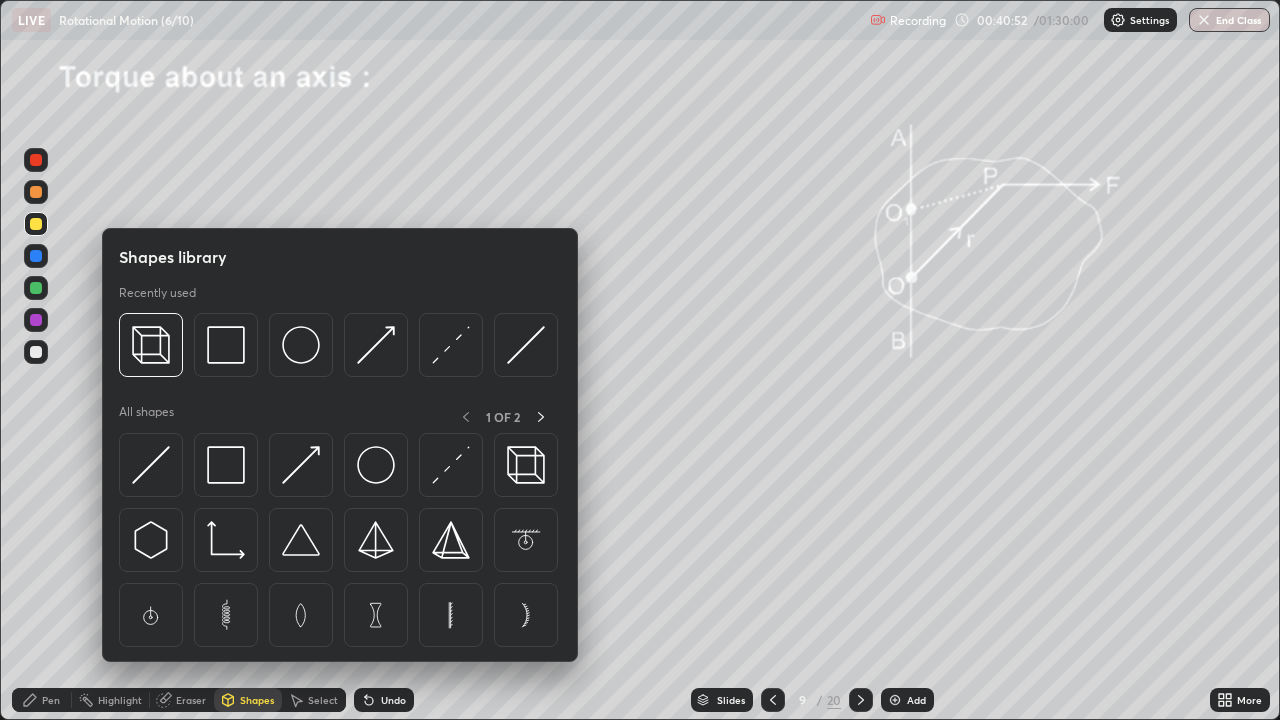 click on "Pen" at bounding box center (51, 700) 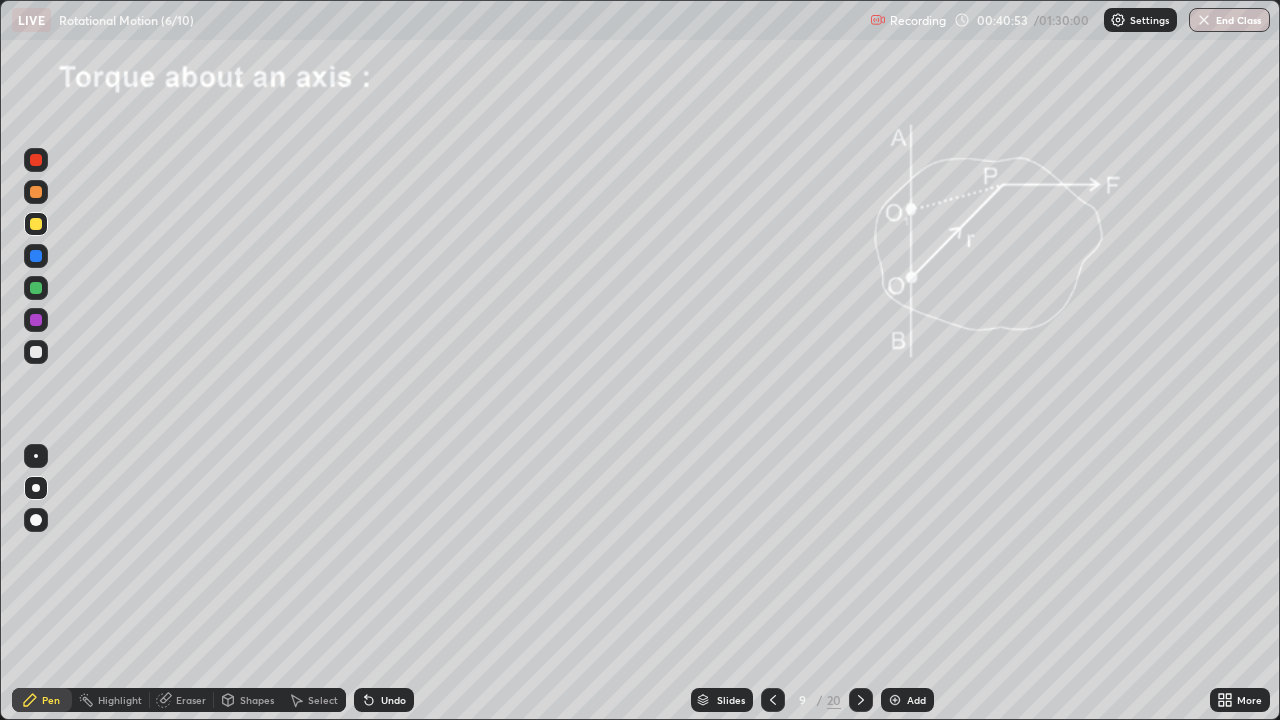 click at bounding box center [36, 520] 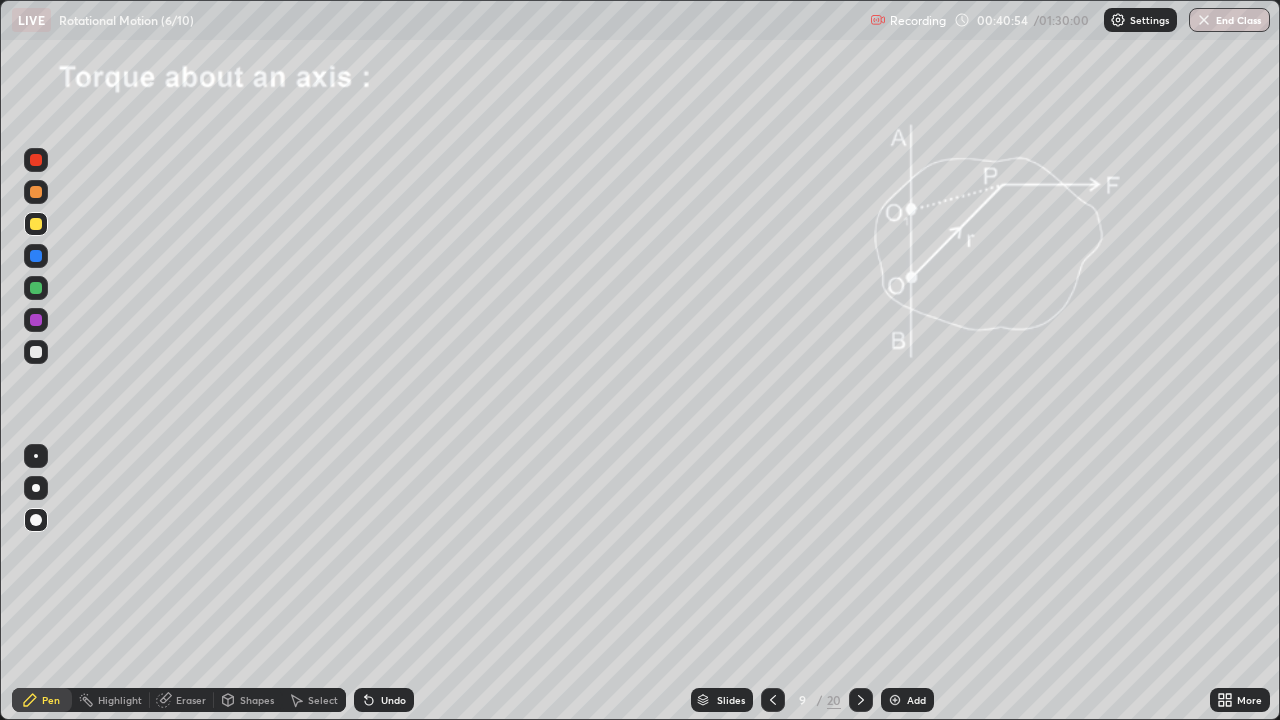 click on "Shapes" at bounding box center (257, 700) 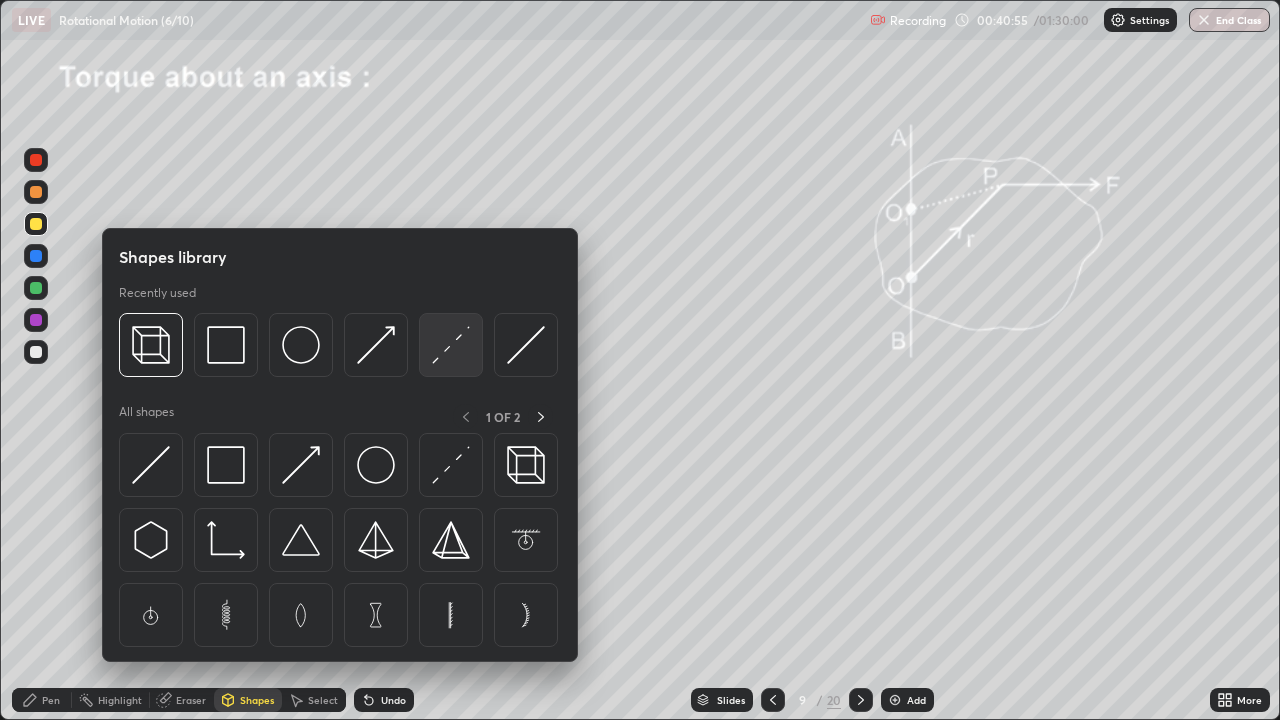 click at bounding box center [451, 345] 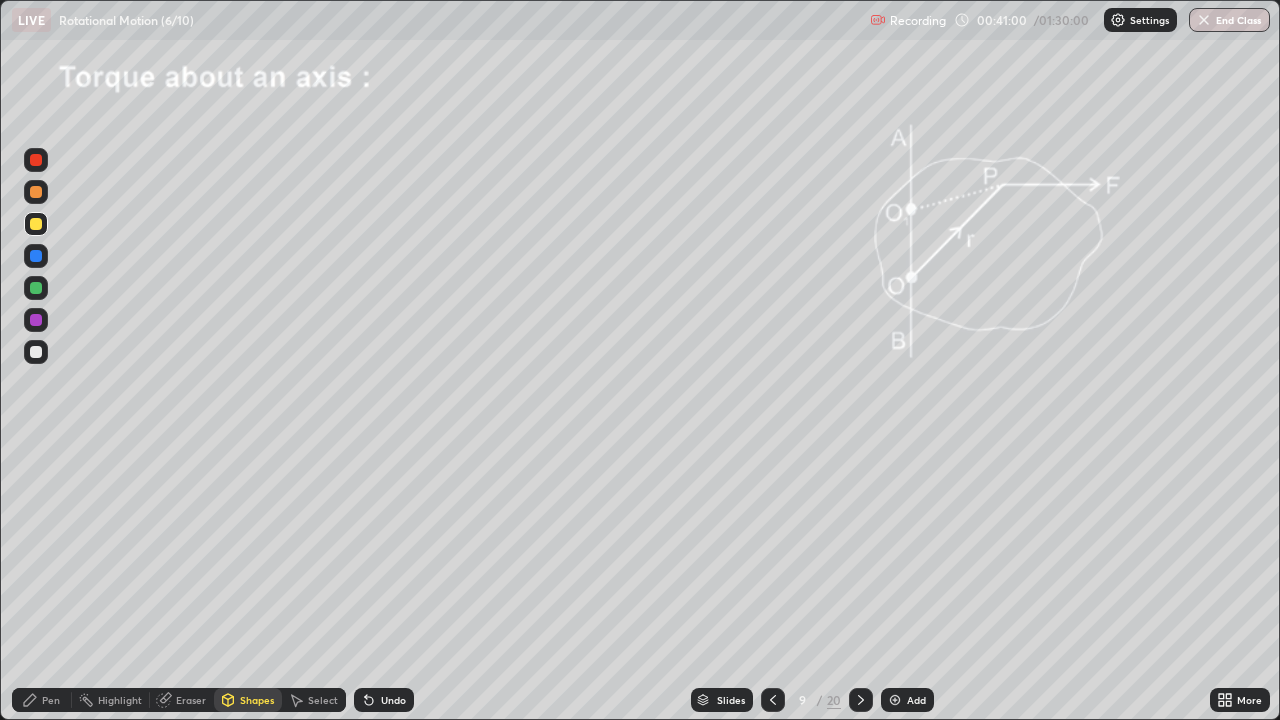 click at bounding box center (36, 352) 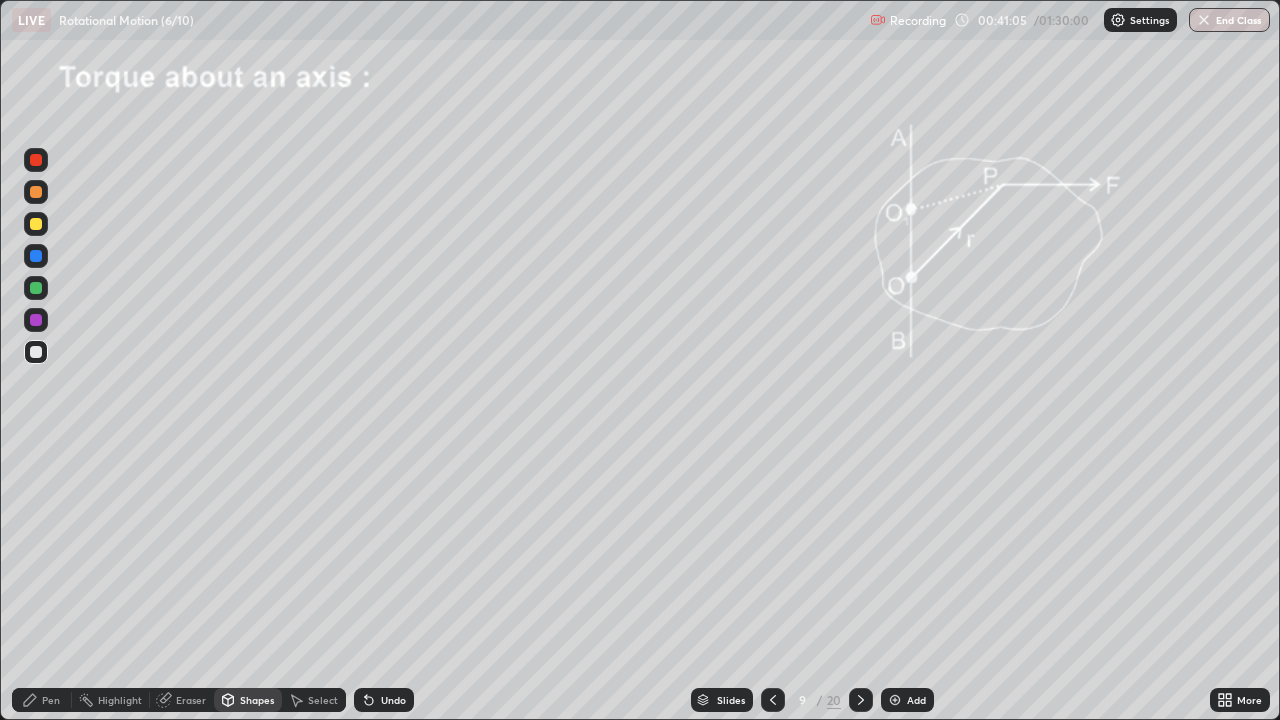 click on "Pen" at bounding box center (42, 700) 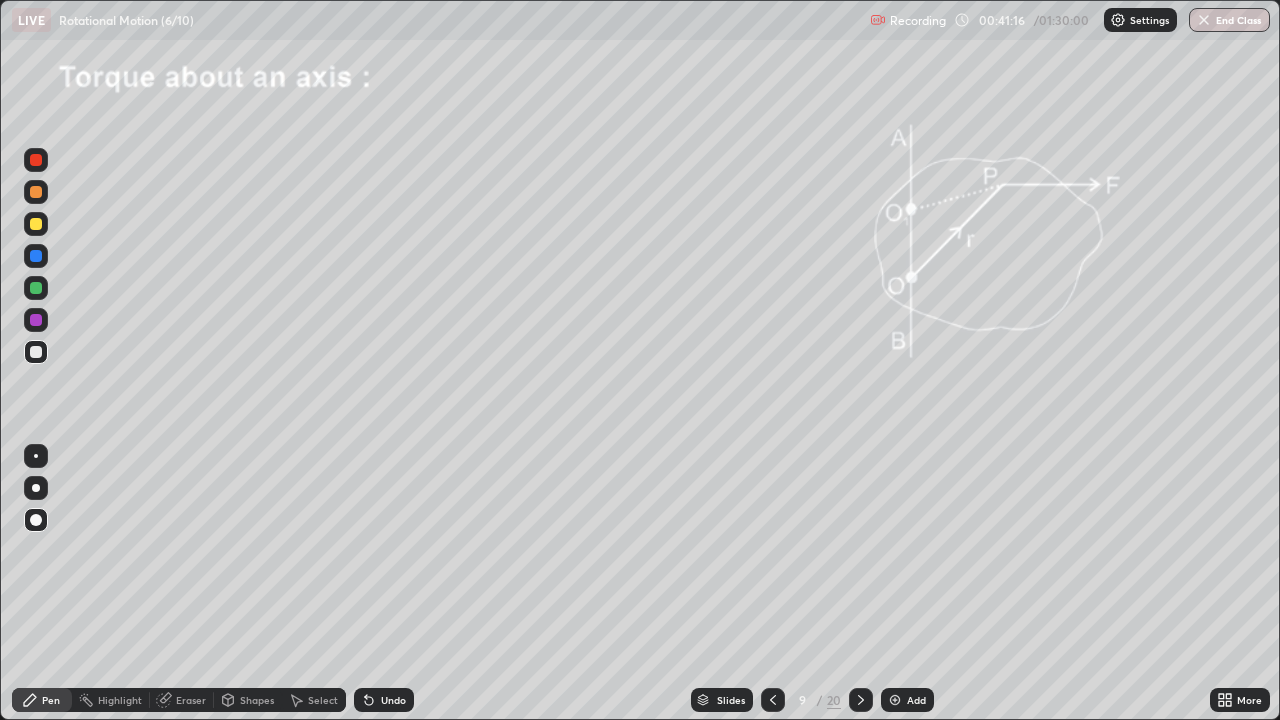 click on "Shapes" at bounding box center (257, 700) 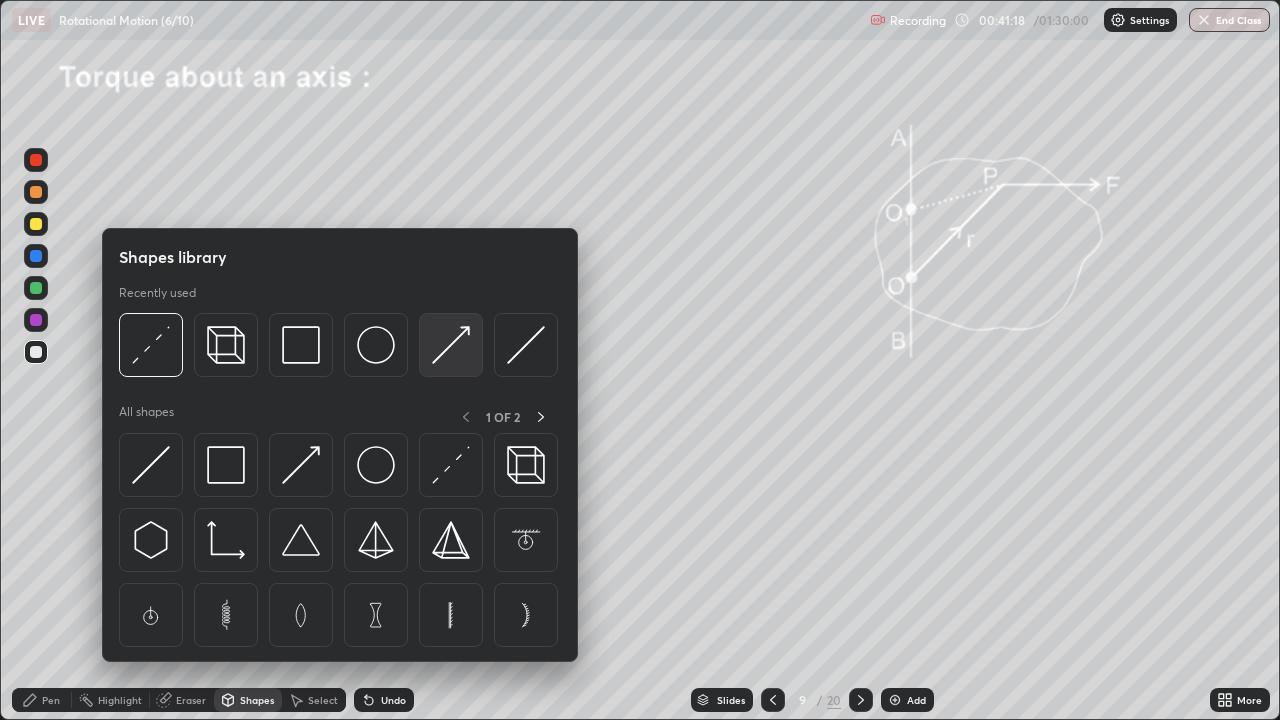 click at bounding box center [451, 345] 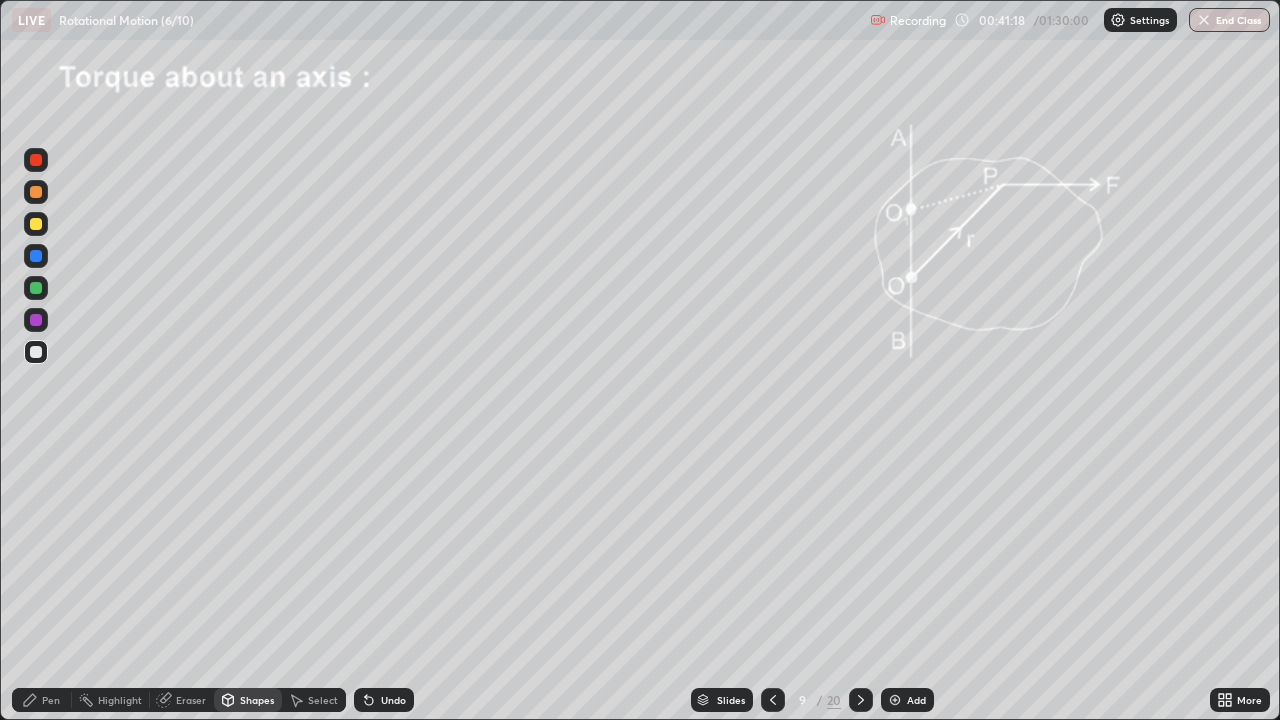 click at bounding box center [36, 288] 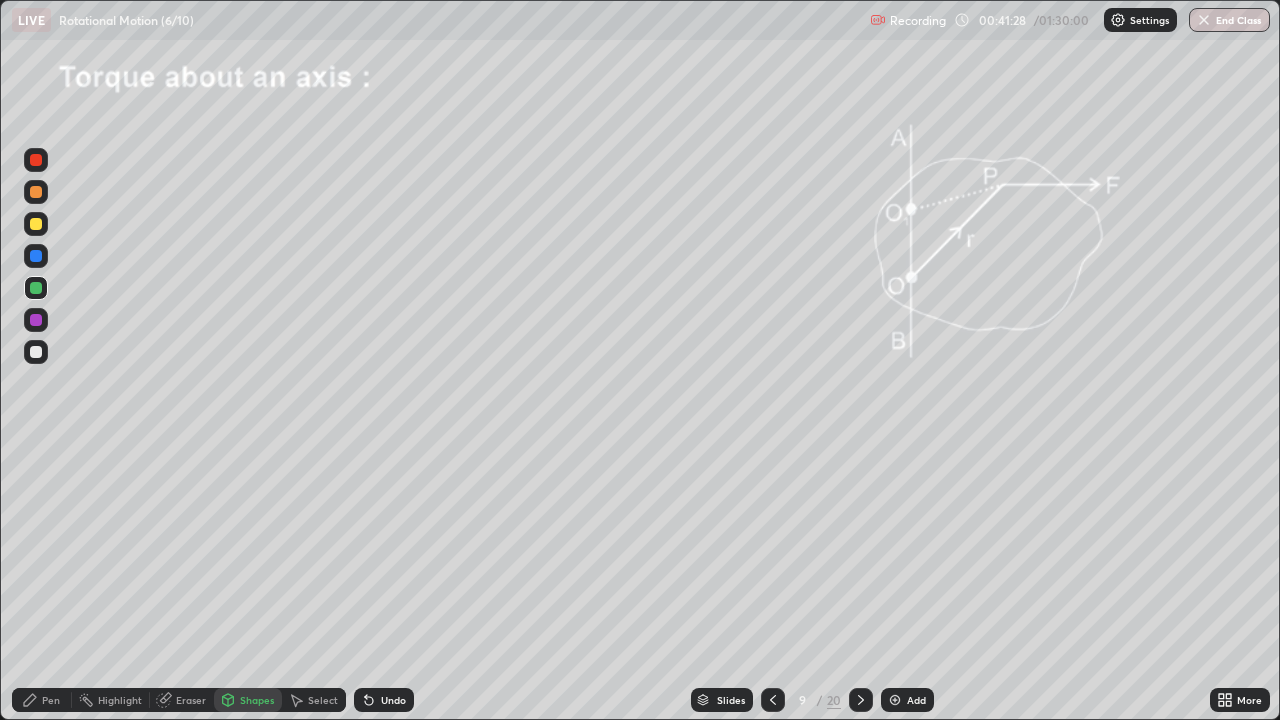 click 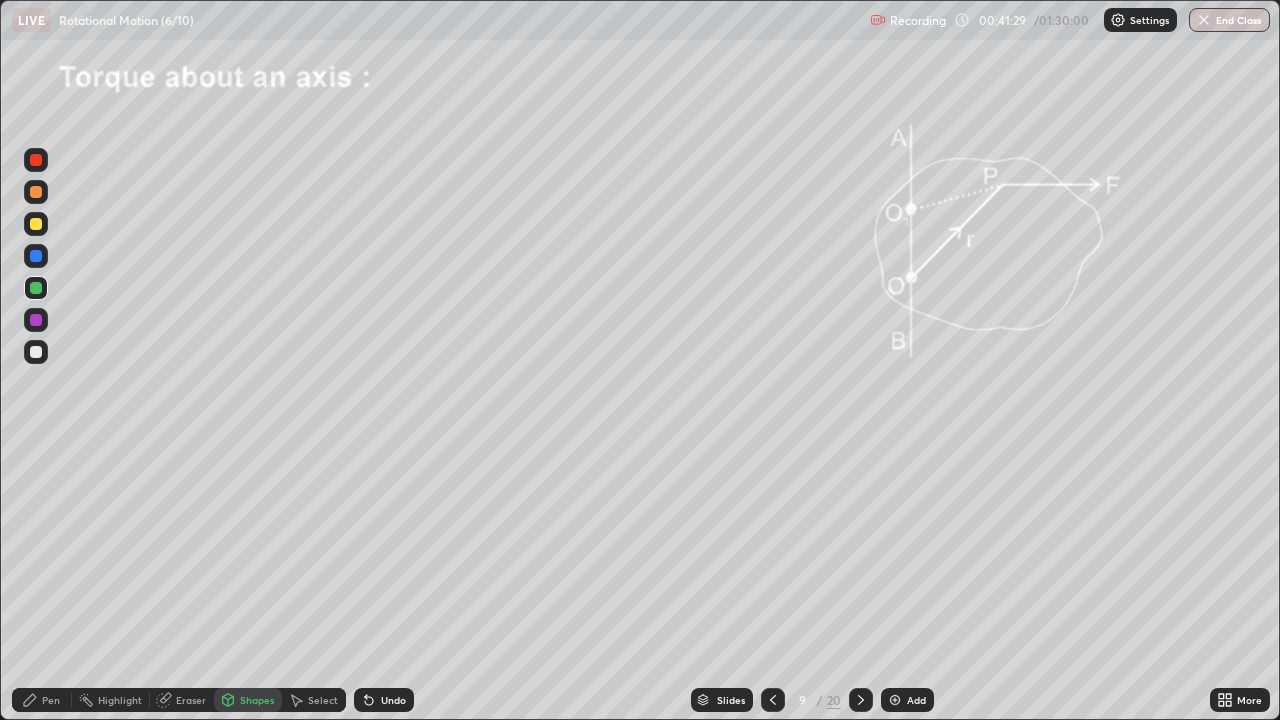 click at bounding box center (36, 320) 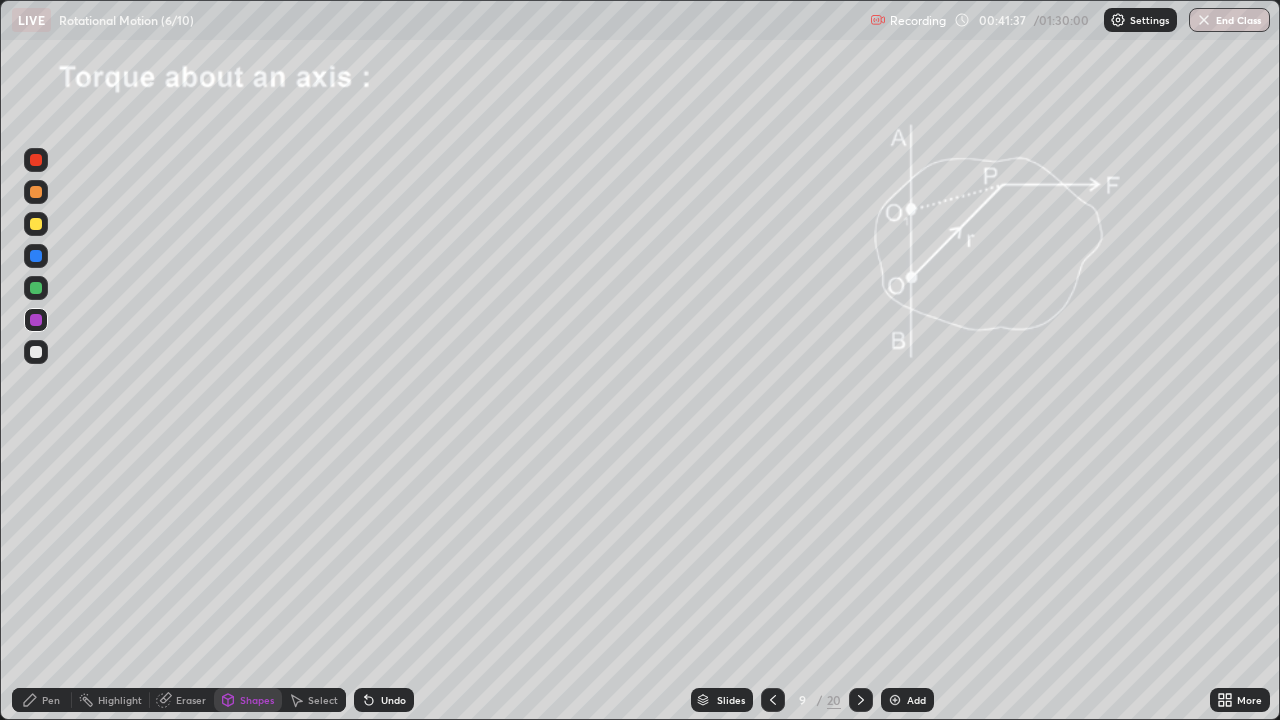 click at bounding box center [36, 192] 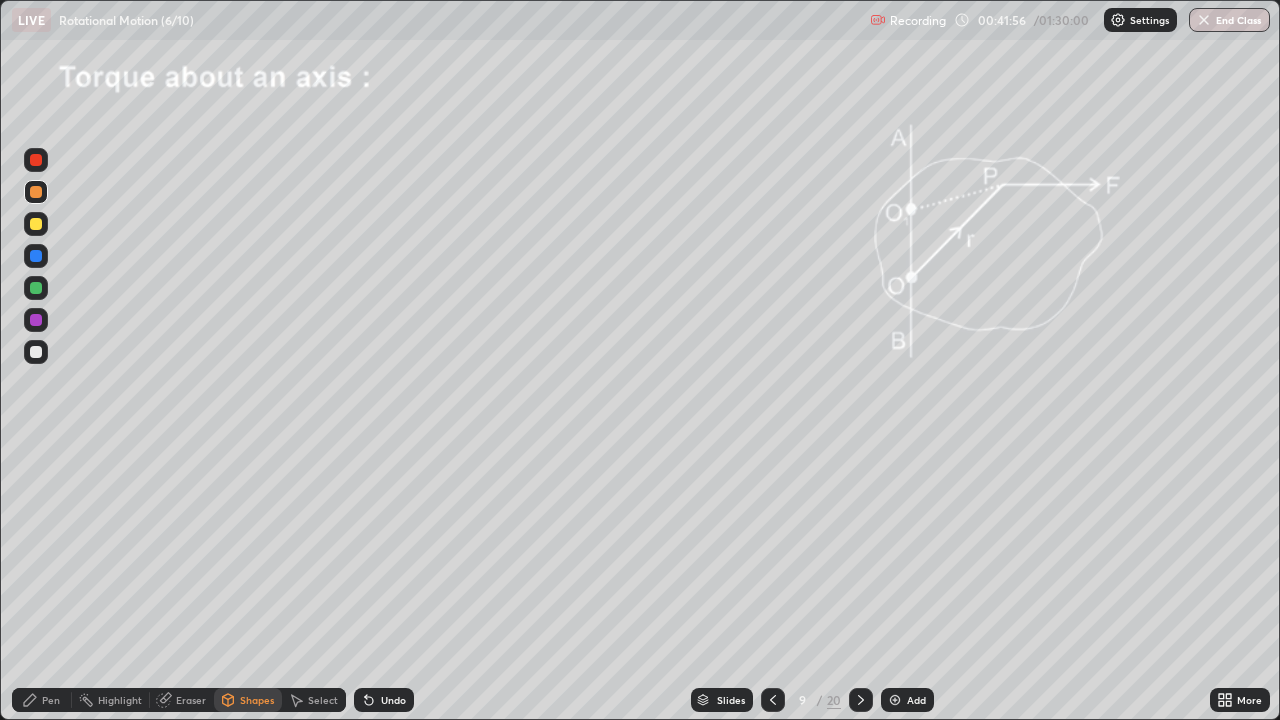 click at bounding box center (36, 288) 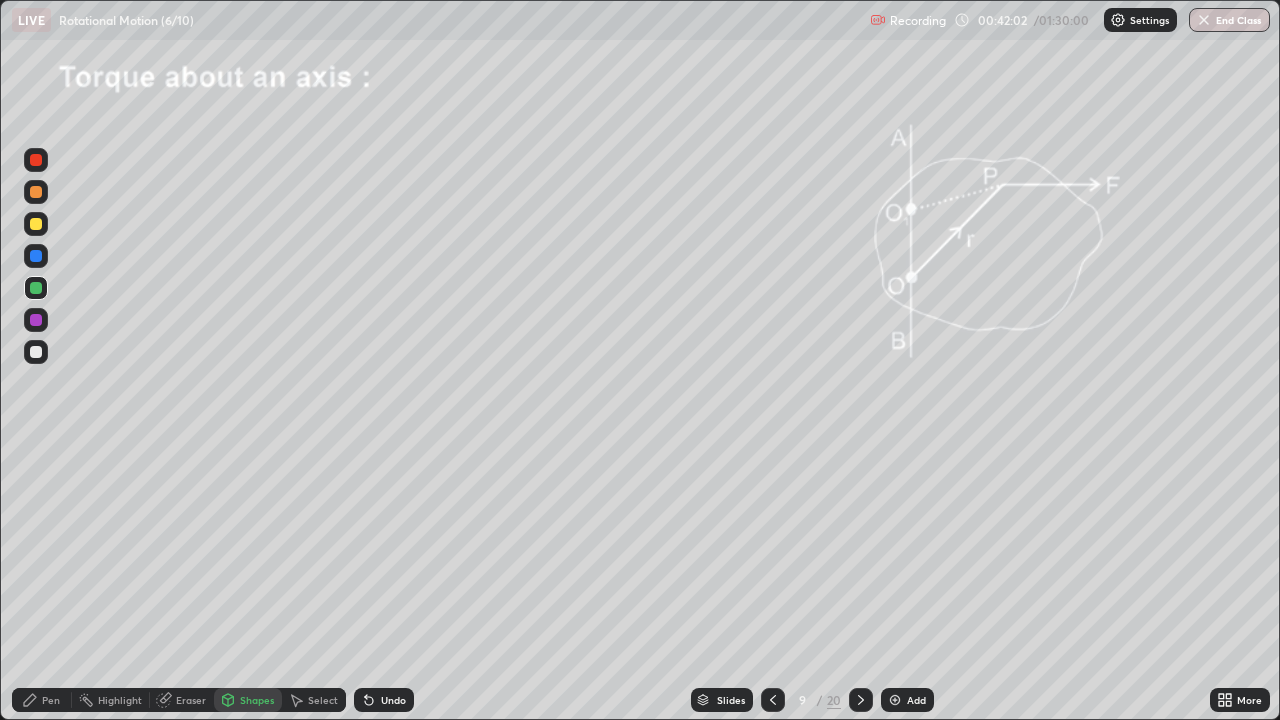 click on "Undo" at bounding box center (384, 700) 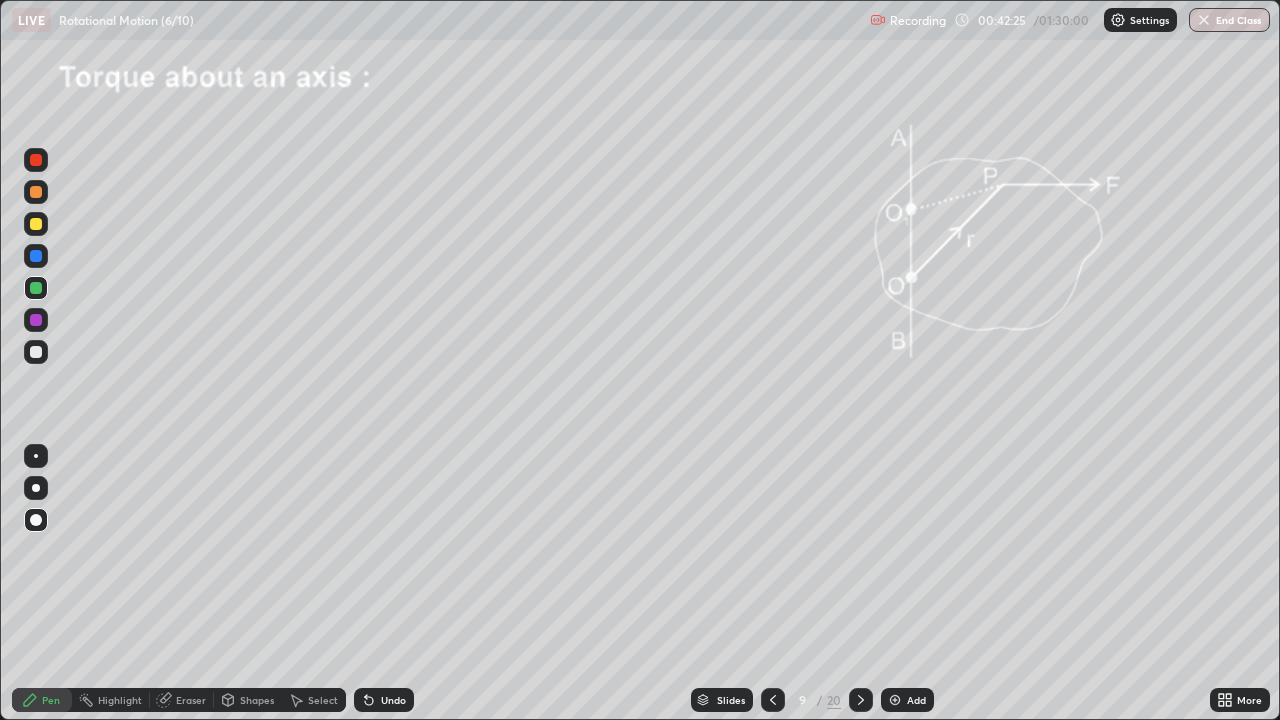 click on "Undo" at bounding box center [393, 700] 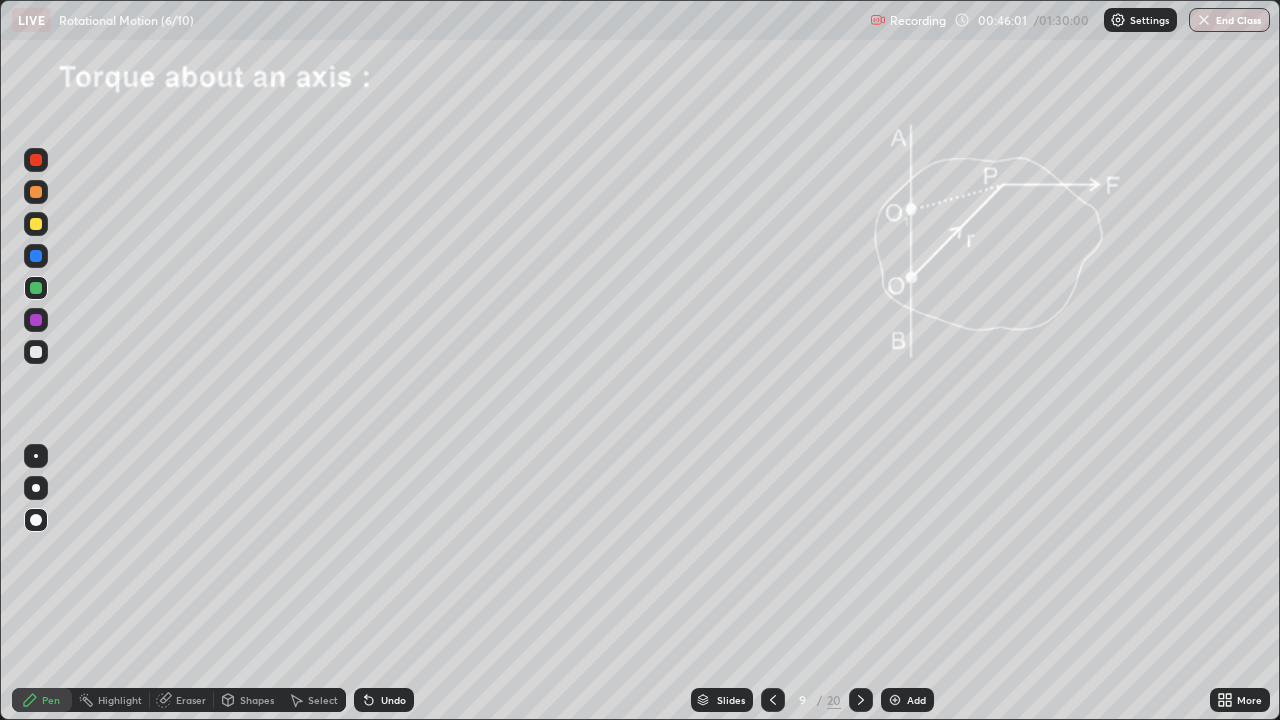 click on "Undo" at bounding box center (393, 700) 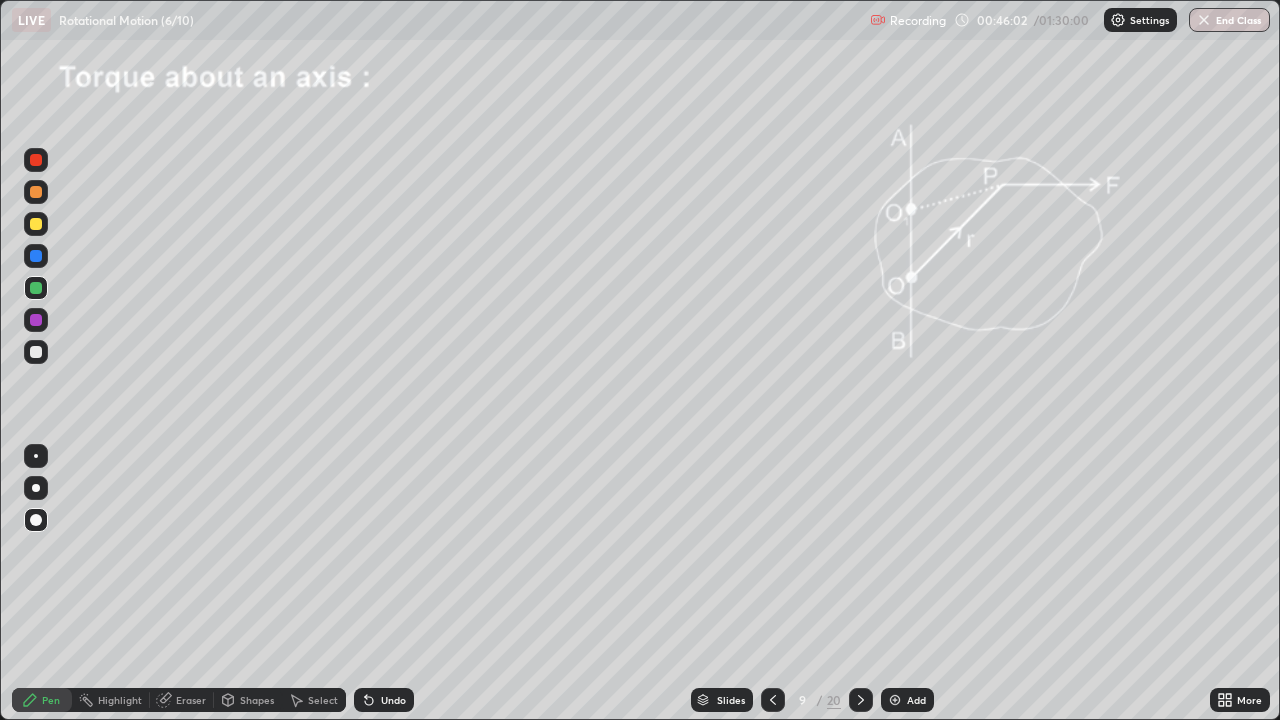 click on "Undo" at bounding box center (393, 700) 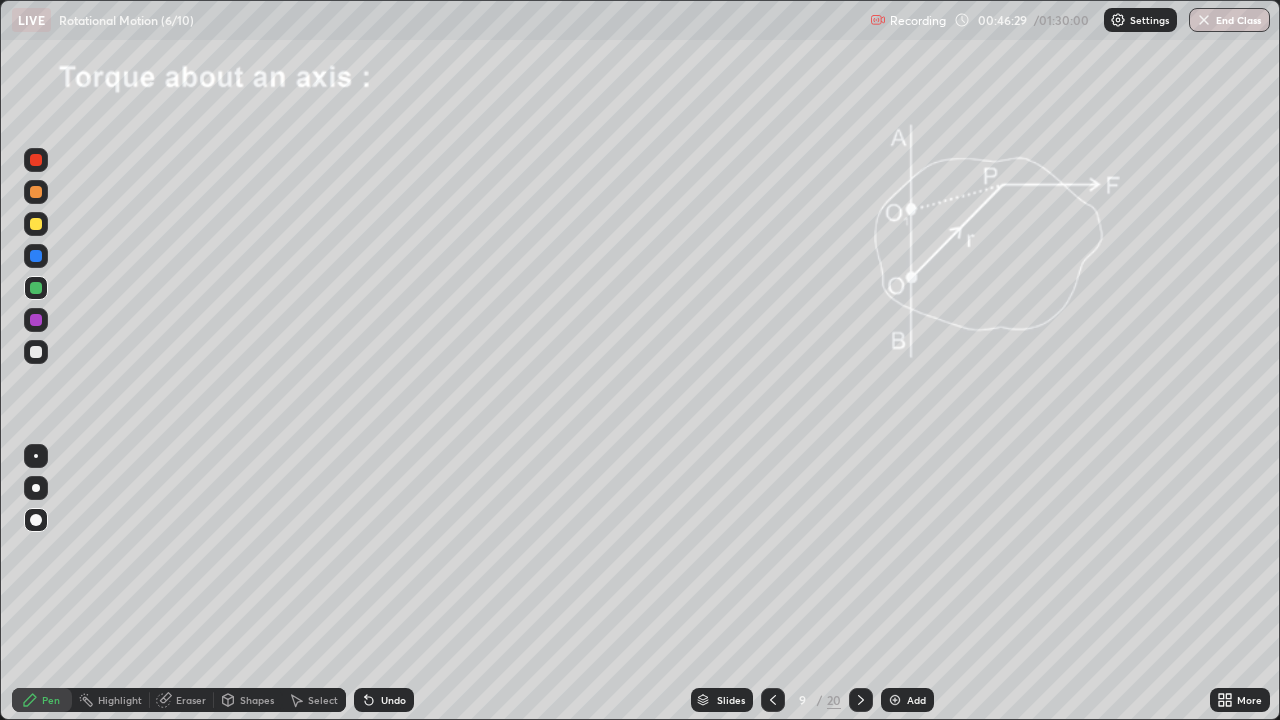 click at bounding box center [36, 320] 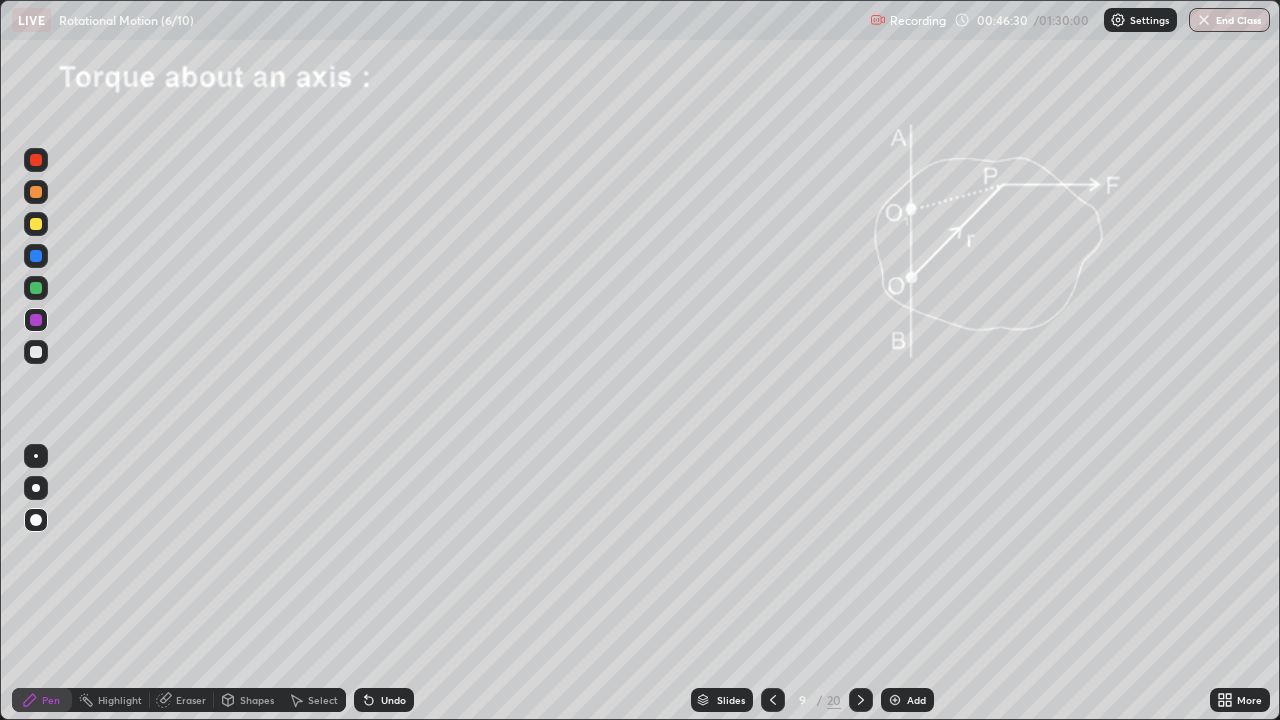 click on "Eraser" at bounding box center [182, 700] 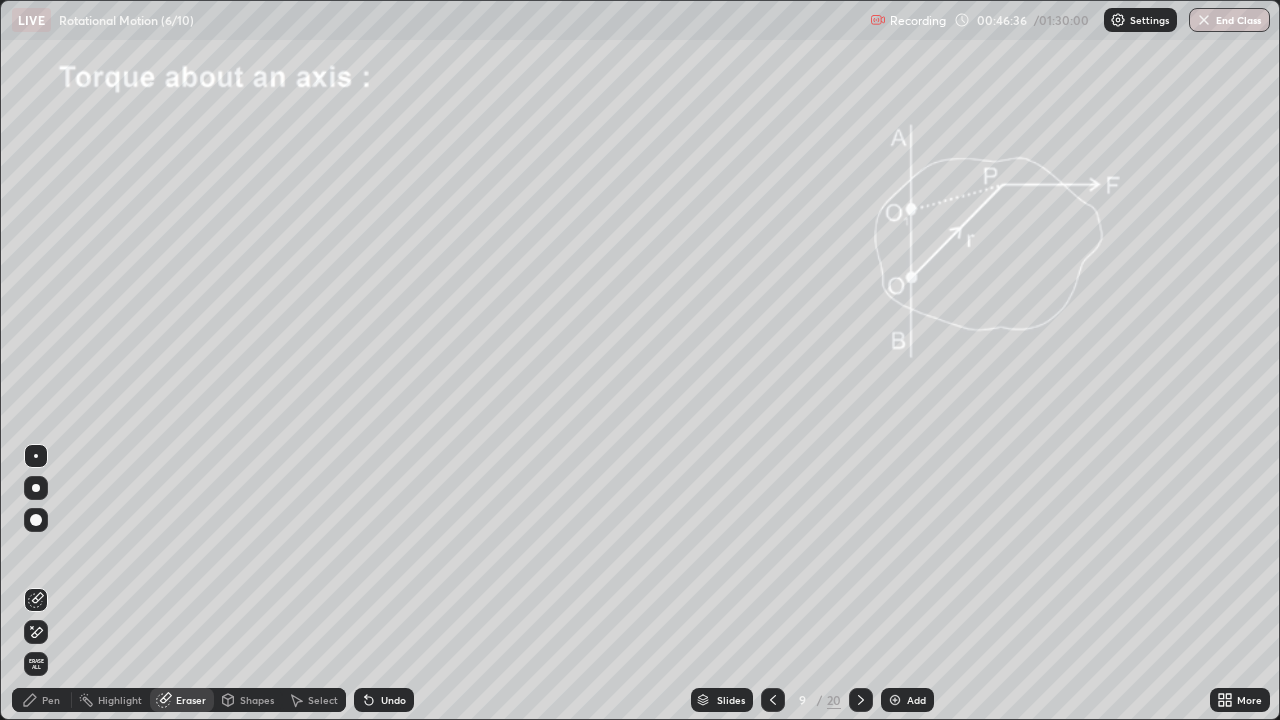 click on "Shapes" at bounding box center (257, 700) 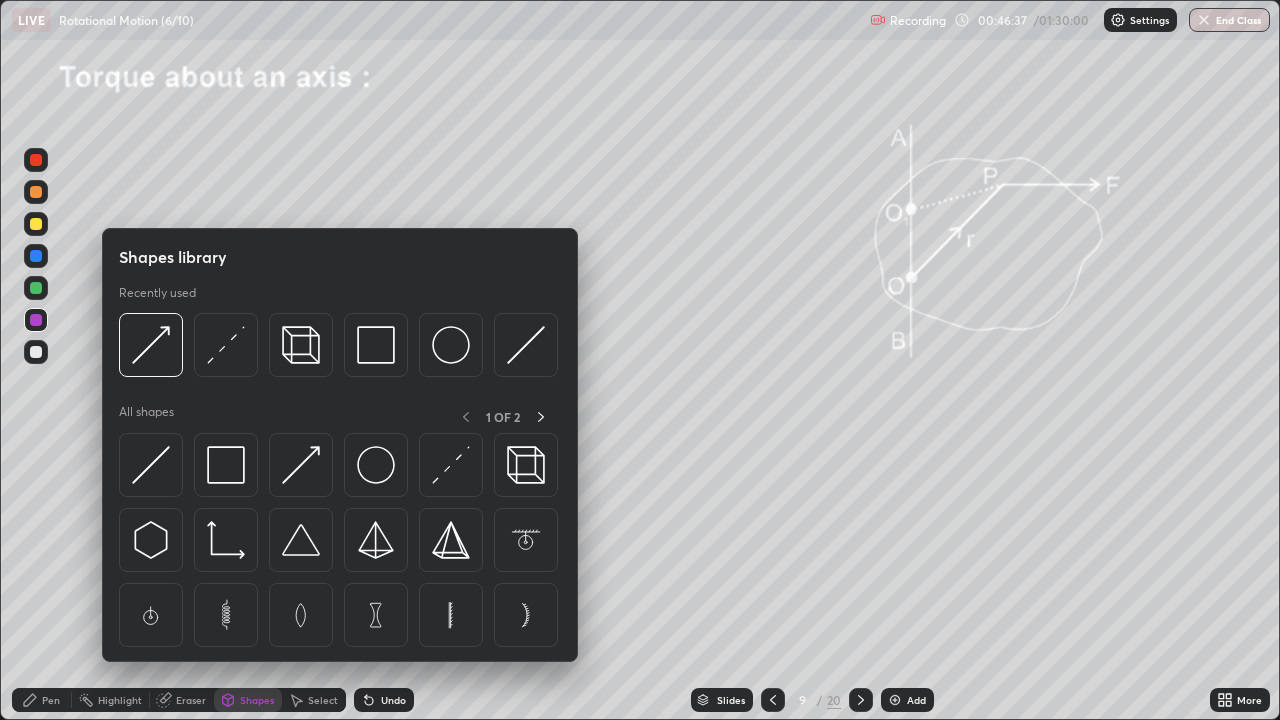 click at bounding box center (36, 320) 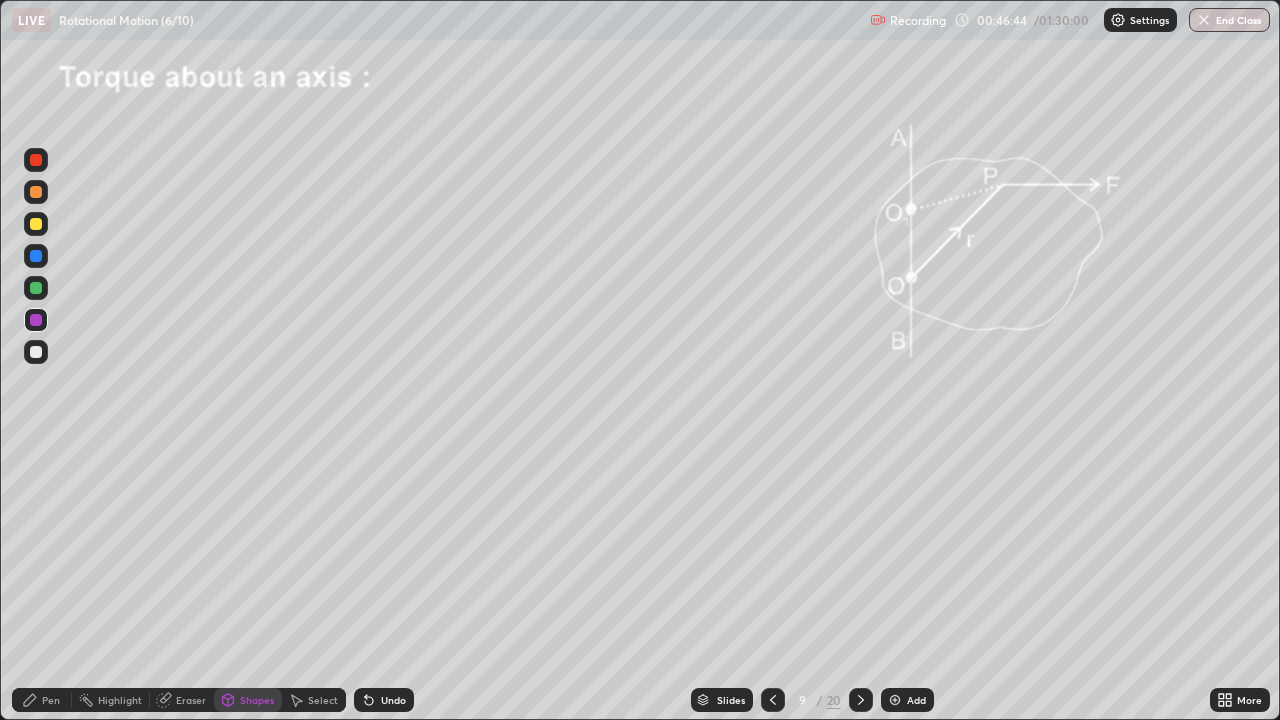 click on "Pen" at bounding box center [42, 700] 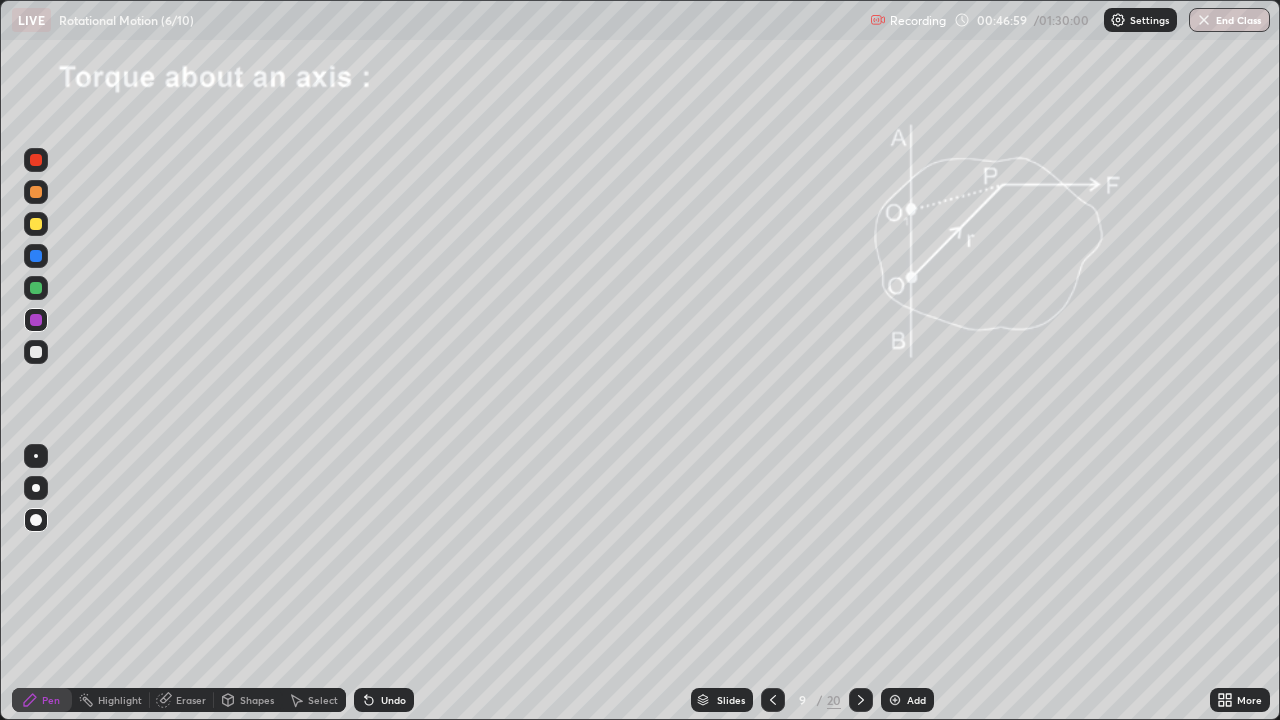 click at bounding box center (36, 192) 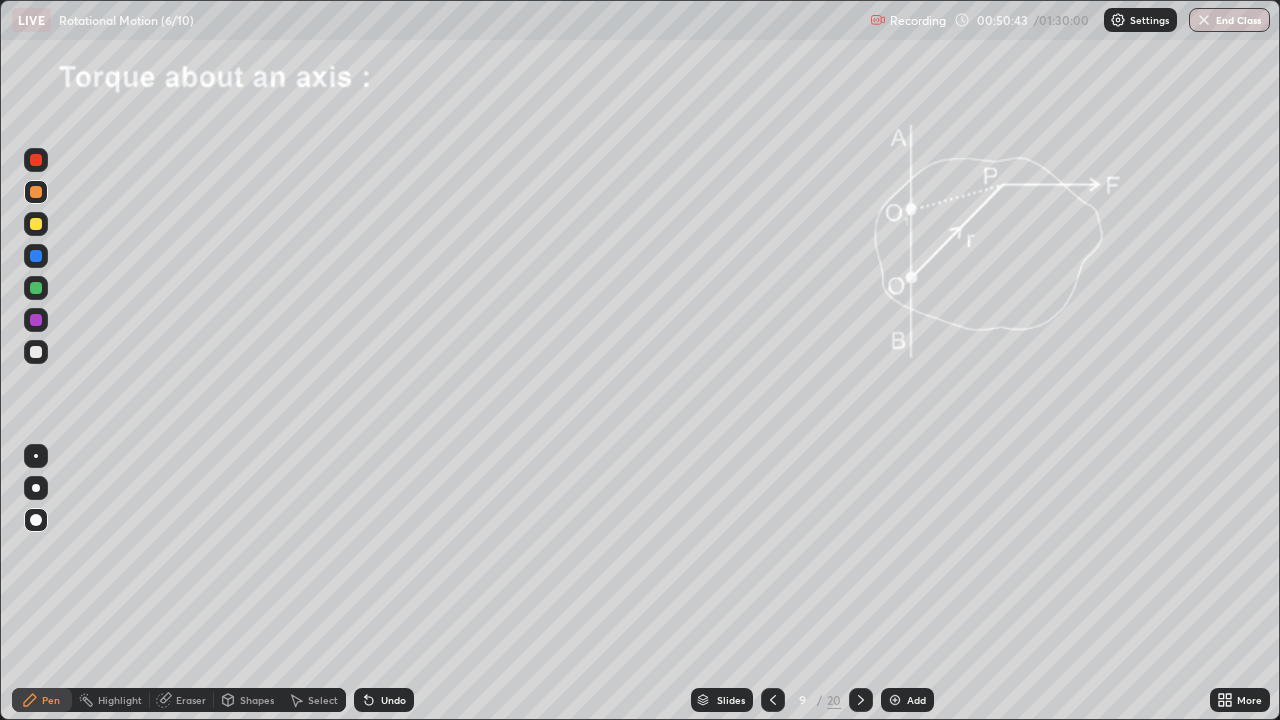 click on "Add" at bounding box center (907, 700) 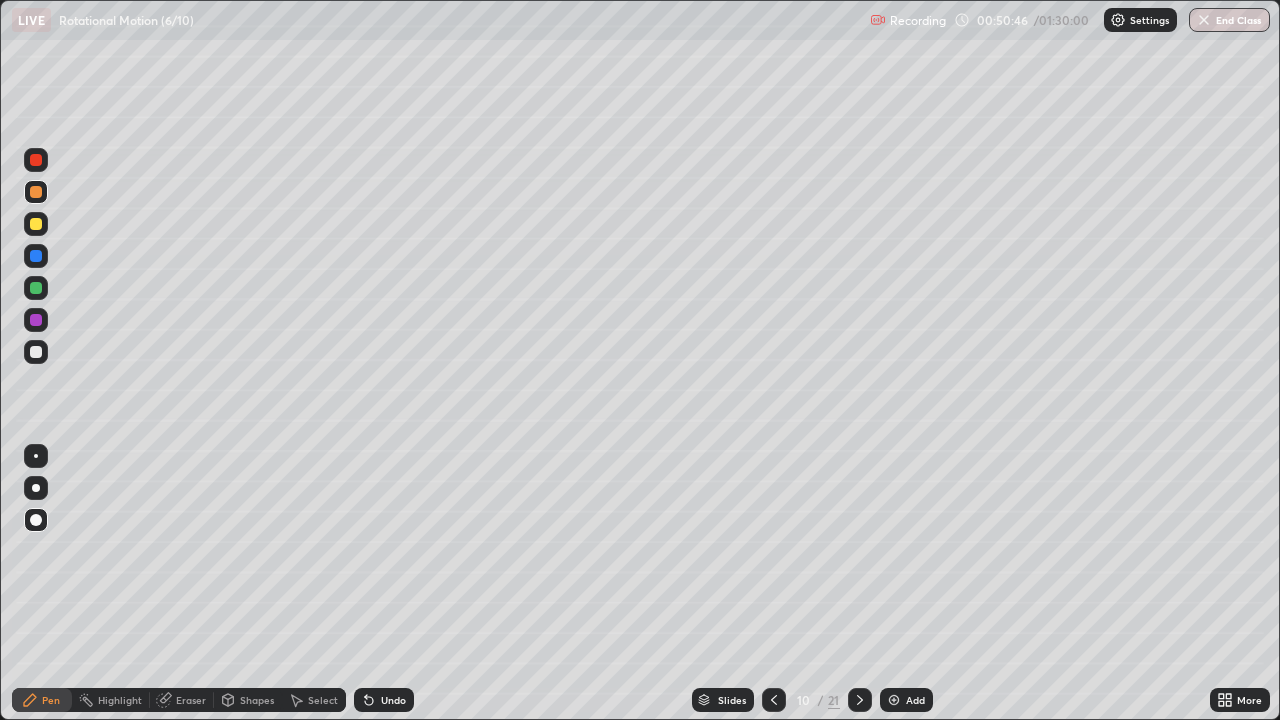 click at bounding box center [36, 488] 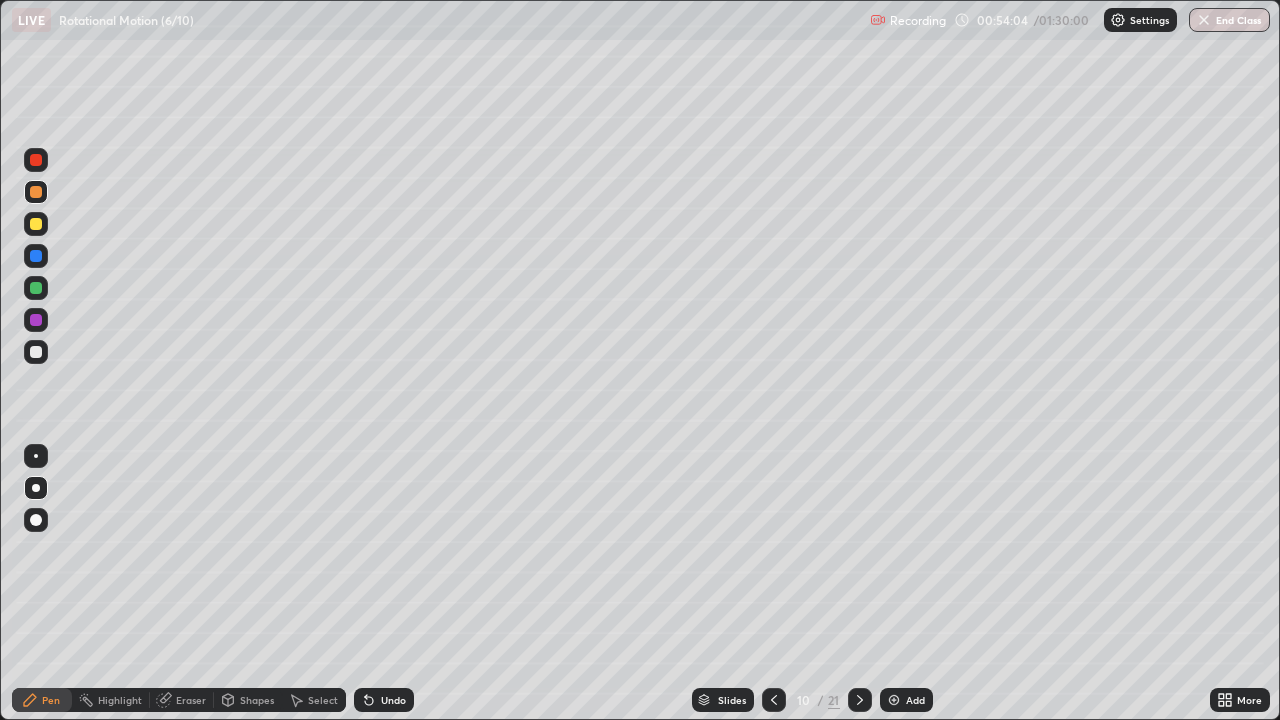 click on "Shapes" at bounding box center [257, 700] 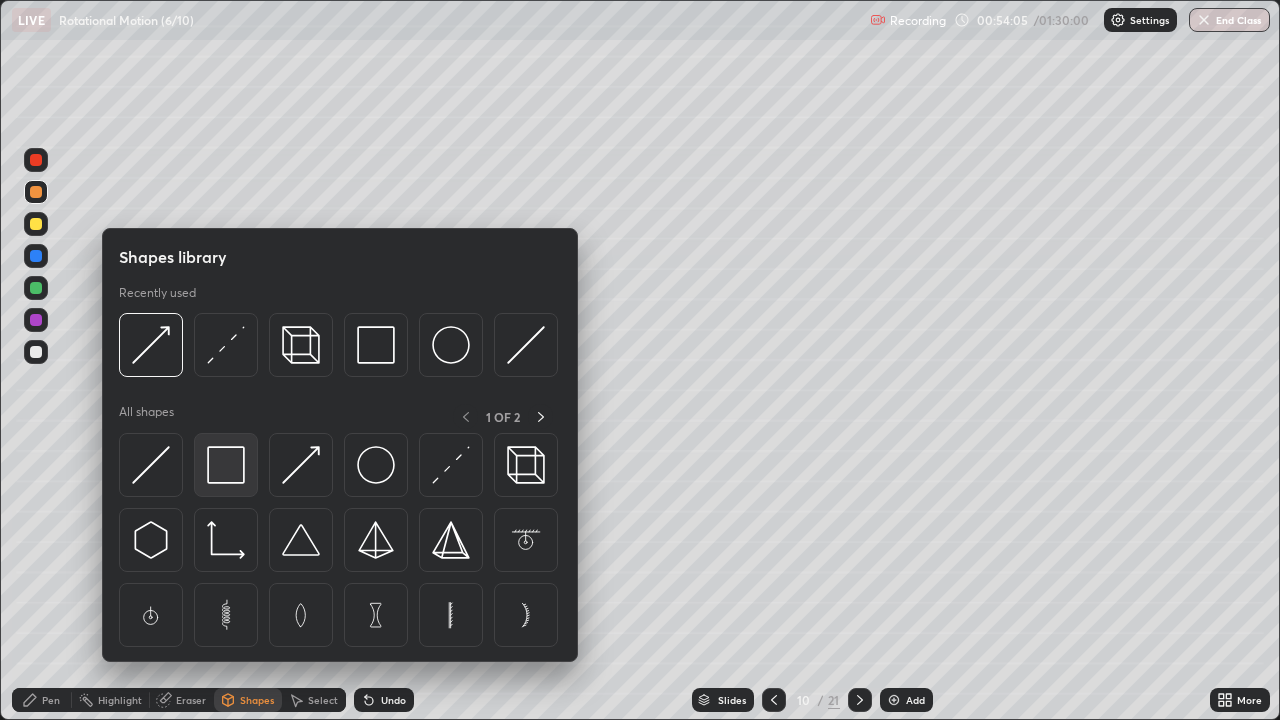 click at bounding box center [226, 465] 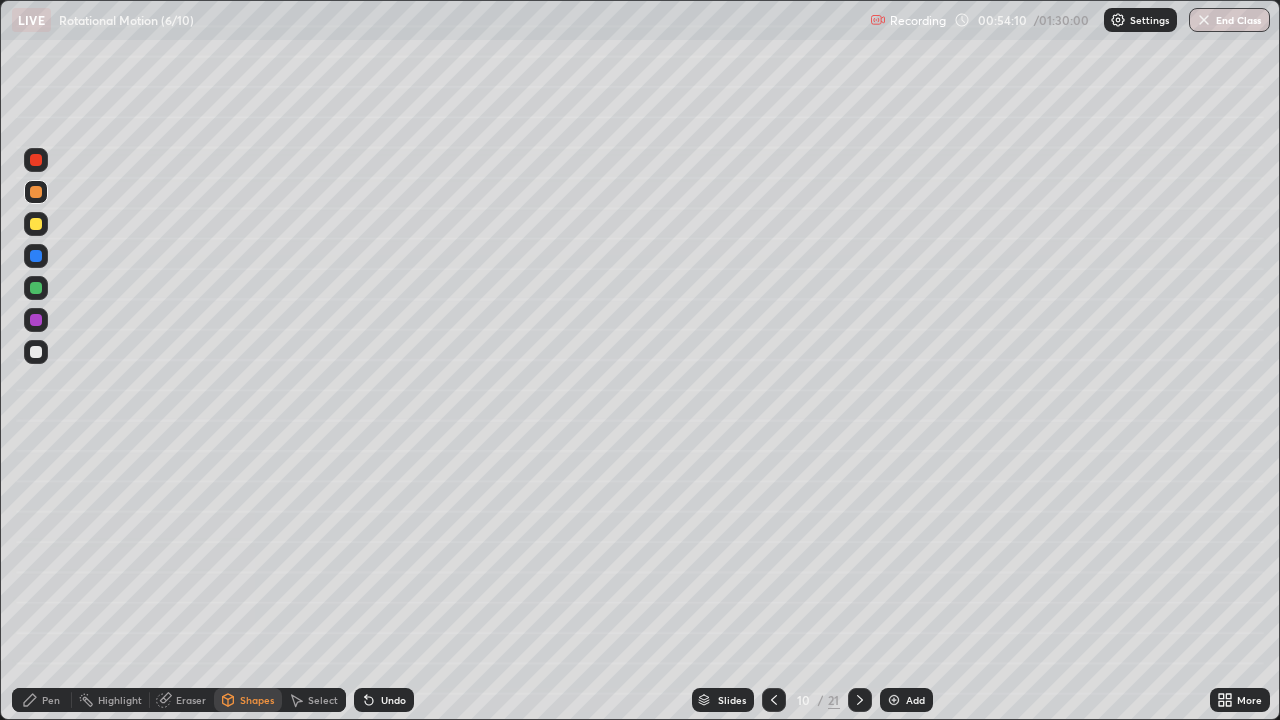 click at bounding box center (36, 352) 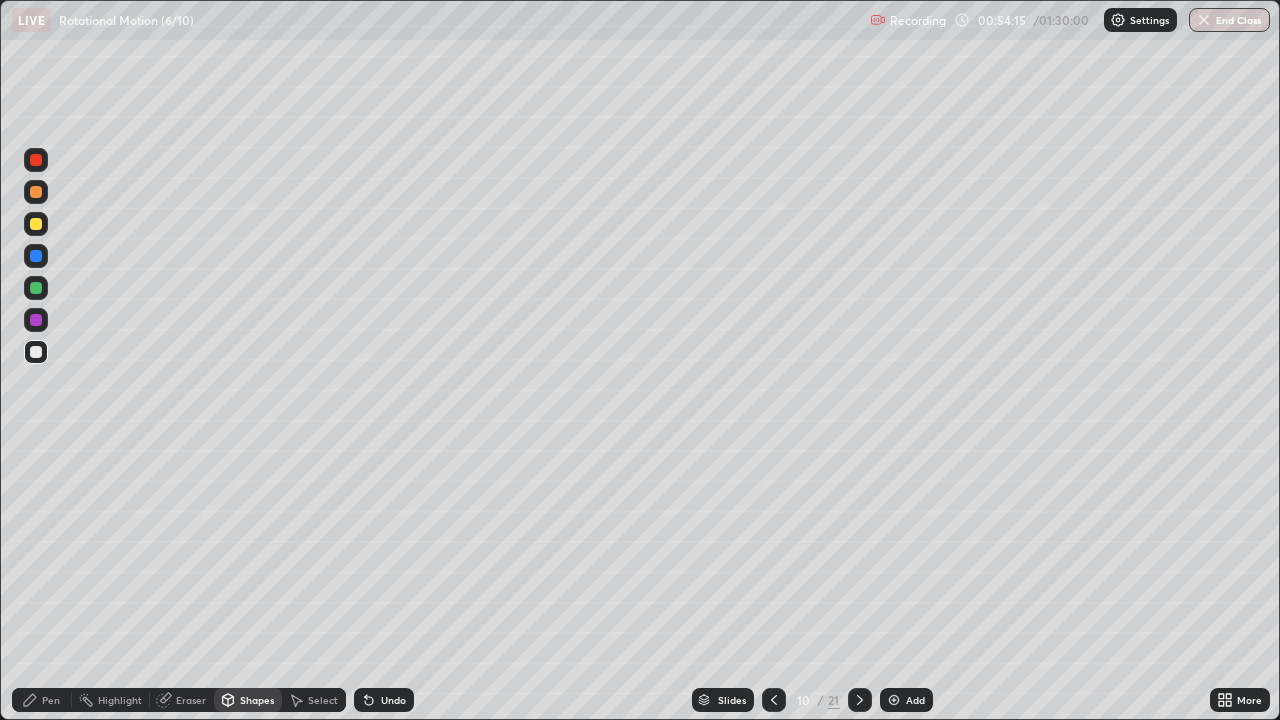 click on "Shapes" at bounding box center [257, 700] 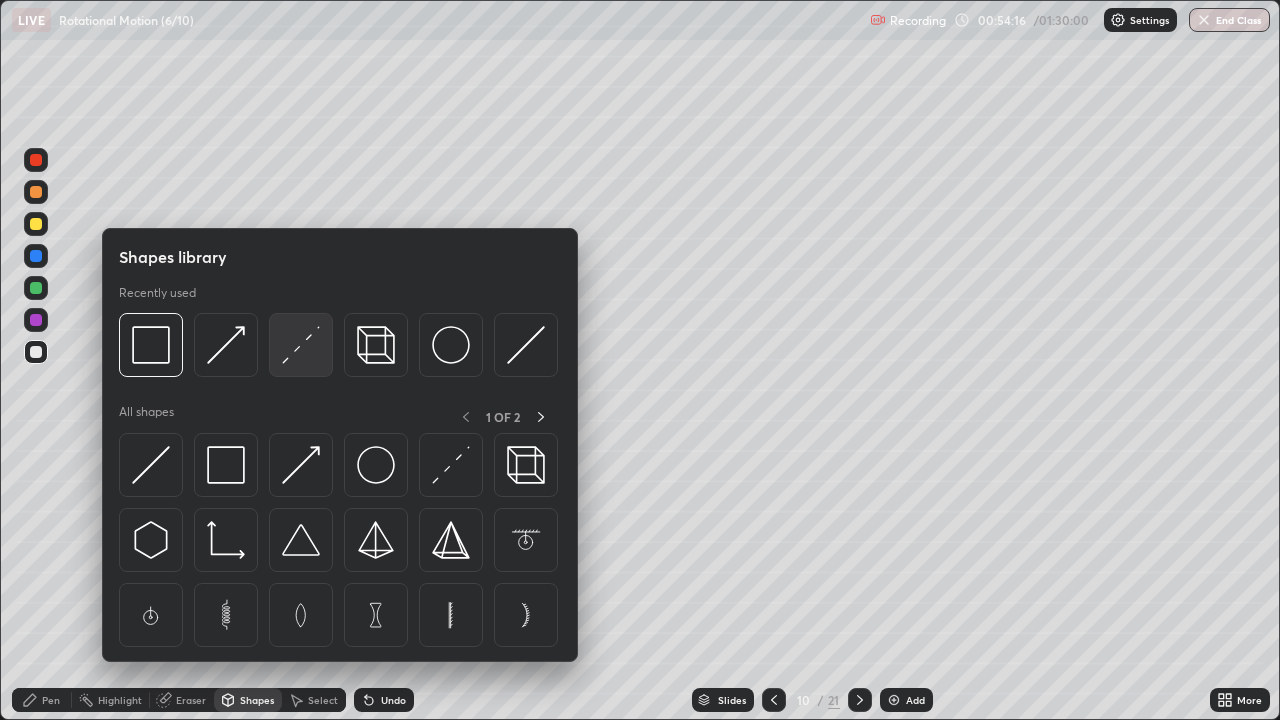 click at bounding box center [301, 345] 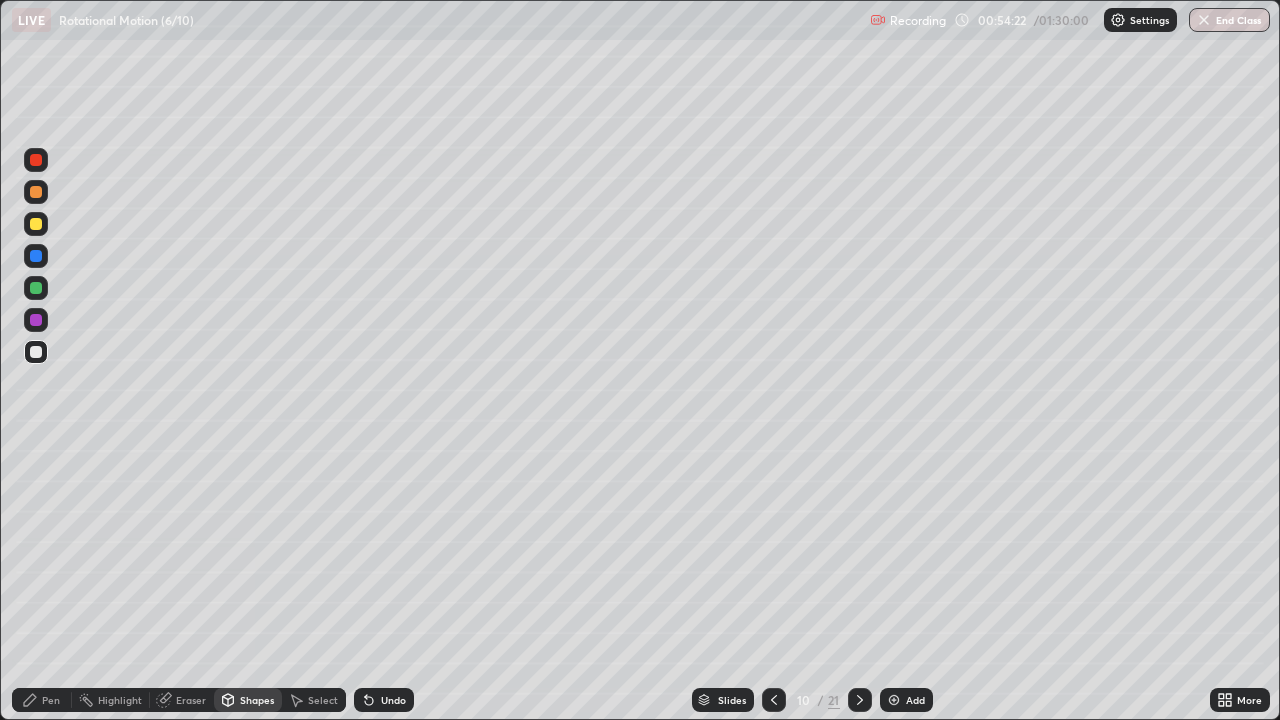 click on "Pen" at bounding box center [42, 700] 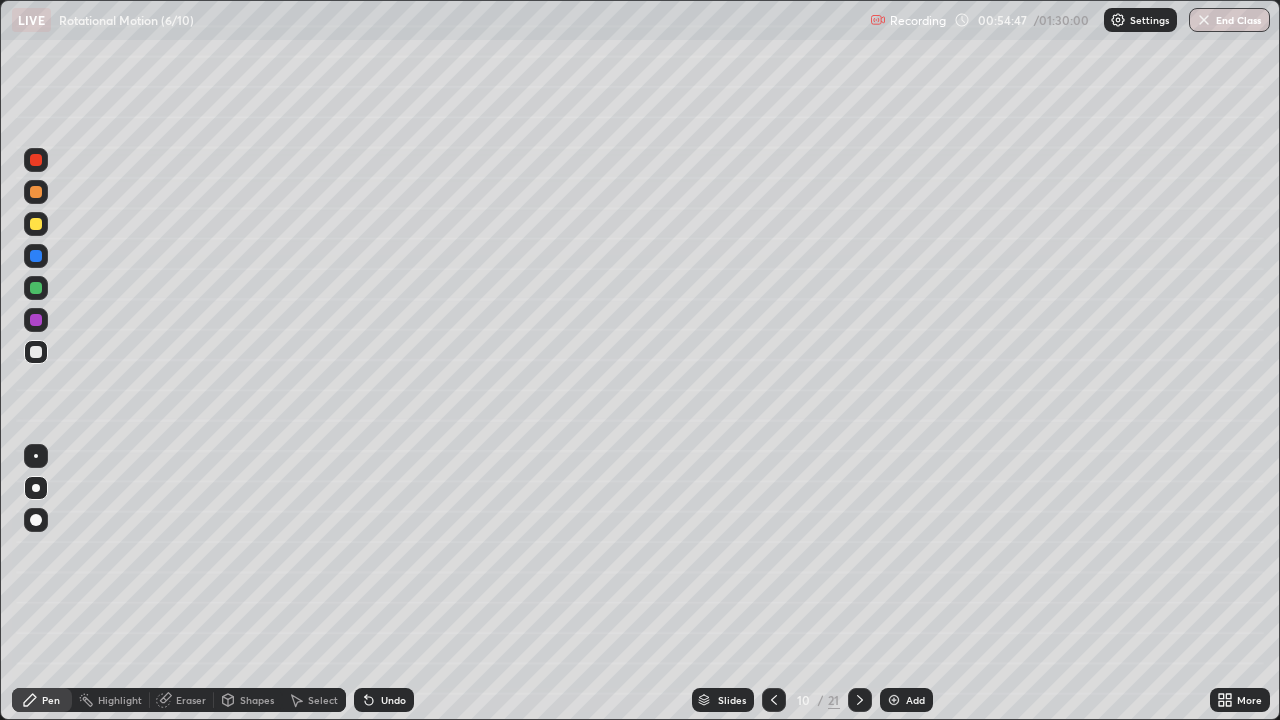 click on "Shapes" at bounding box center [257, 700] 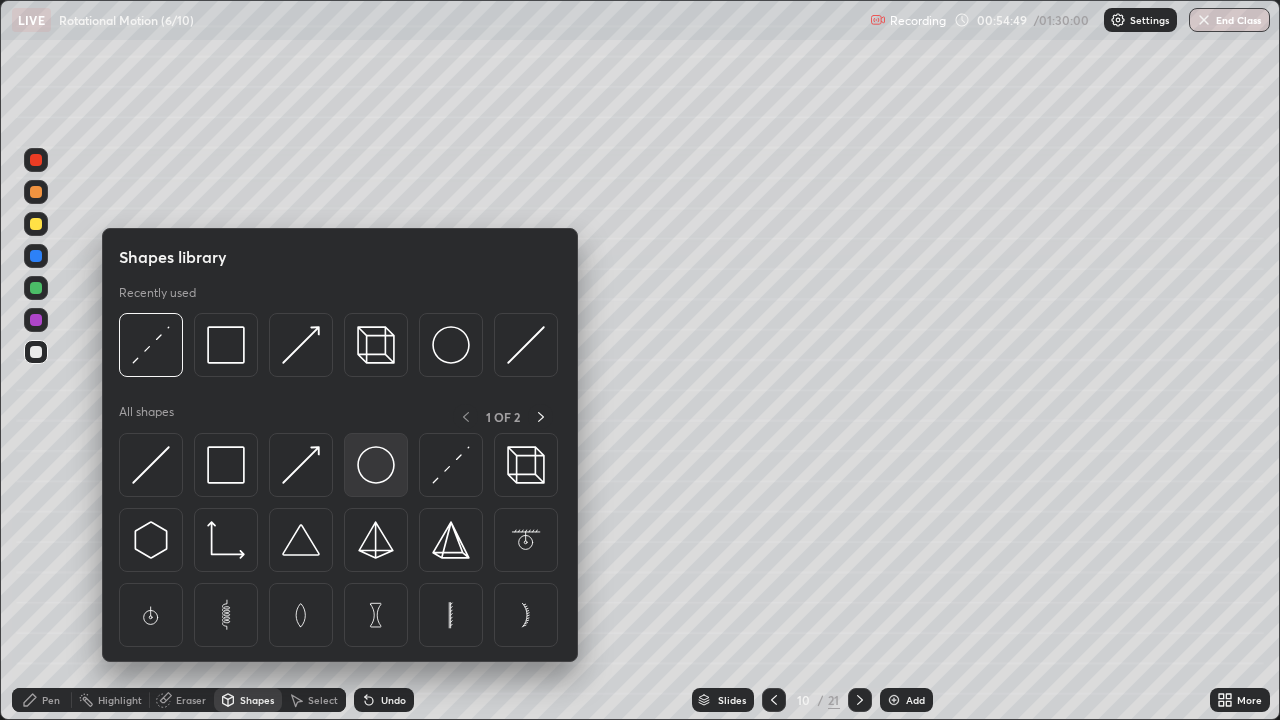 click at bounding box center (376, 465) 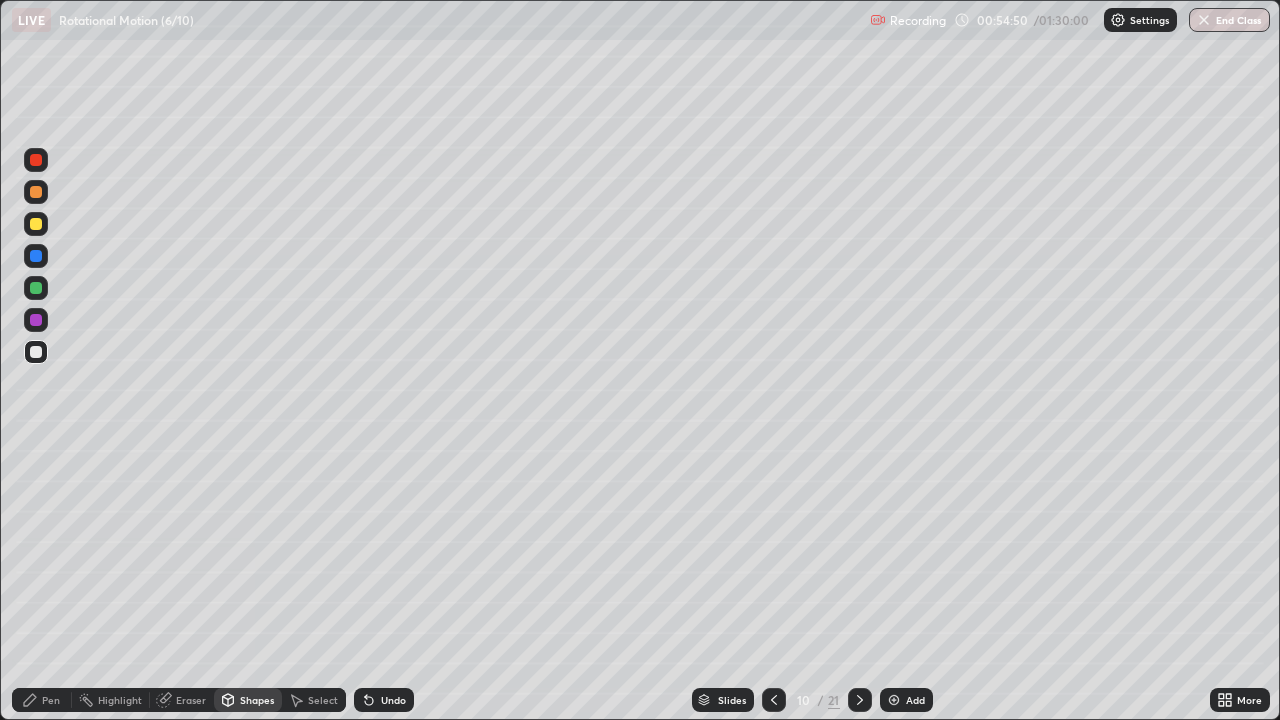 click at bounding box center (36, 288) 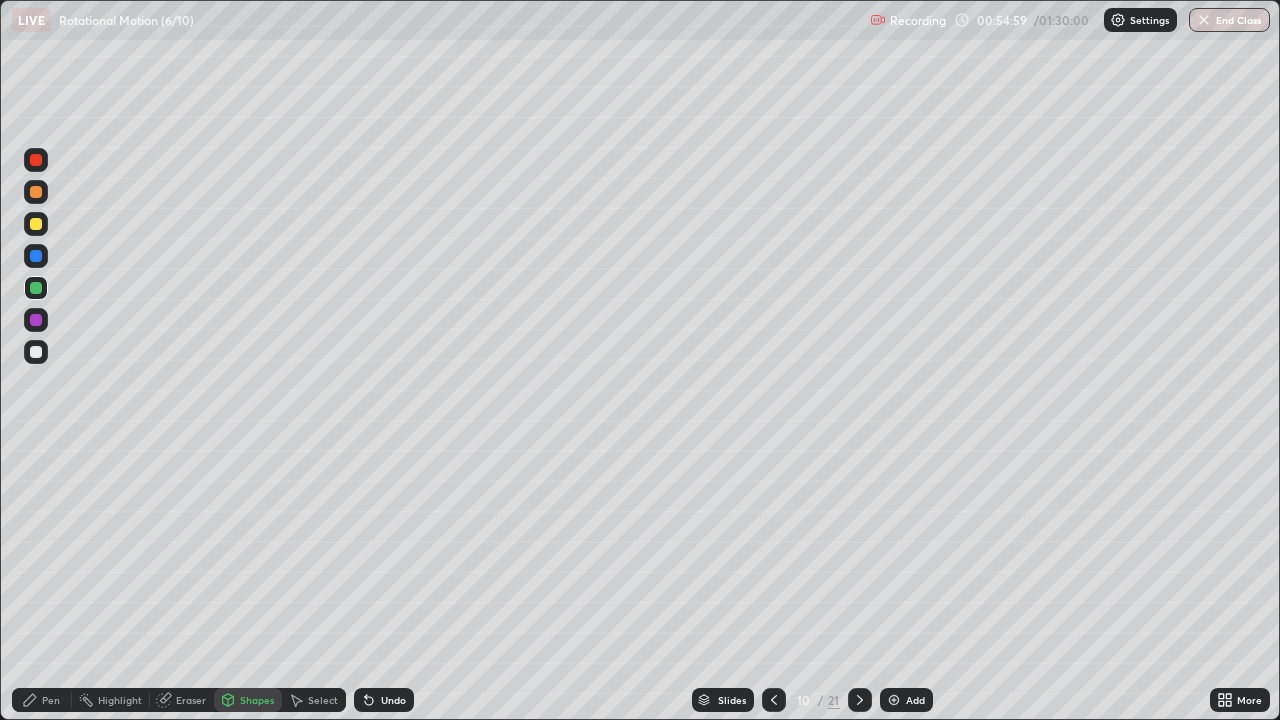 click on "Pen" at bounding box center (42, 700) 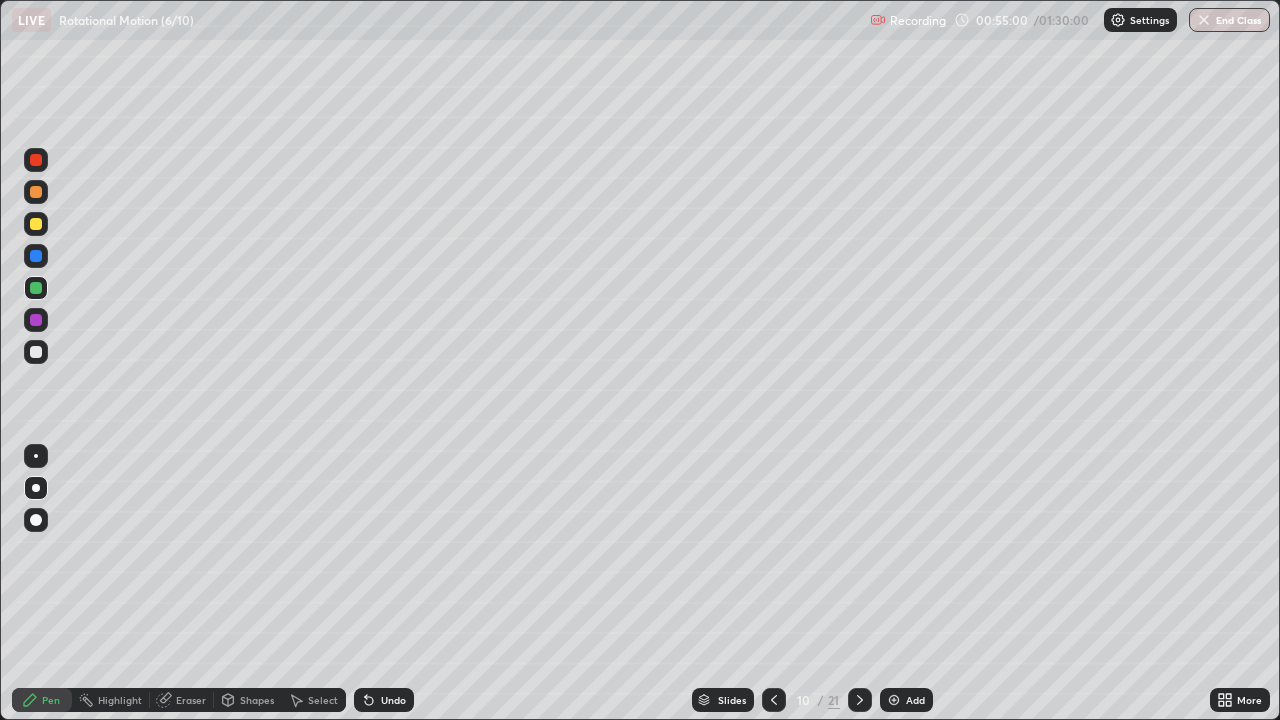 click at bounding box center [36, 320] 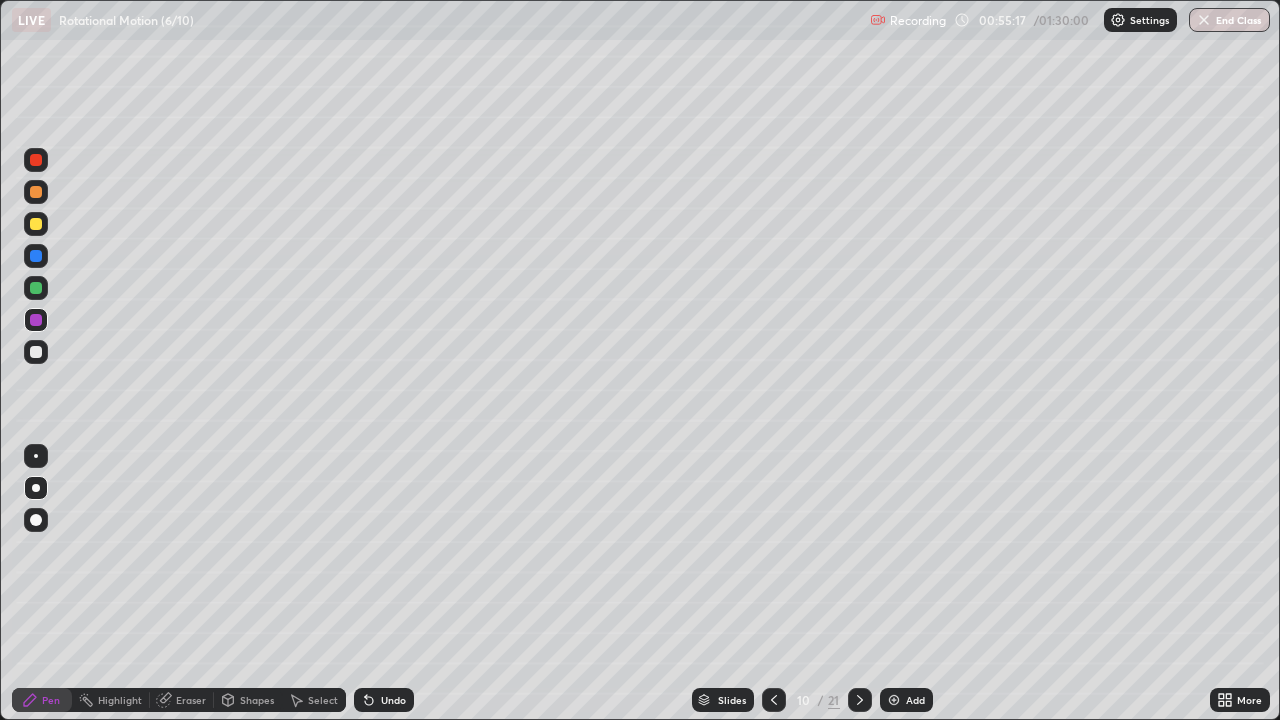 click at bounding box center (36, 224) 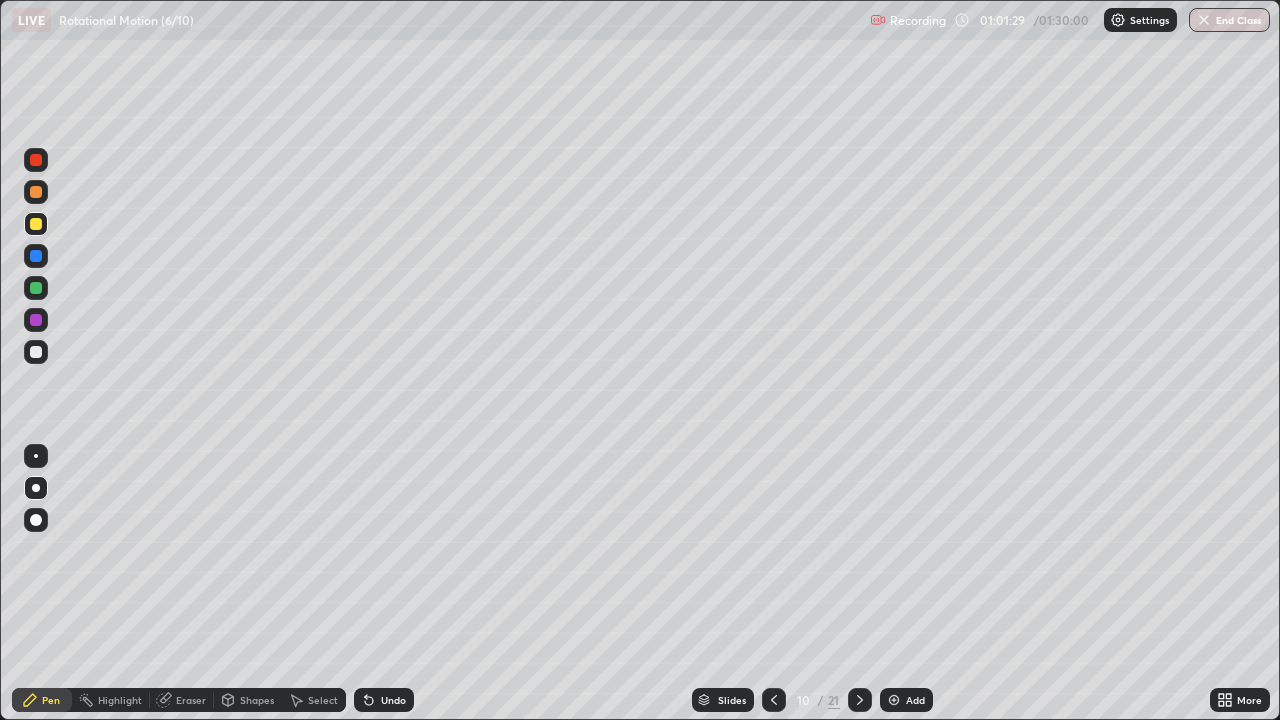 click 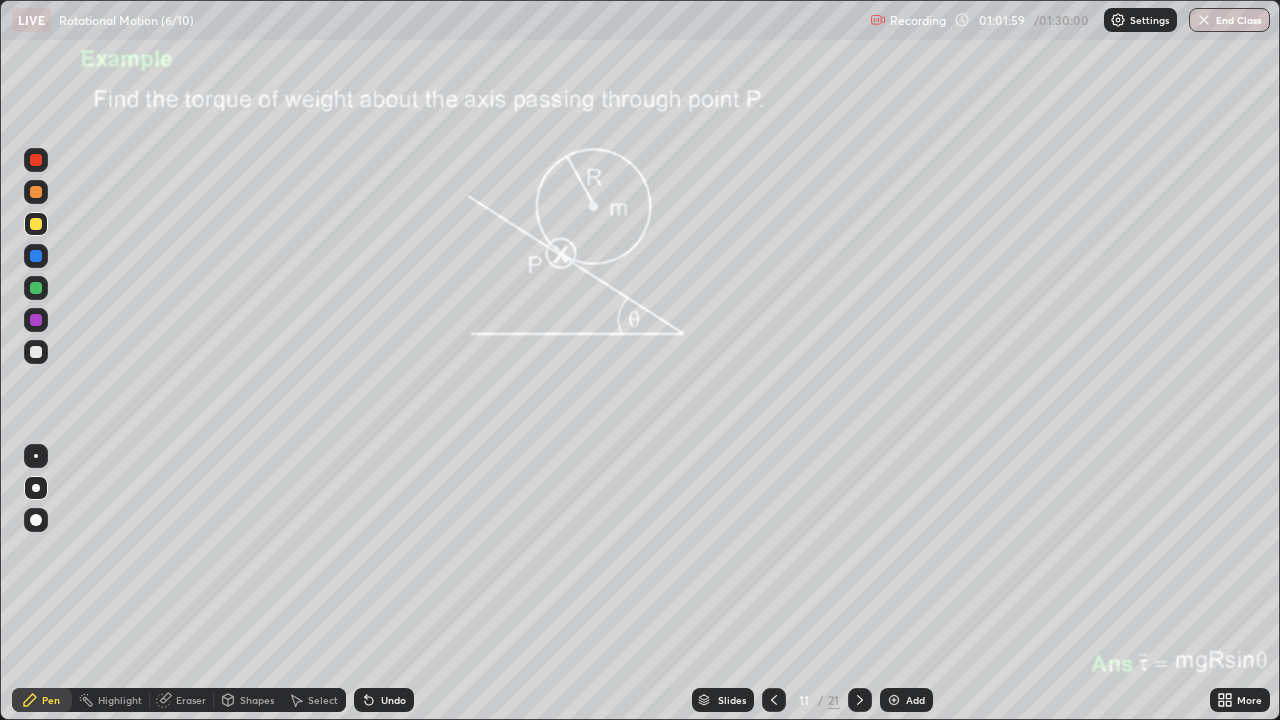 click on "Shapes" at bounding box center (257, 700) 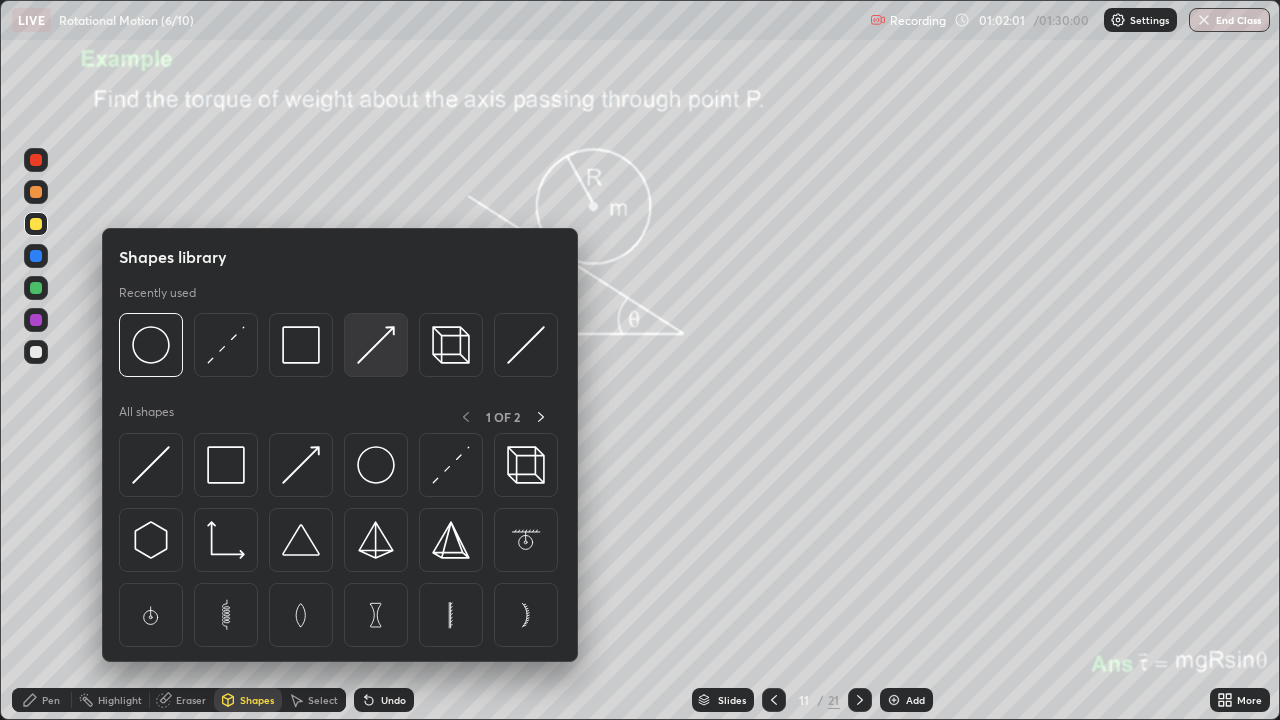 click at bounding box center (376, 345) 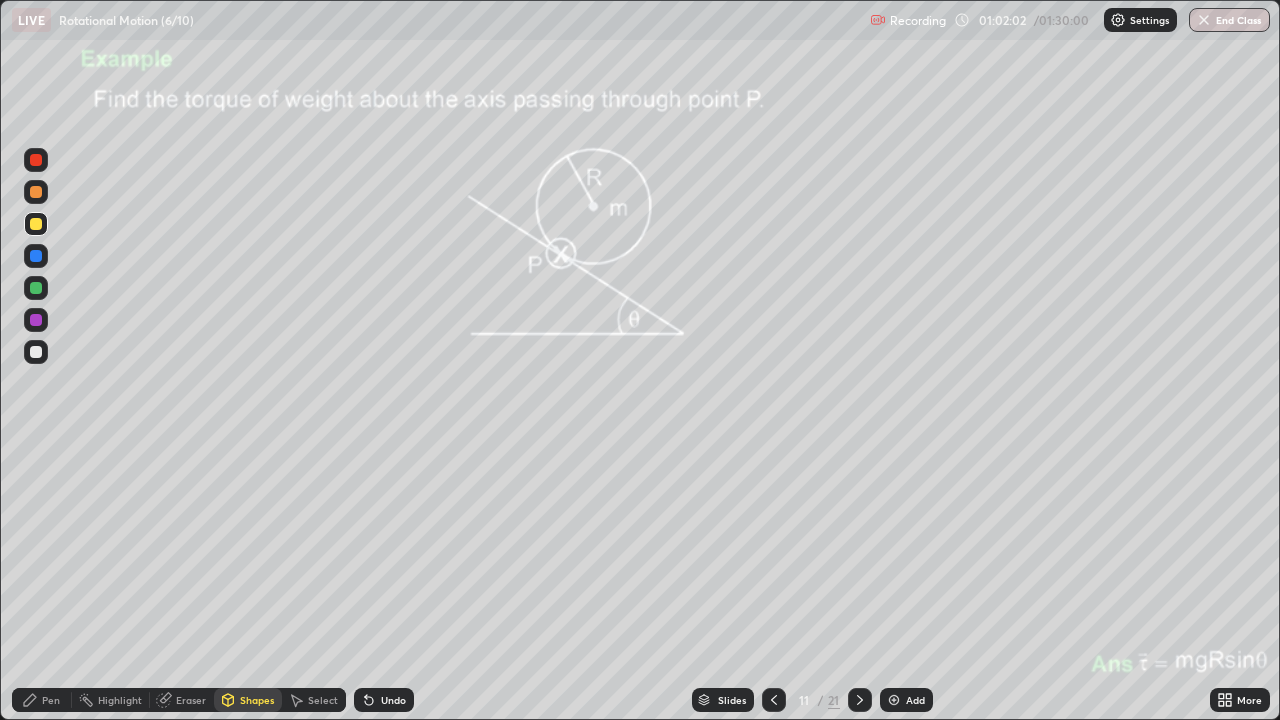 click at bounding box center (36, 288) 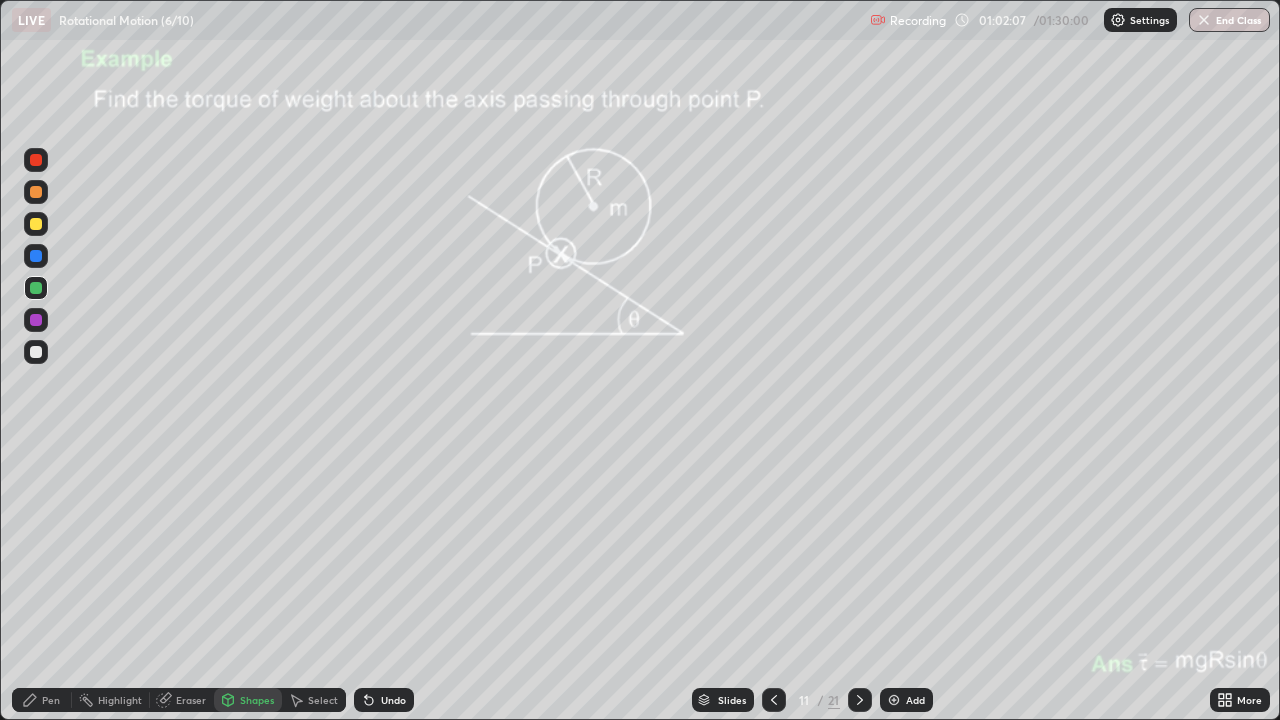 click at bounding box center [36, 320] 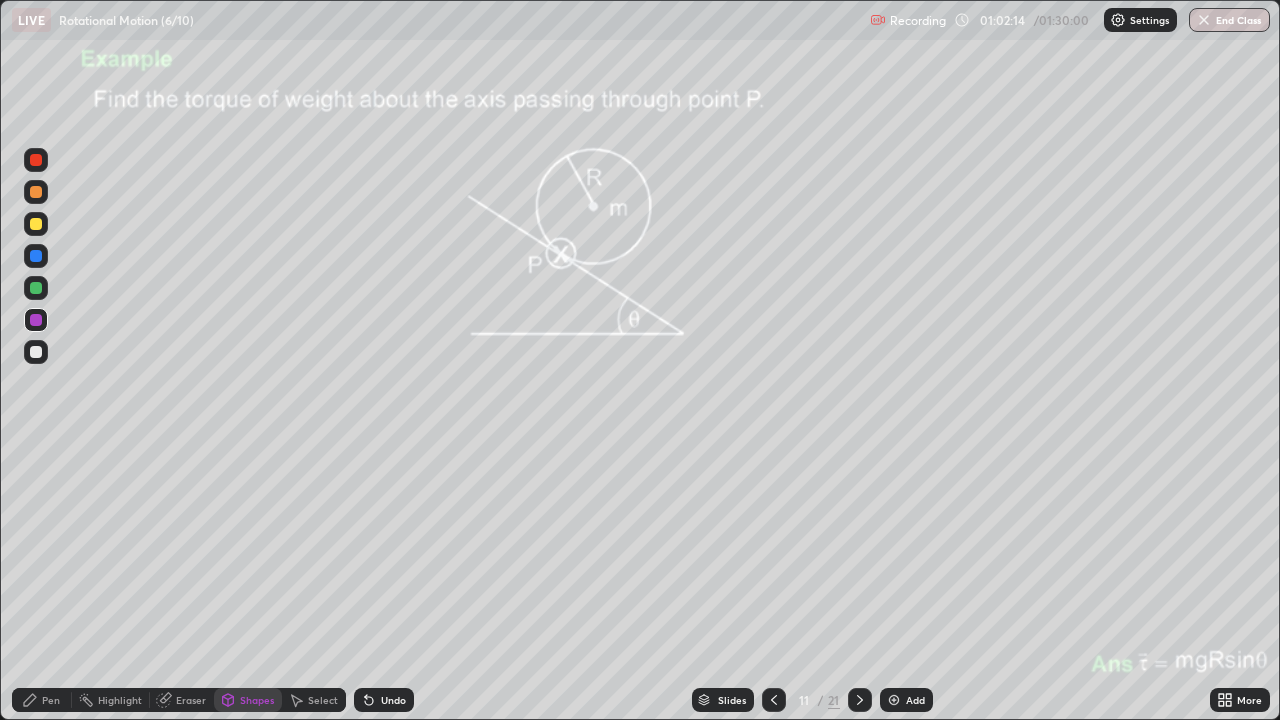 click on "Pen" at bounding box center (51, 700) 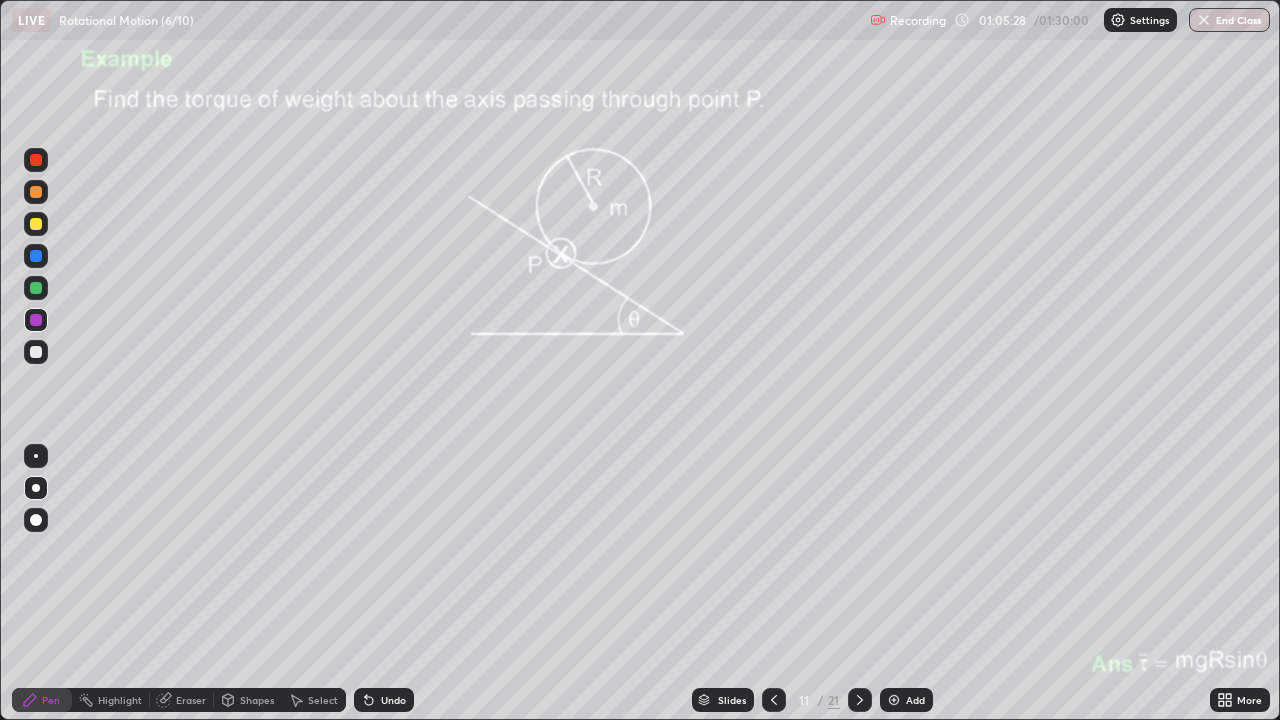 click 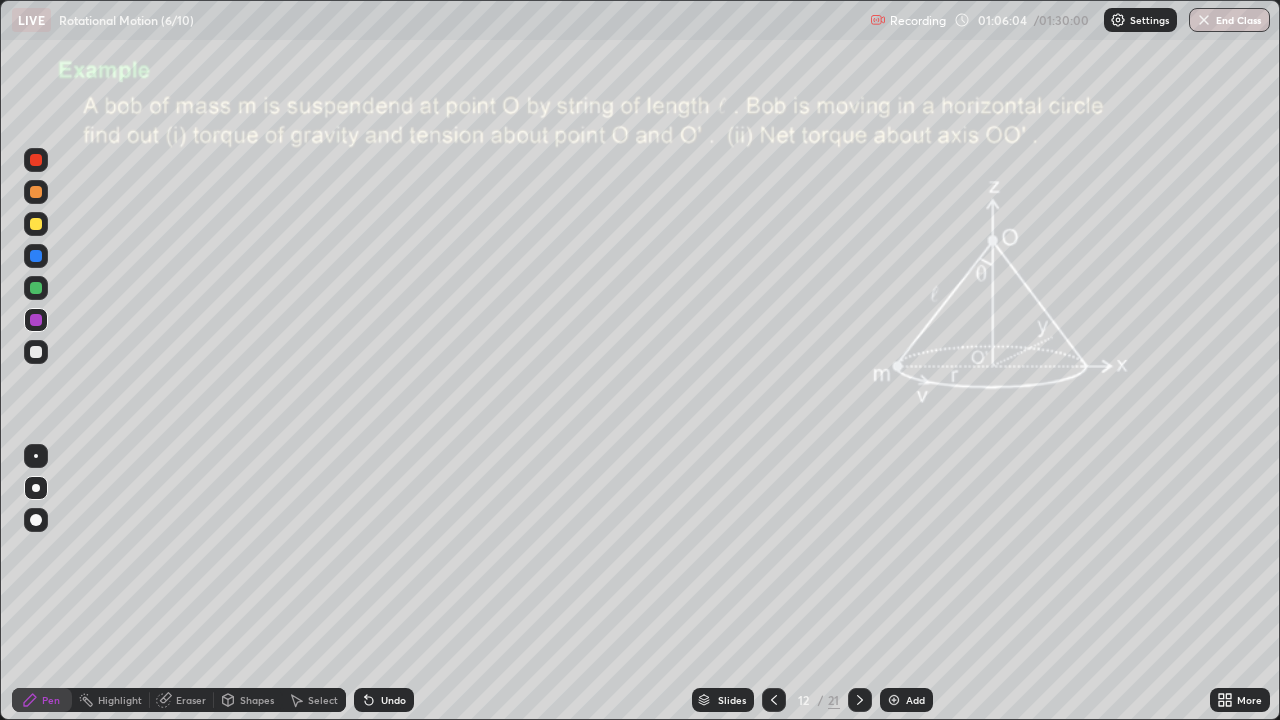 click at bounding box center [36, 288] 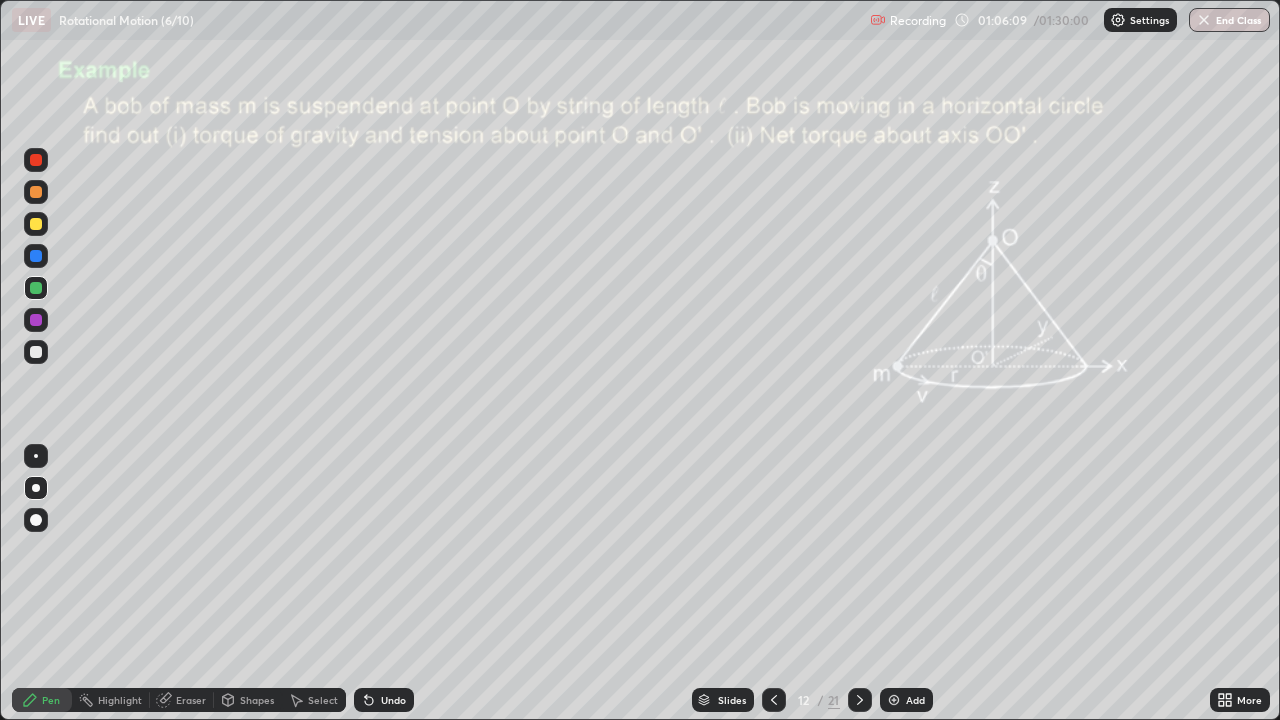 click on "Shapes" at bounding box center [257, 700] 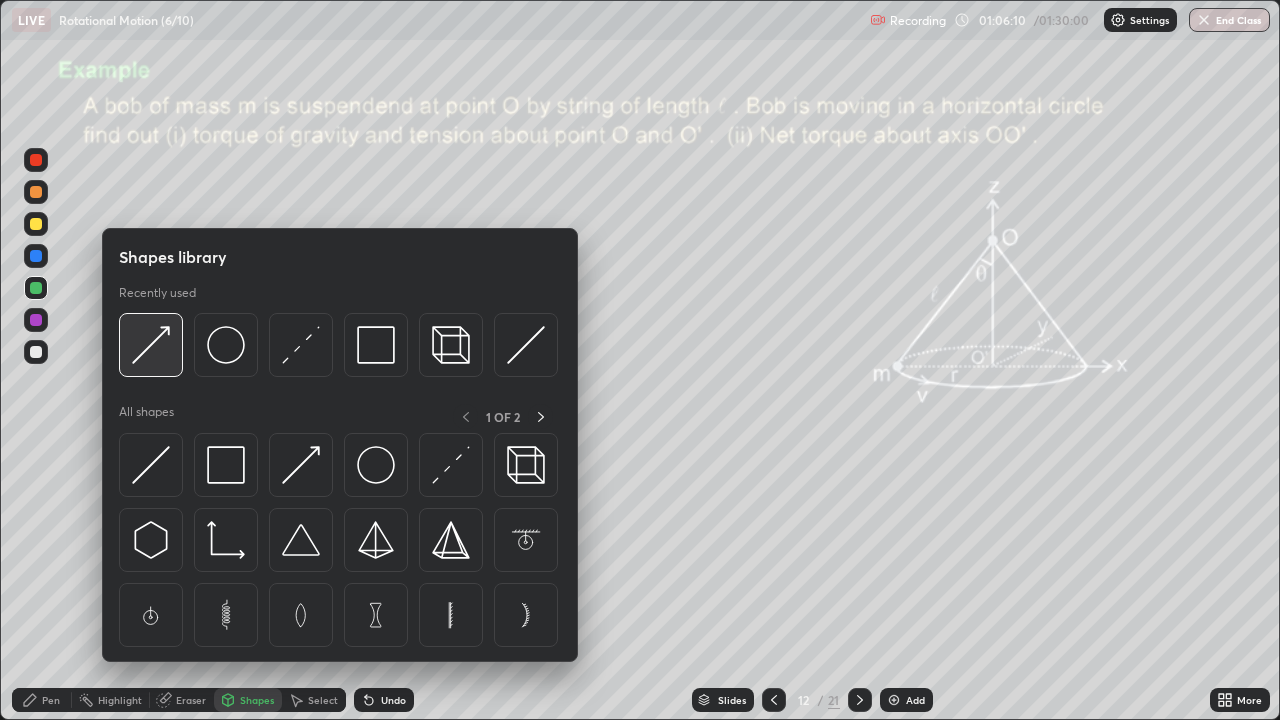 click at bounding box center [151, 345] 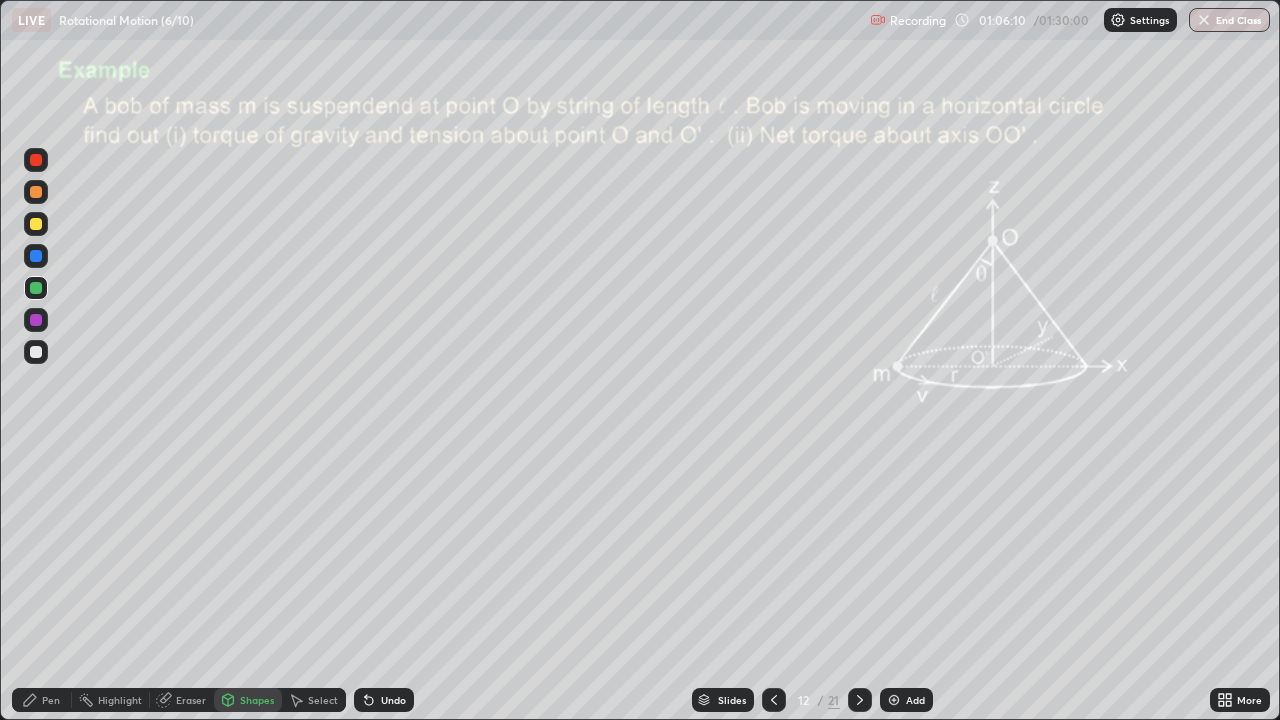click at bounding box center (36, 320) 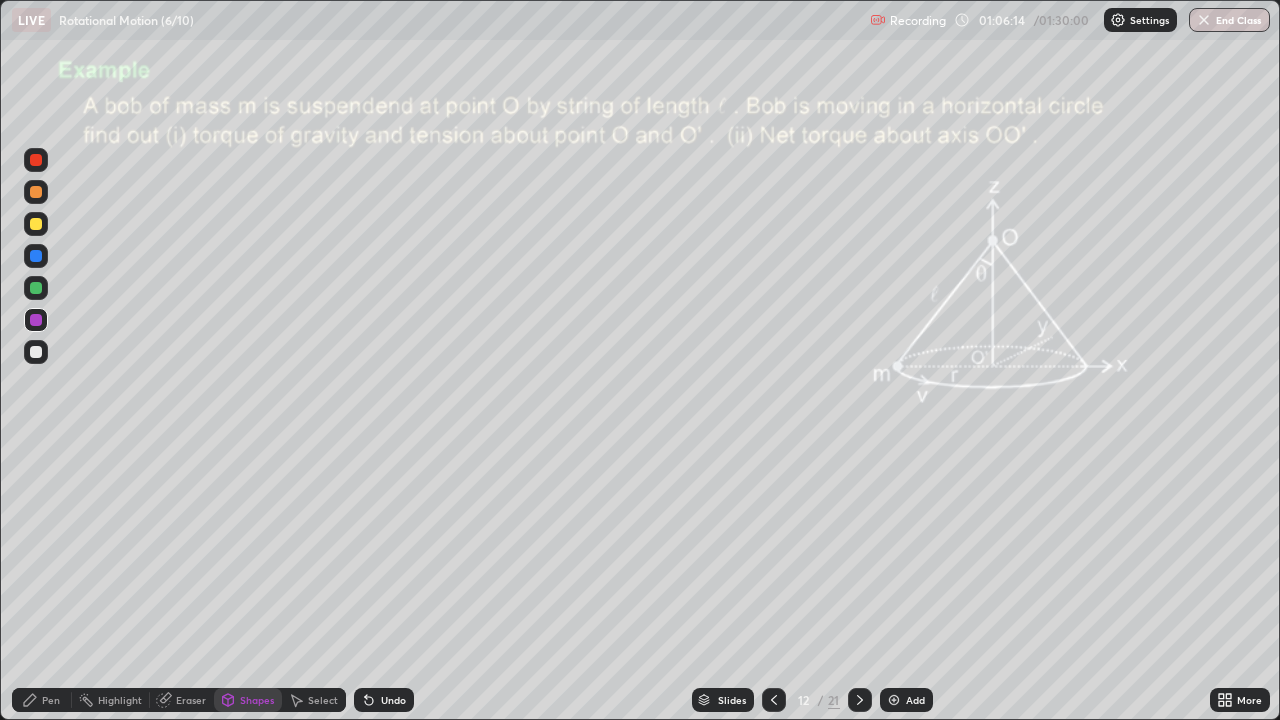 click at bounding box center (36, 288) 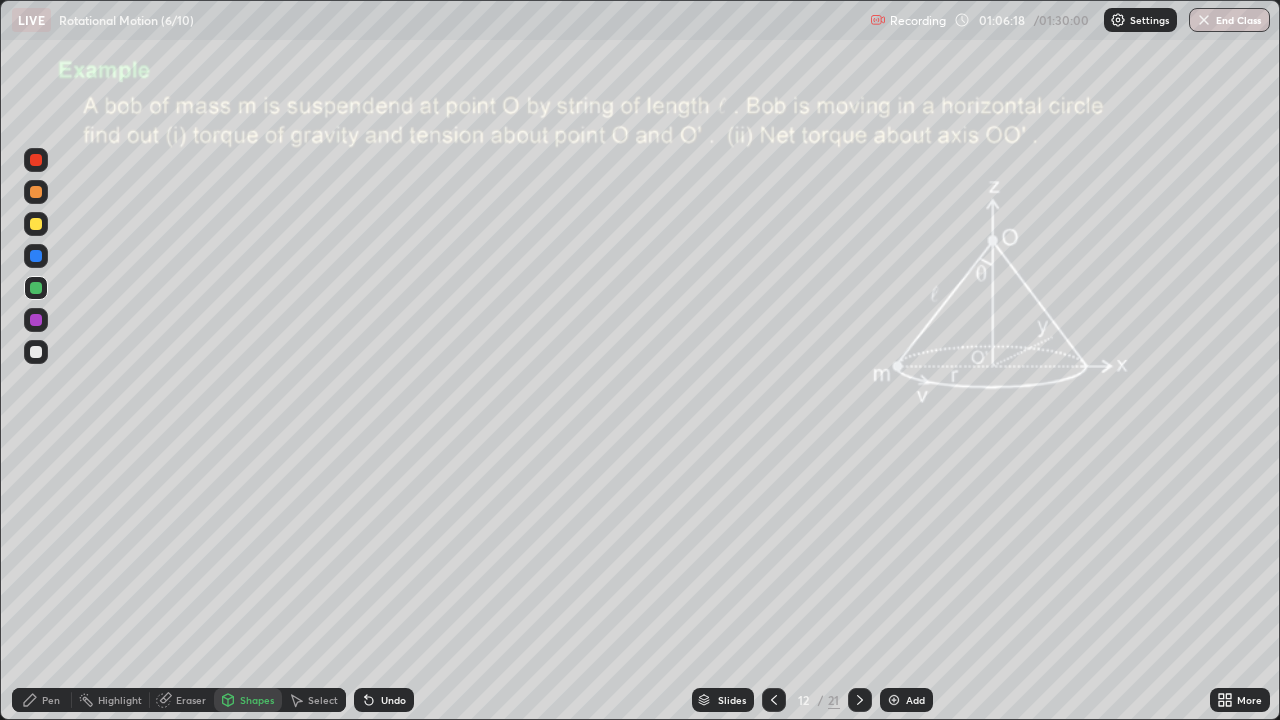 click on "Pen" at bounding box center (51, 700) 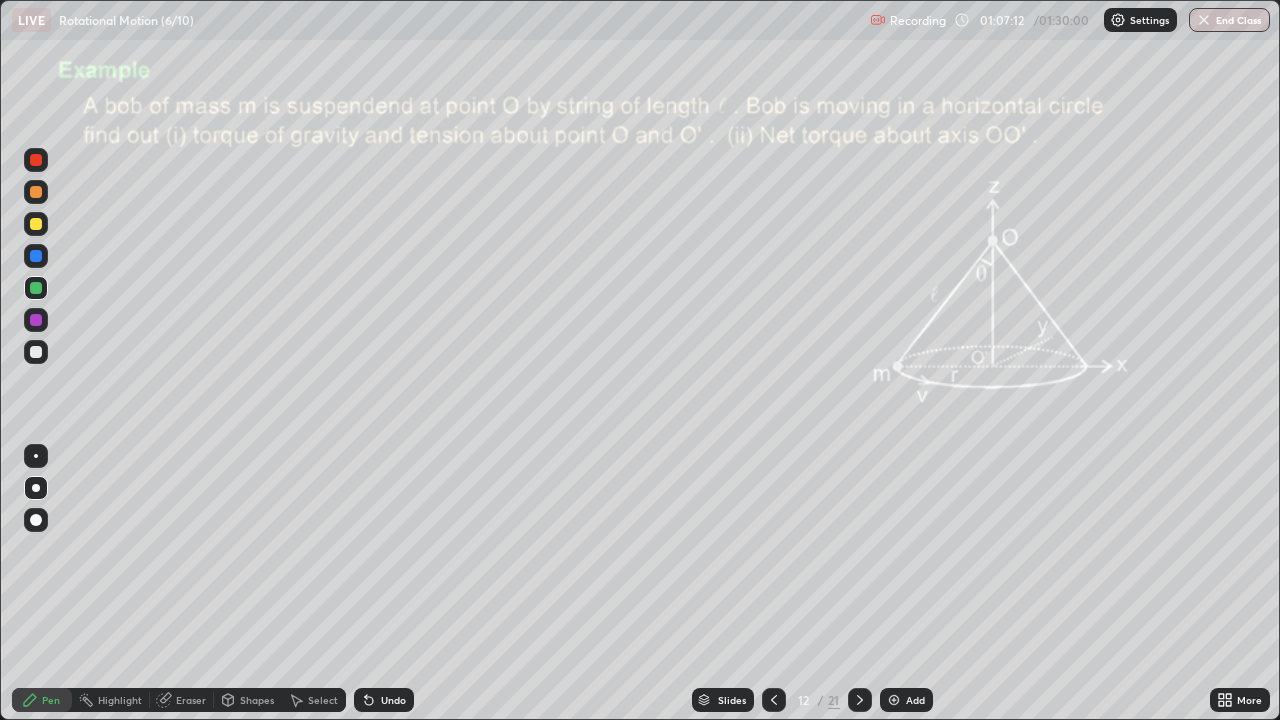 click on "Shapes" at bounding box center (257, 700) 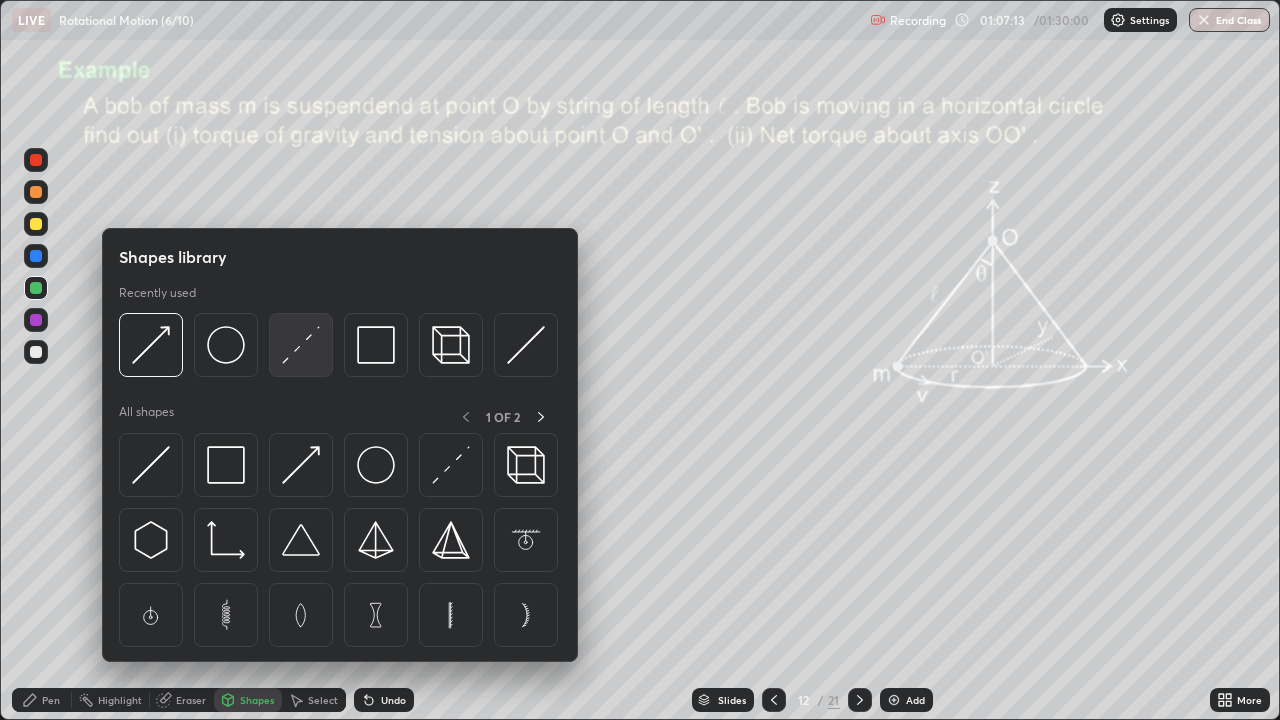 click at bounding box center [301, 345] 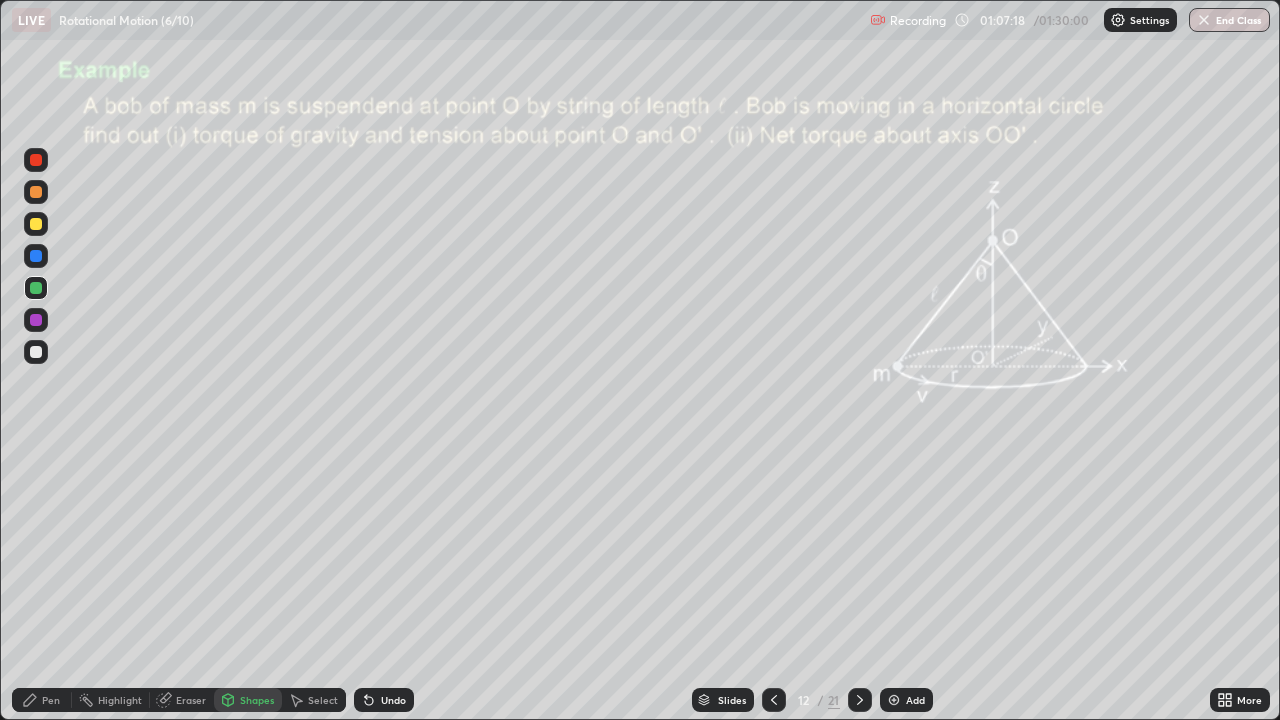 click on "Undo" at bounding box center [393, 700] 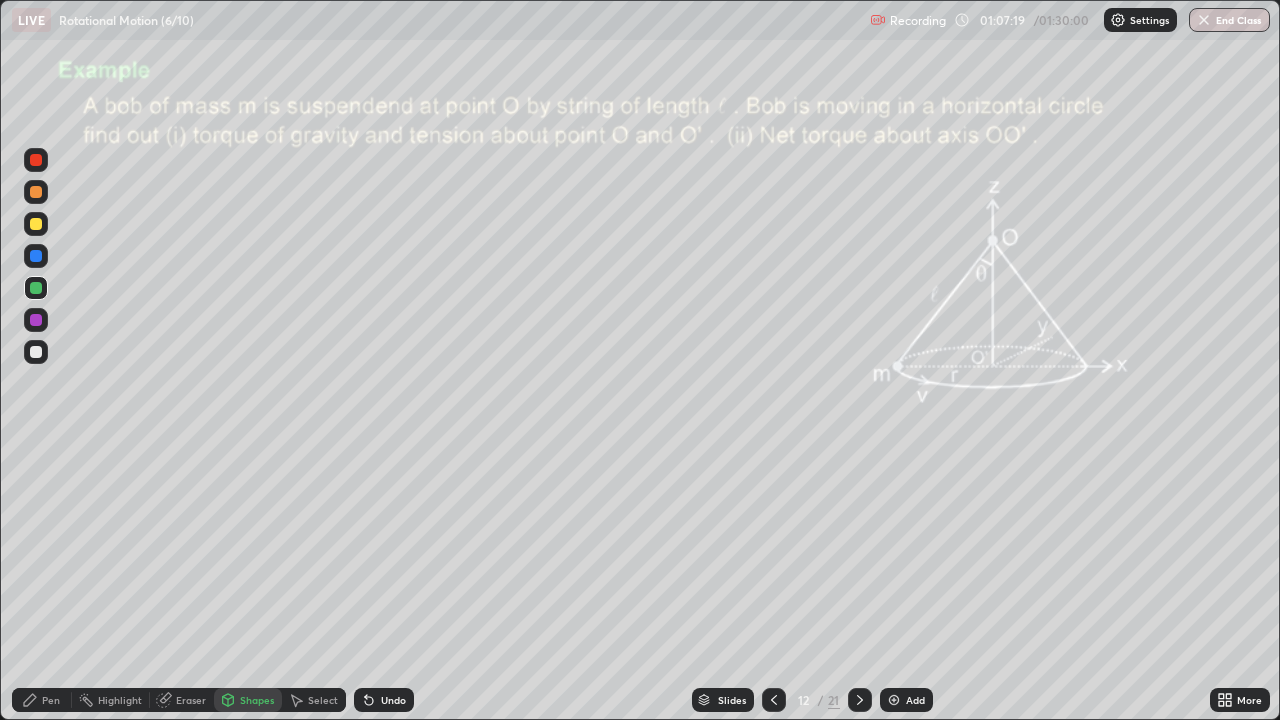 click at bounding box center [36, 352] 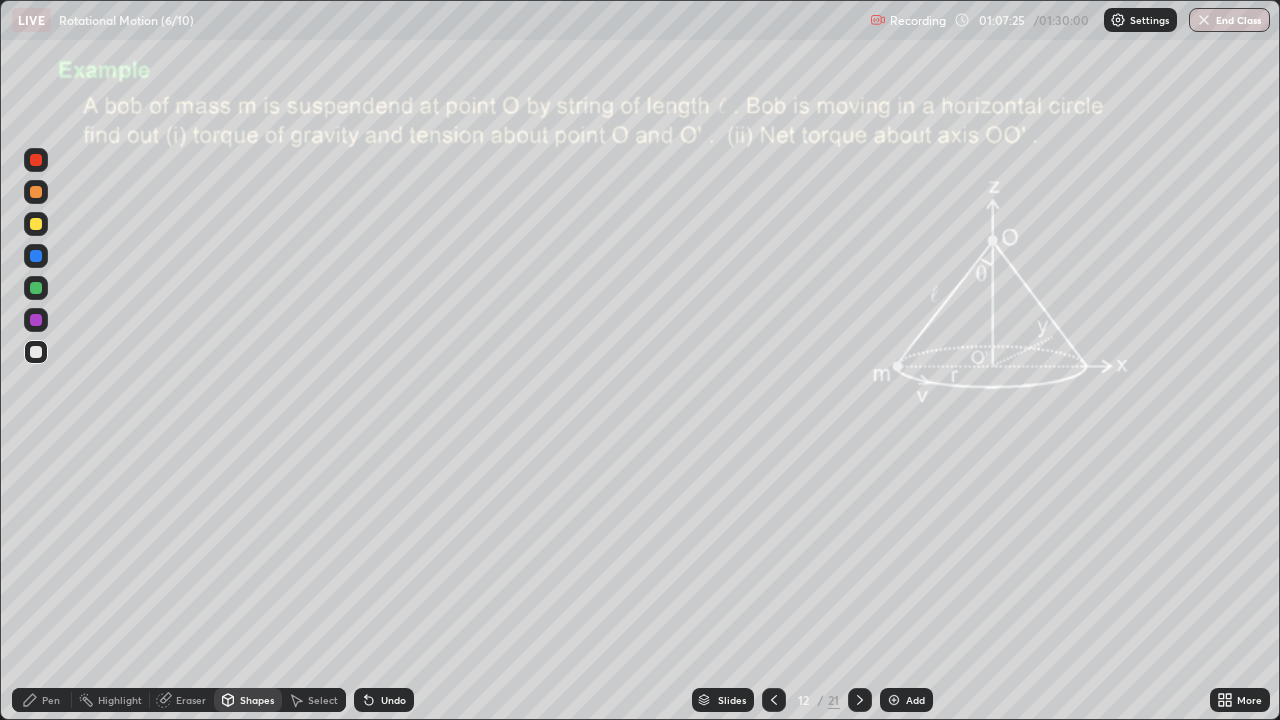 click on "Pen" at bounding box center [51, 700] 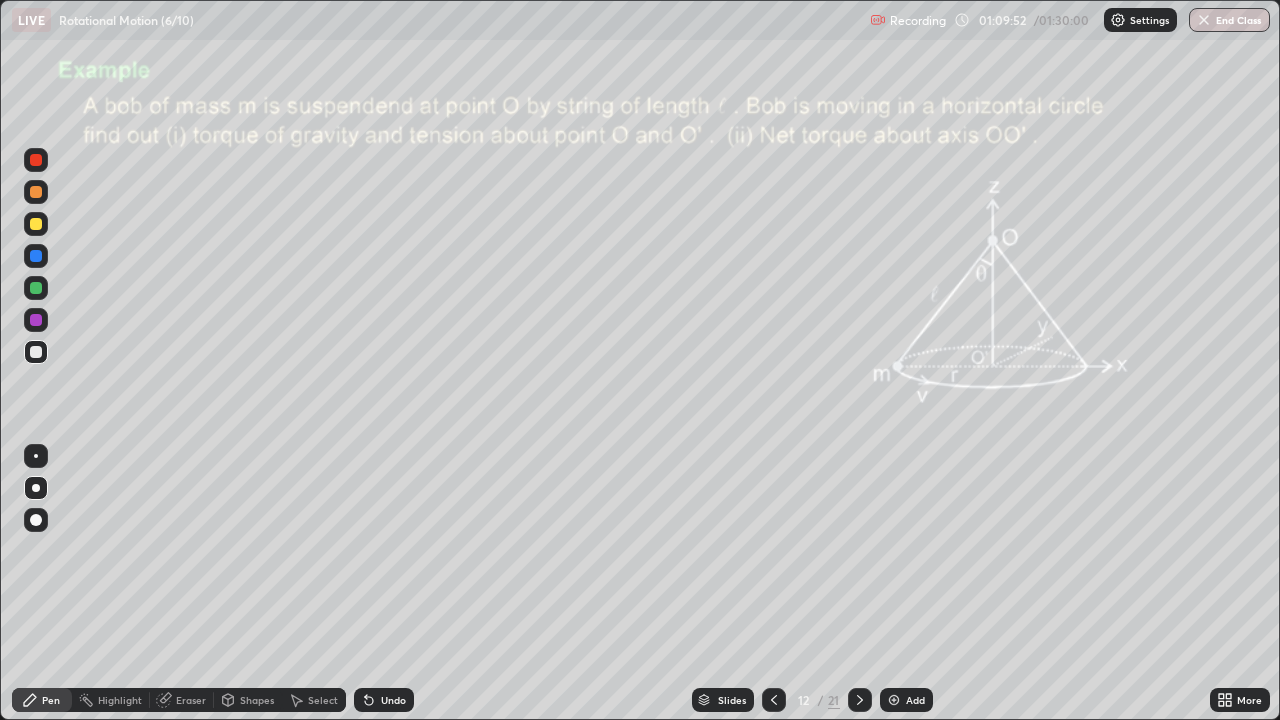click at bounding box center [36, 224] 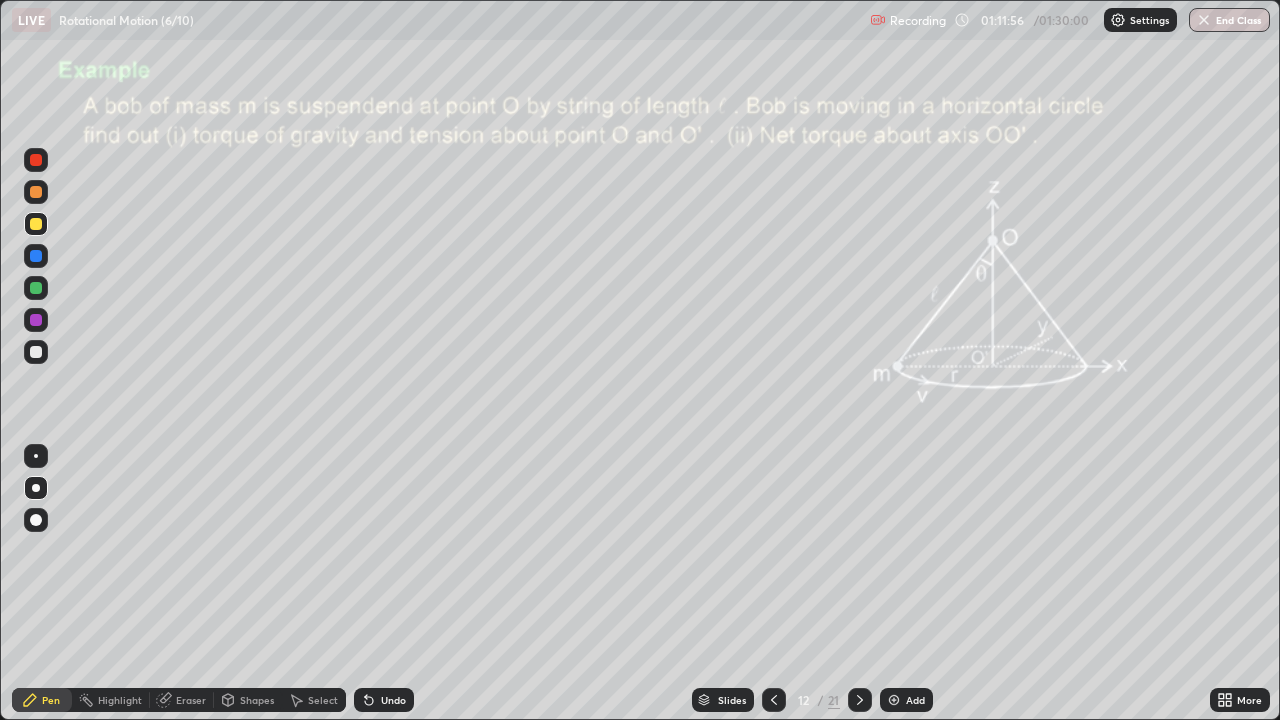 click 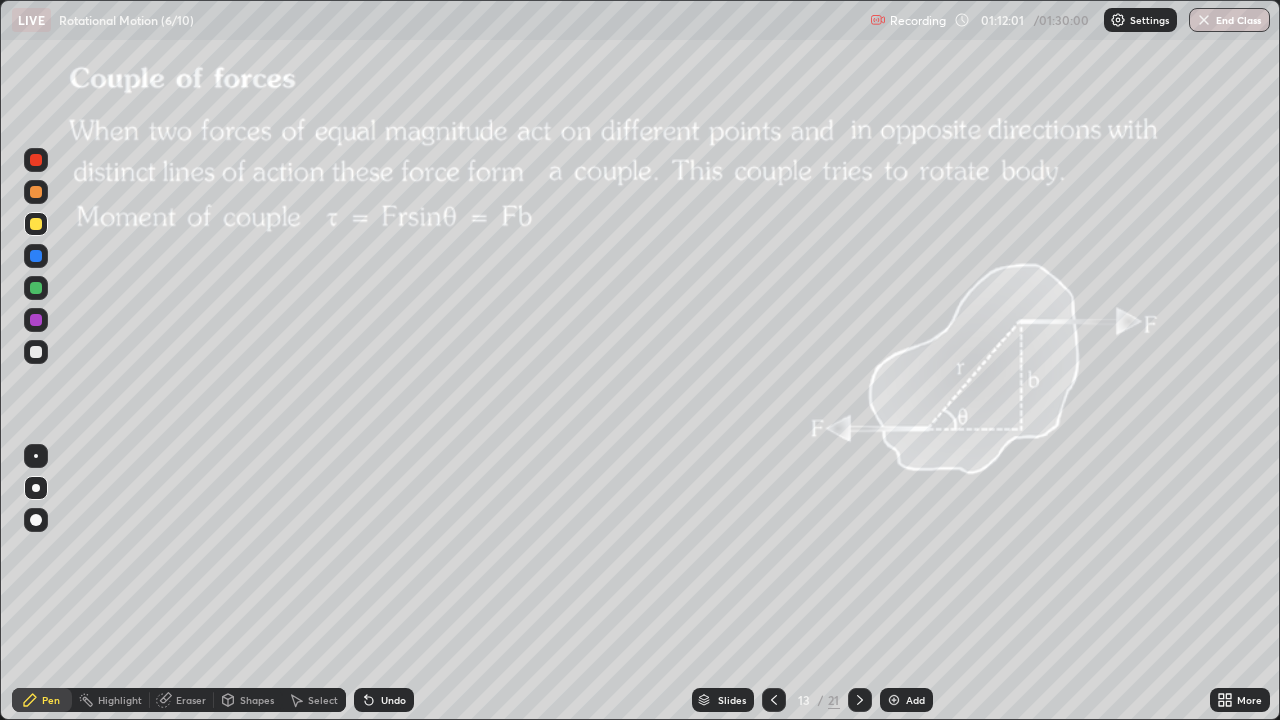 click 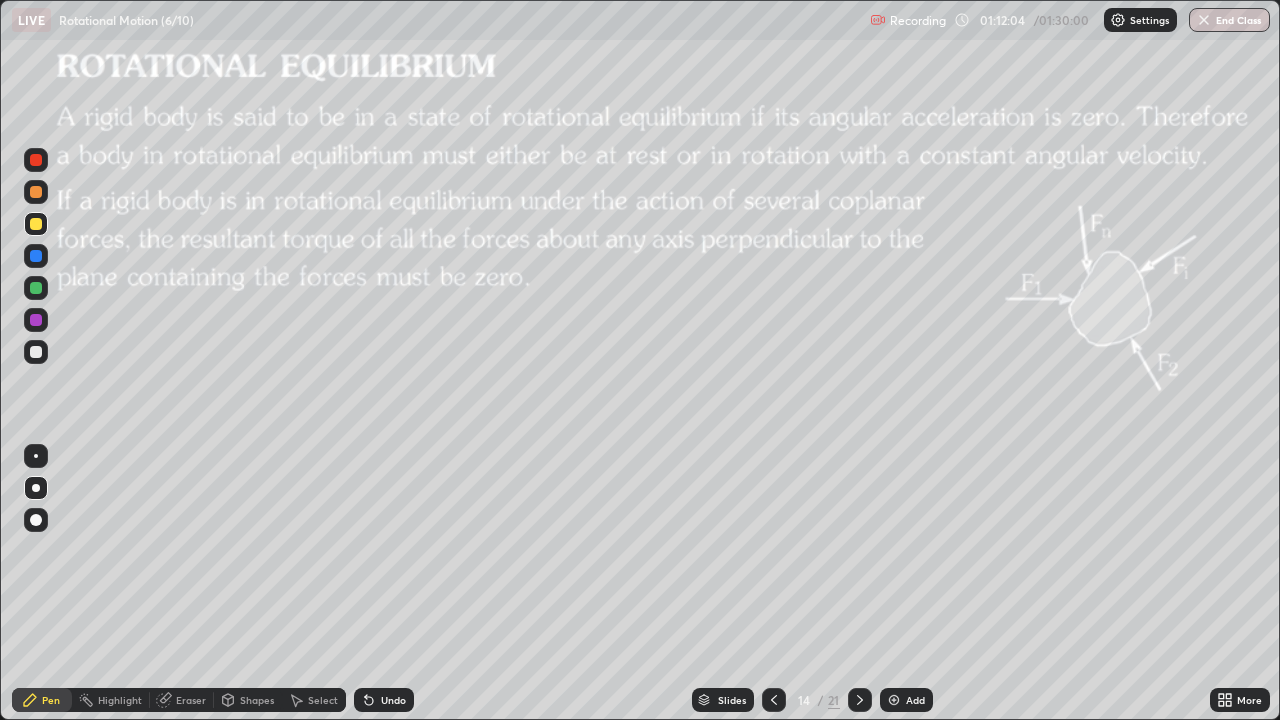 click 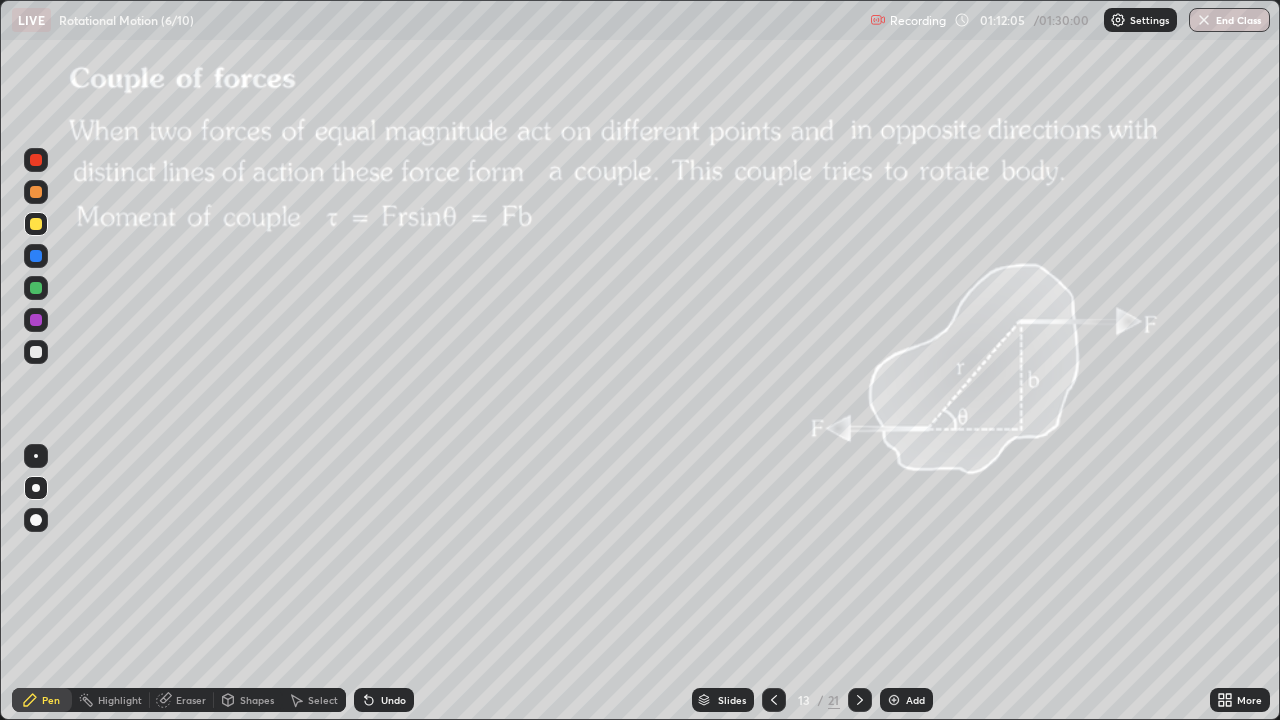 click 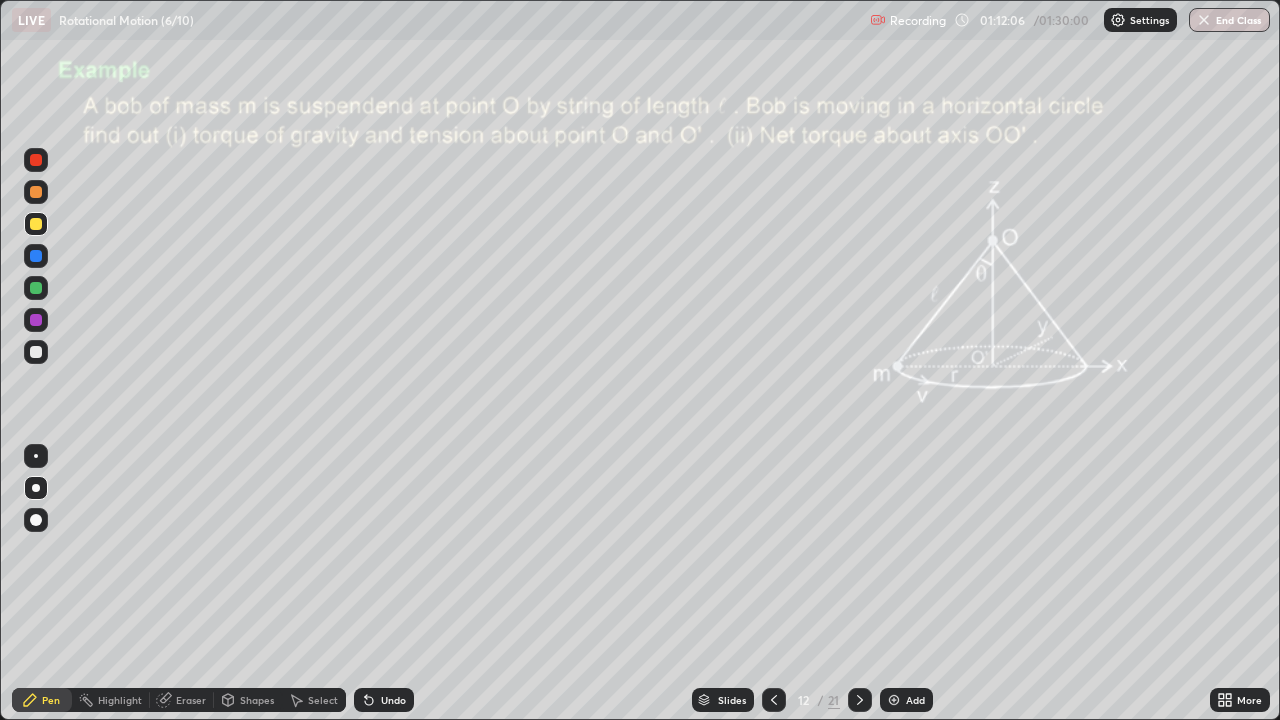 click on "Add" at bounding box center (906, 700) 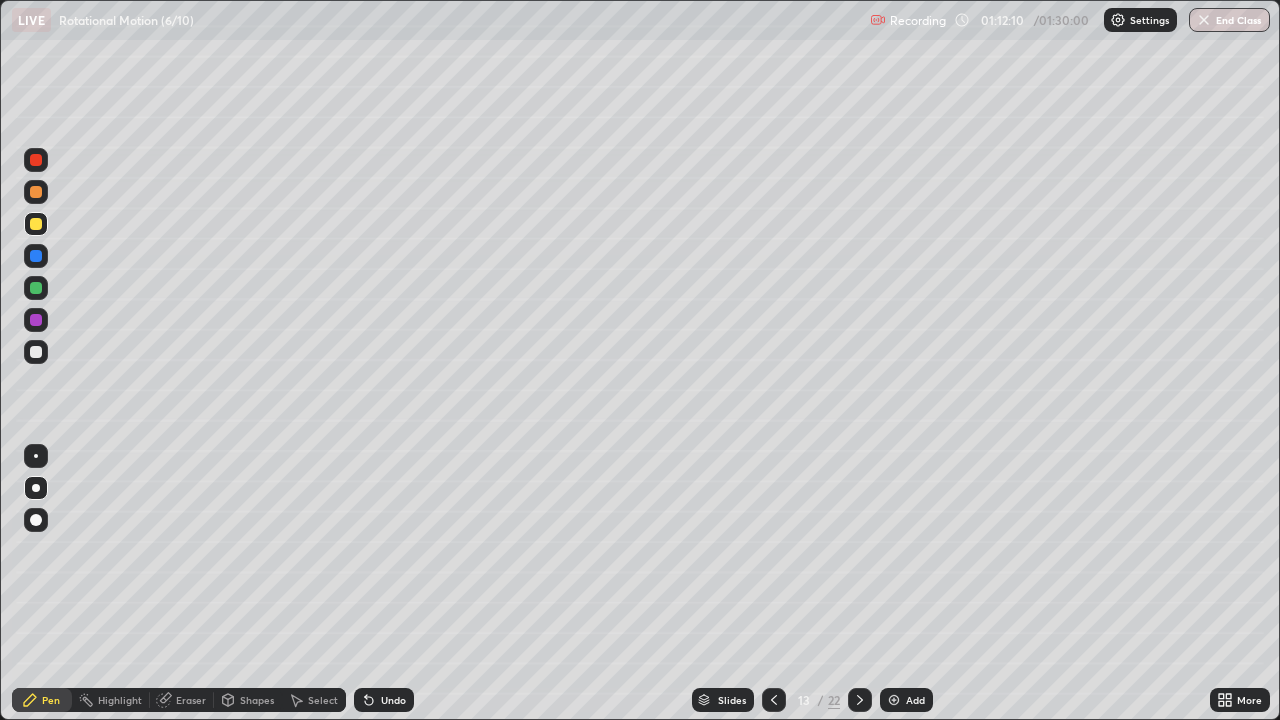 click at bounding box center [36, 192] 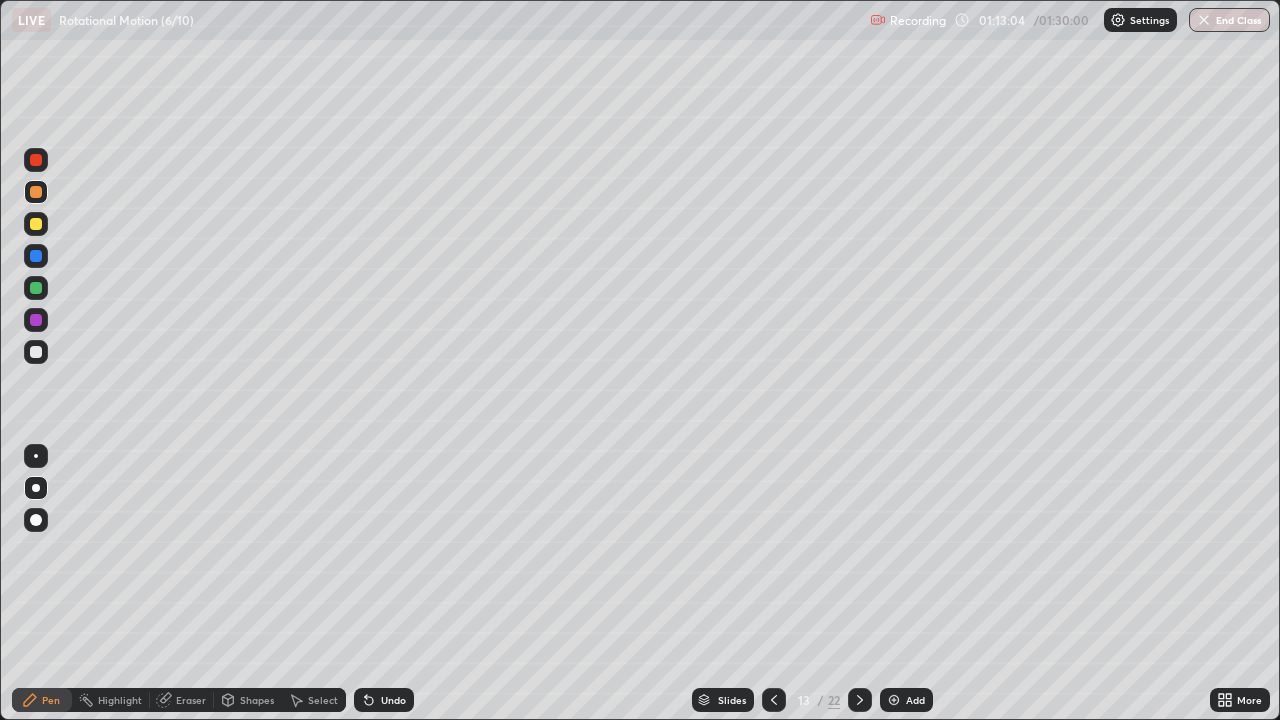 click on "Shapes" at bounding box center [257, 700] 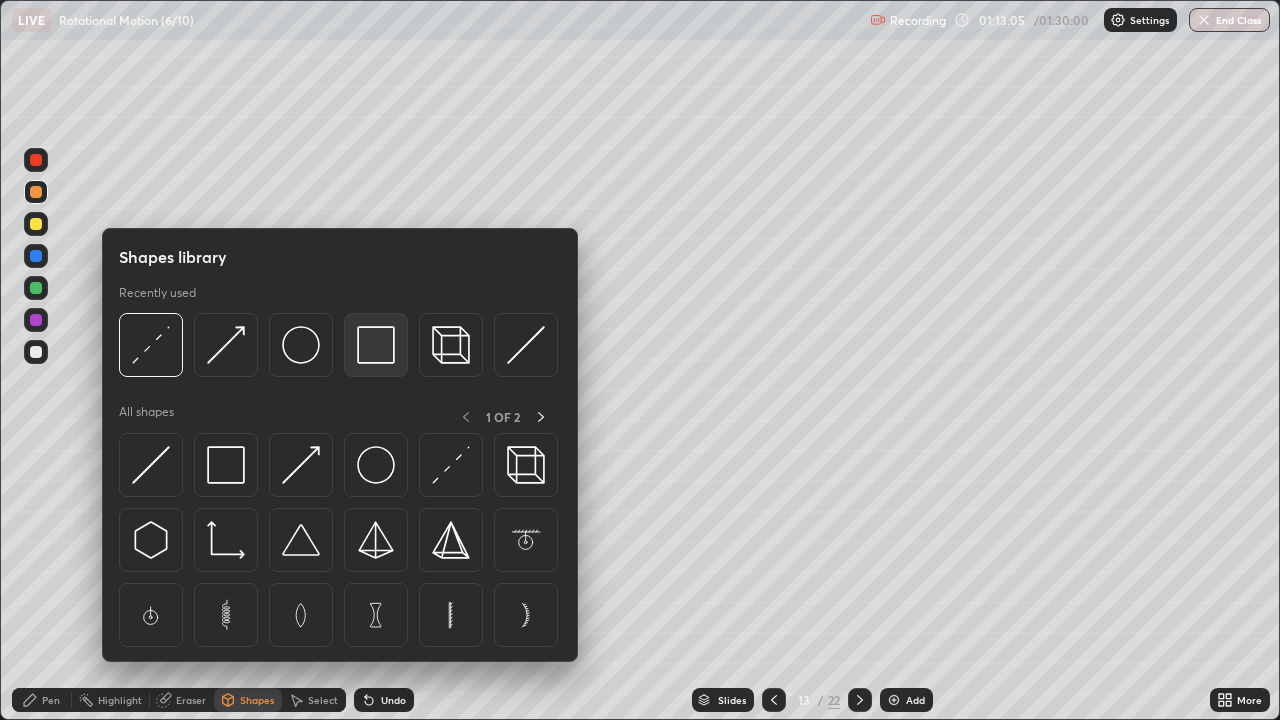 click at bounding box center (376, 345) 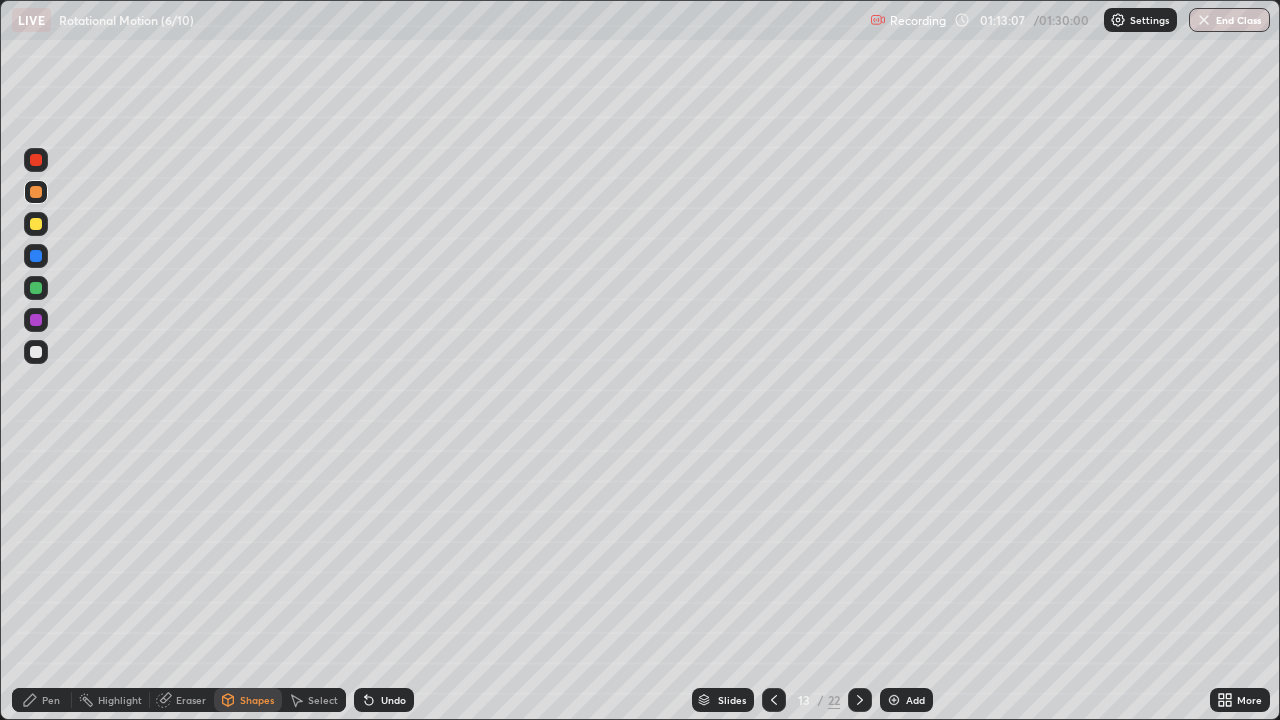 click at bounding box center [36, 224] 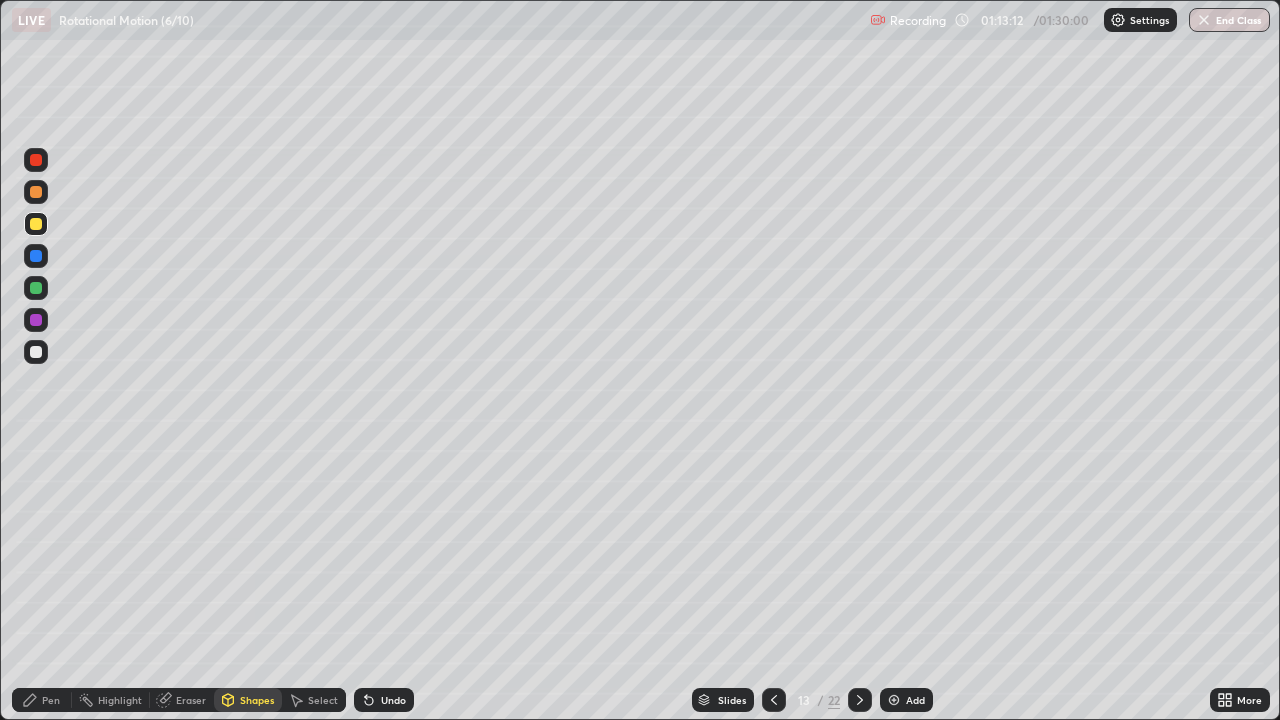 click on "Pen" at bounding box center [42, 700] 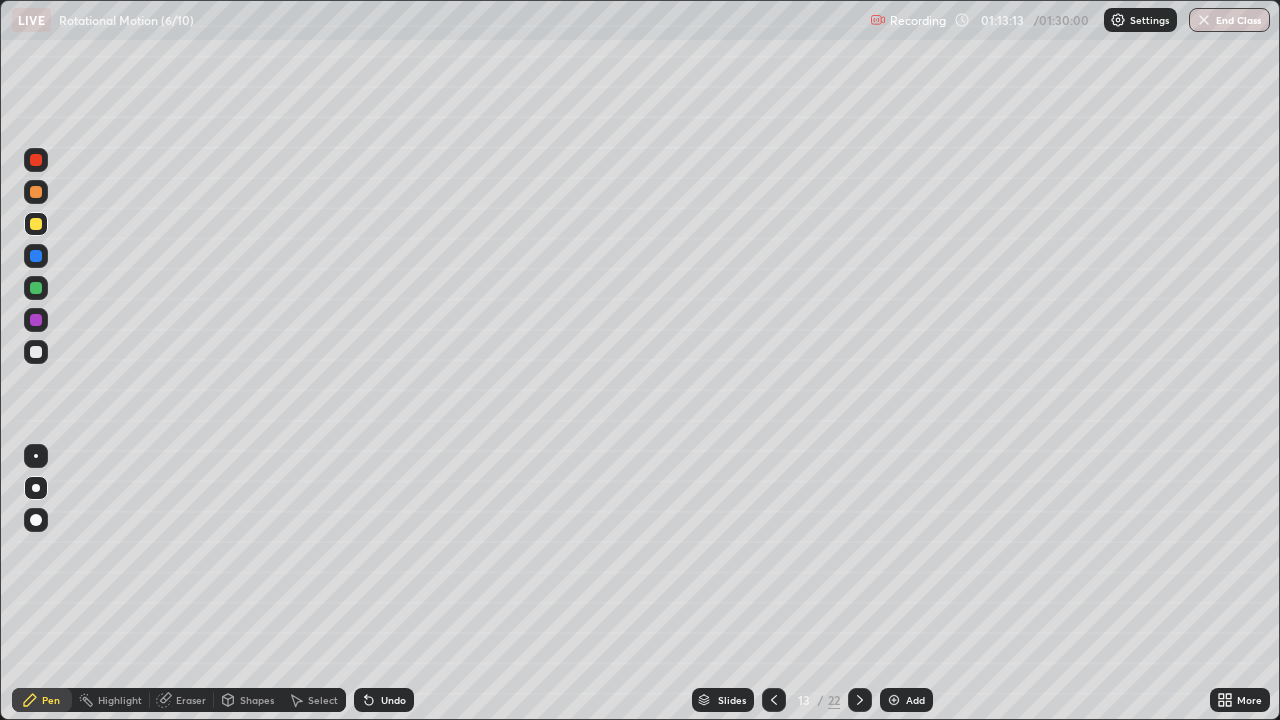 click at bounding box center (36, 352) 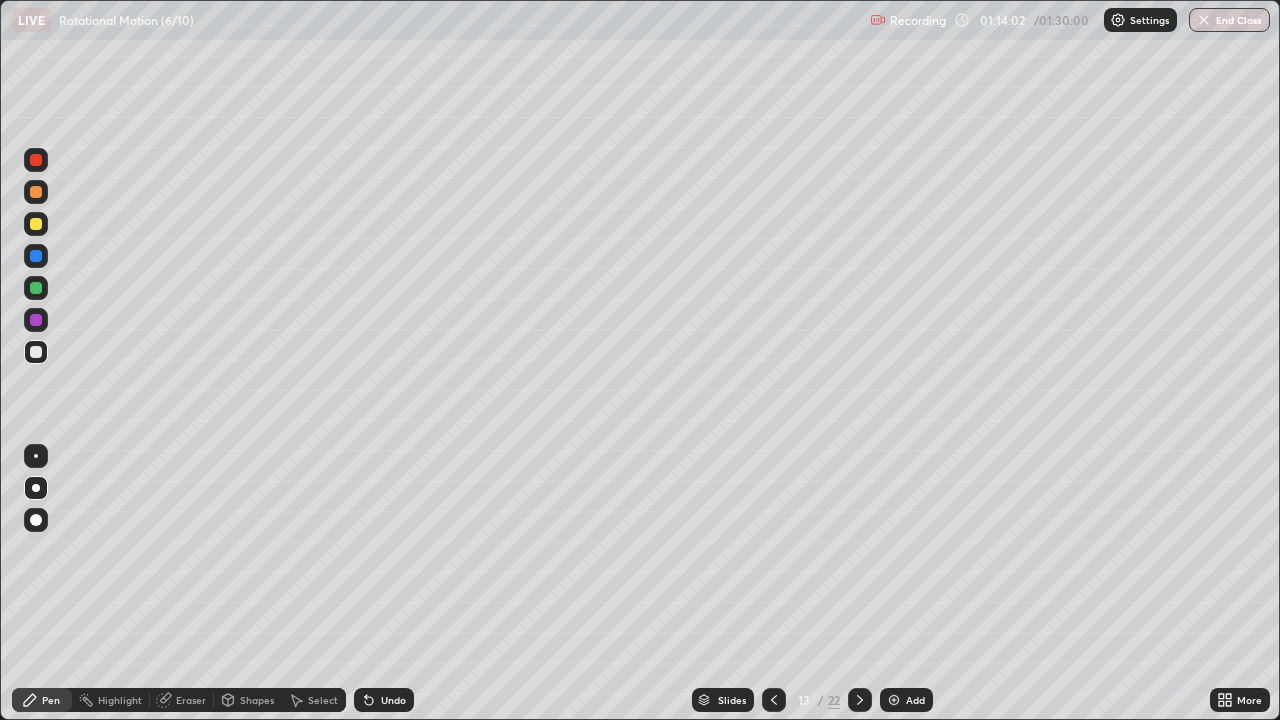click at bounding box center (36, 256) 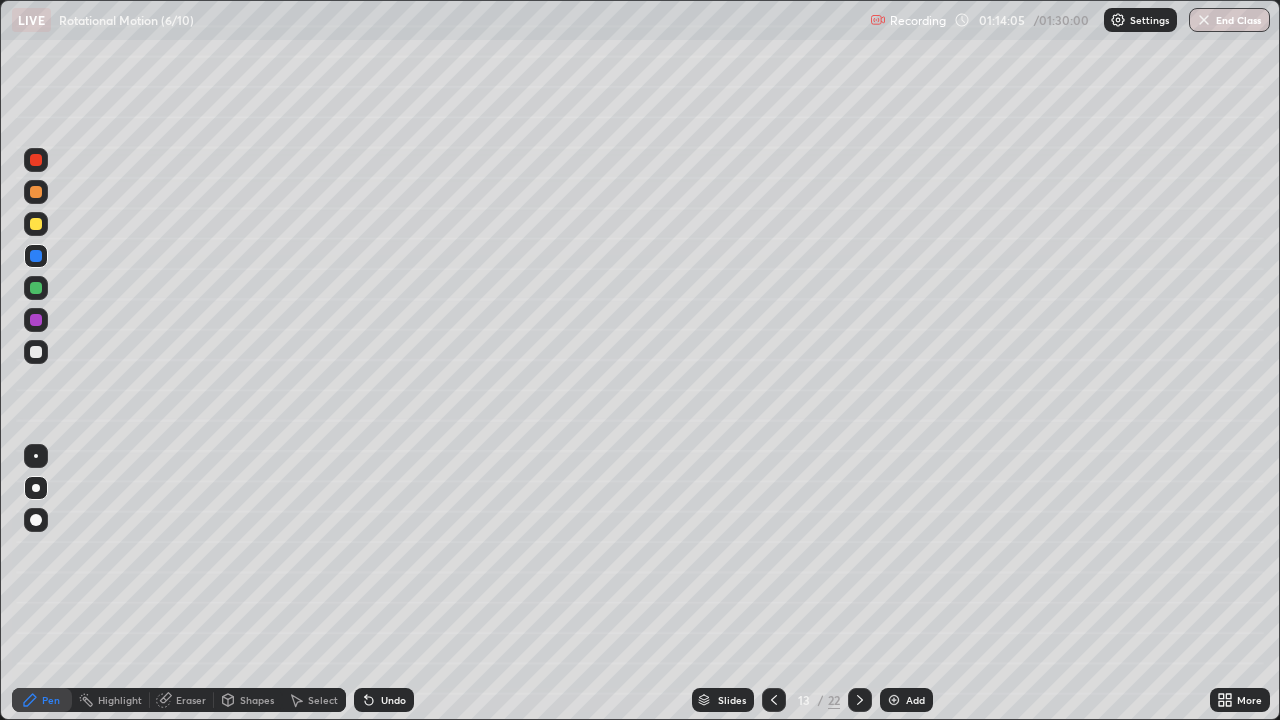 click at bounding box center [36, 192] 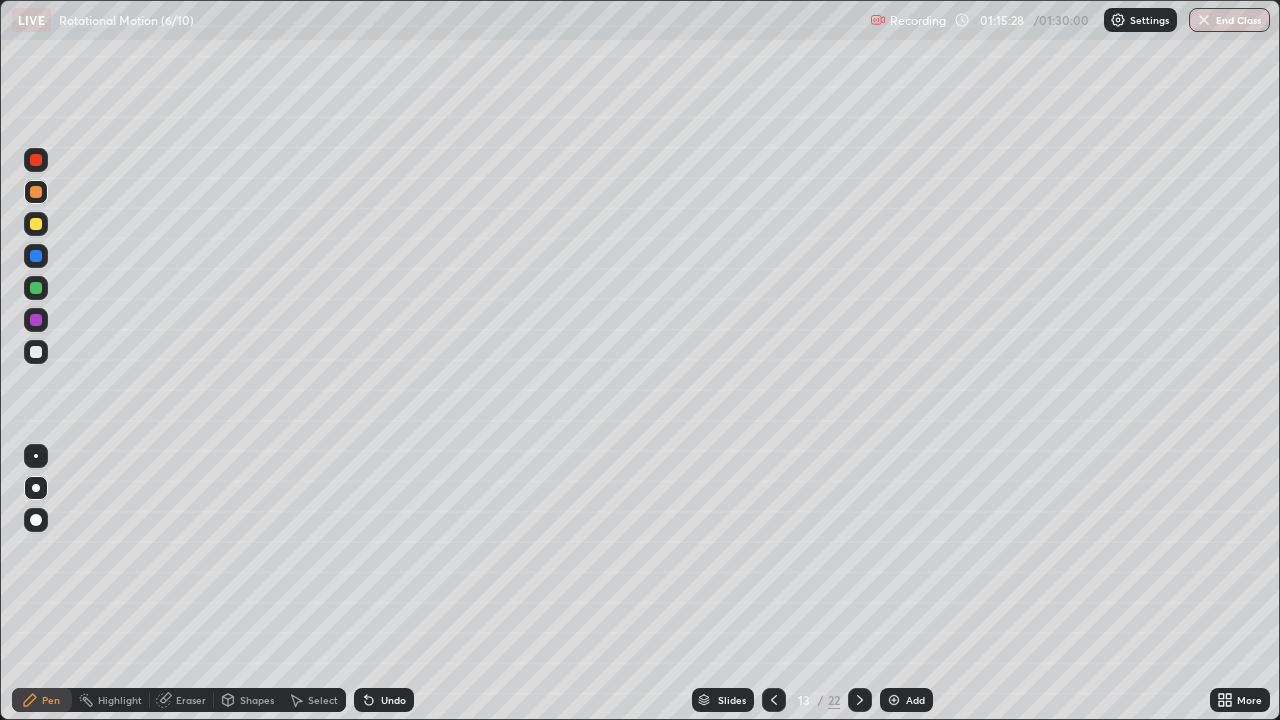 click at bounding box center [36, 224] 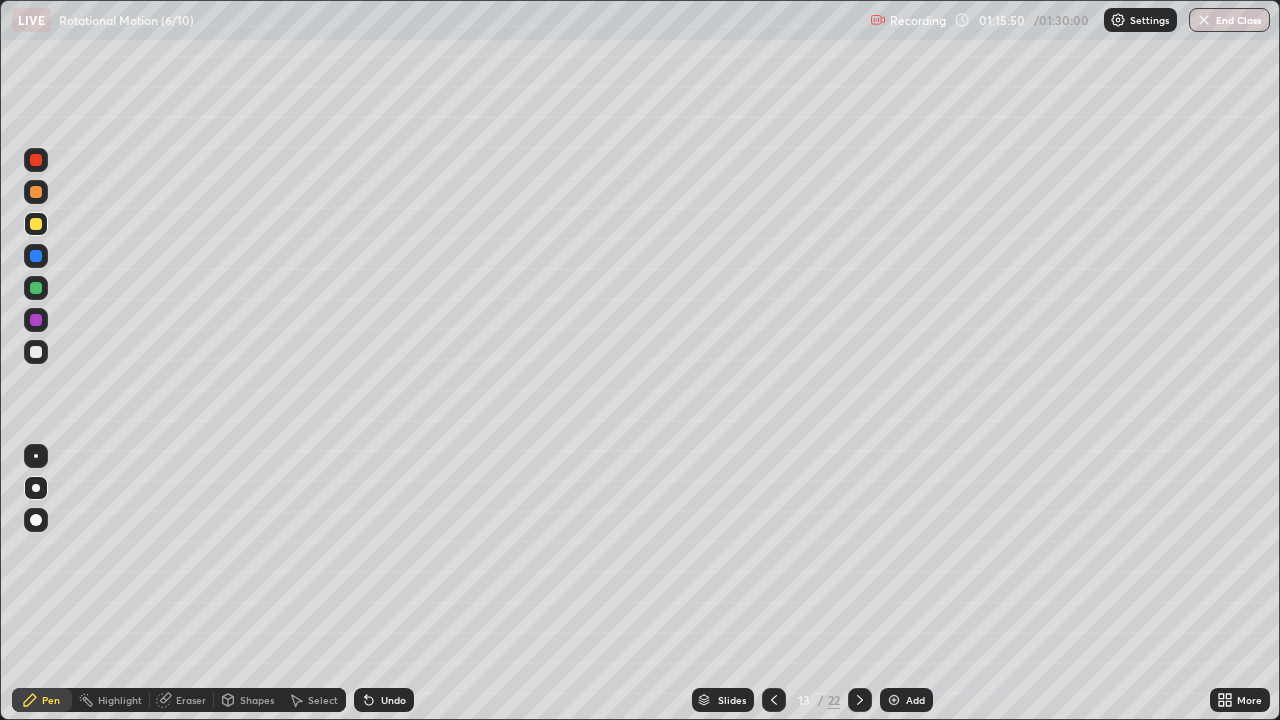 click on "Shapes" at bounding box center (248, 700) 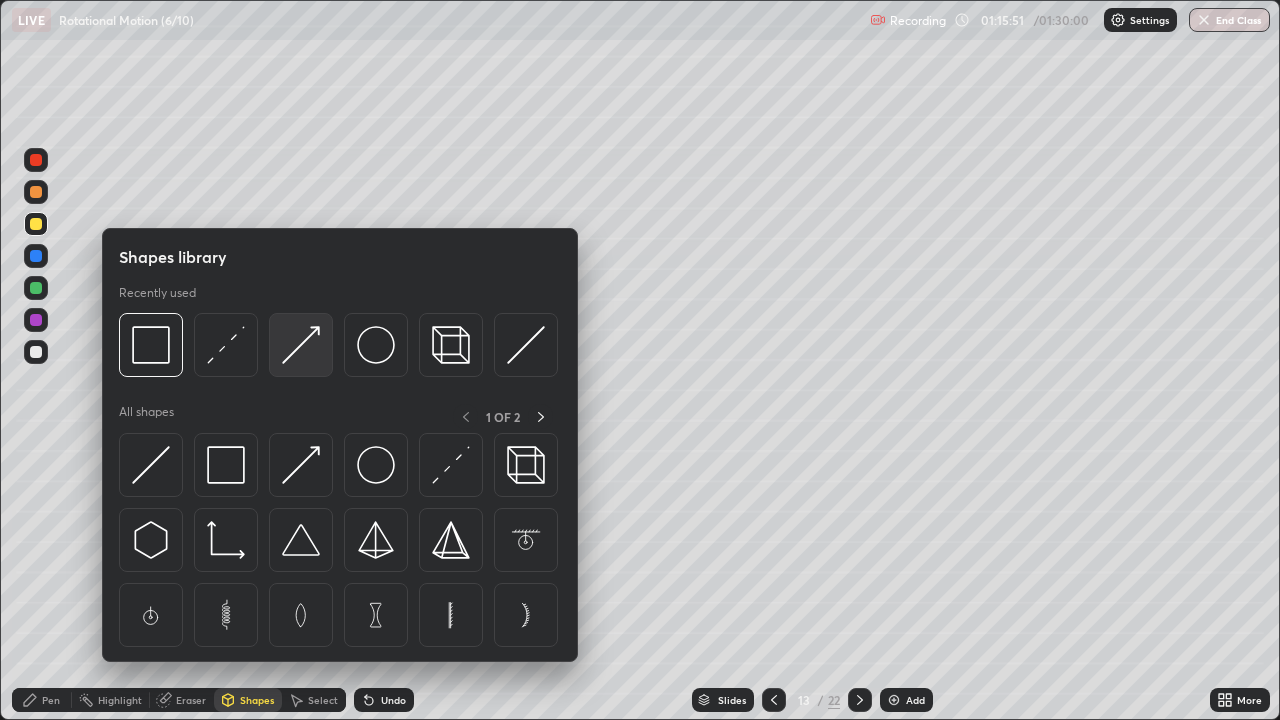 click at bounding box center [301, 345] 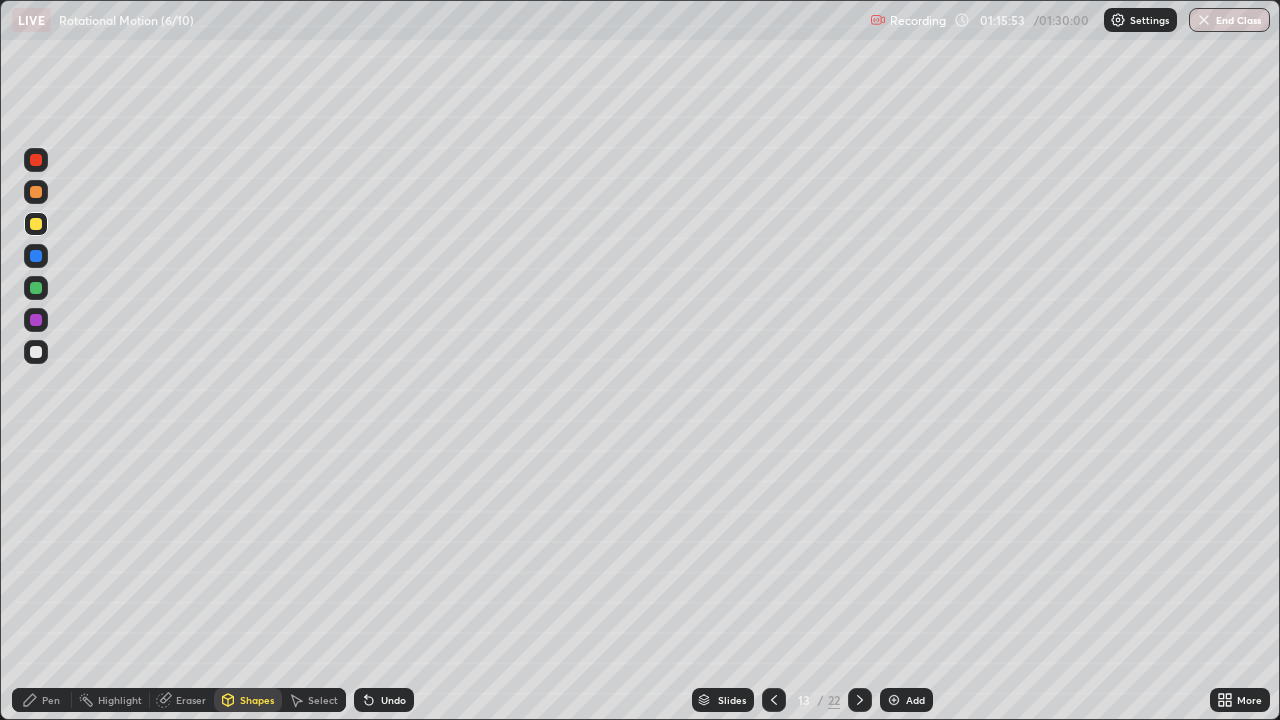 click at bounding box center (36, 320) 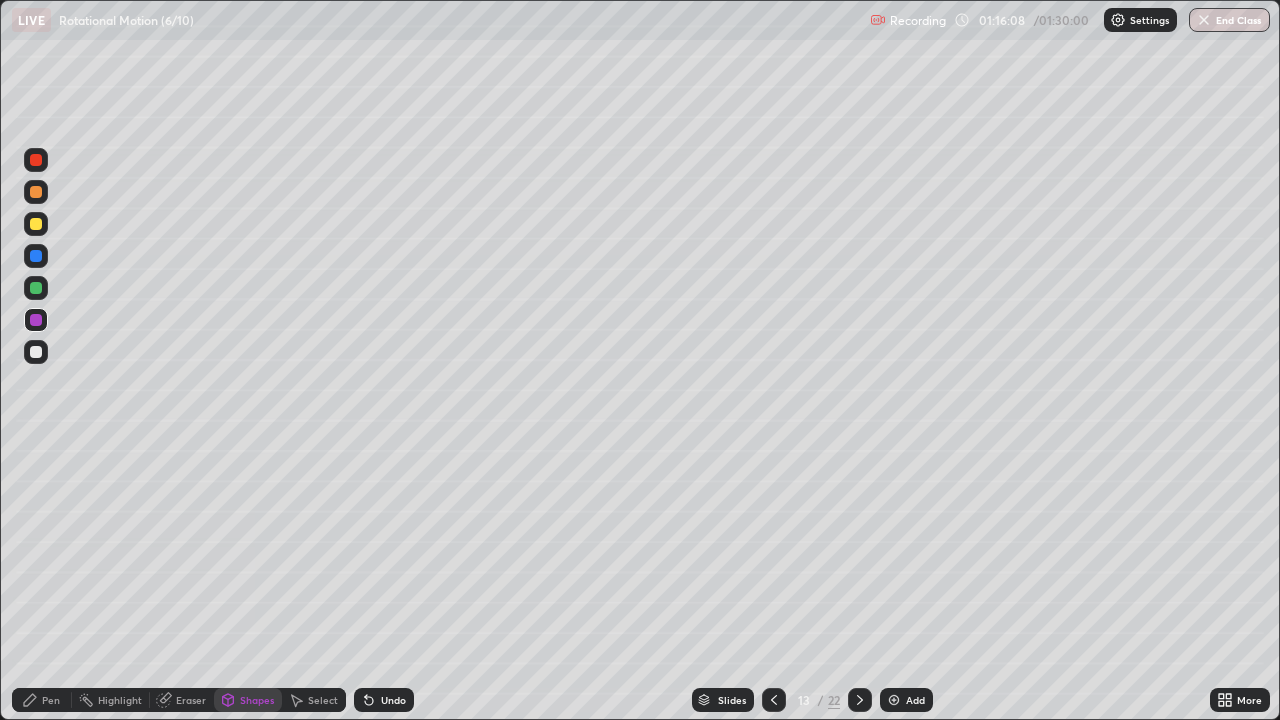 click at bounding box center [36, 192] 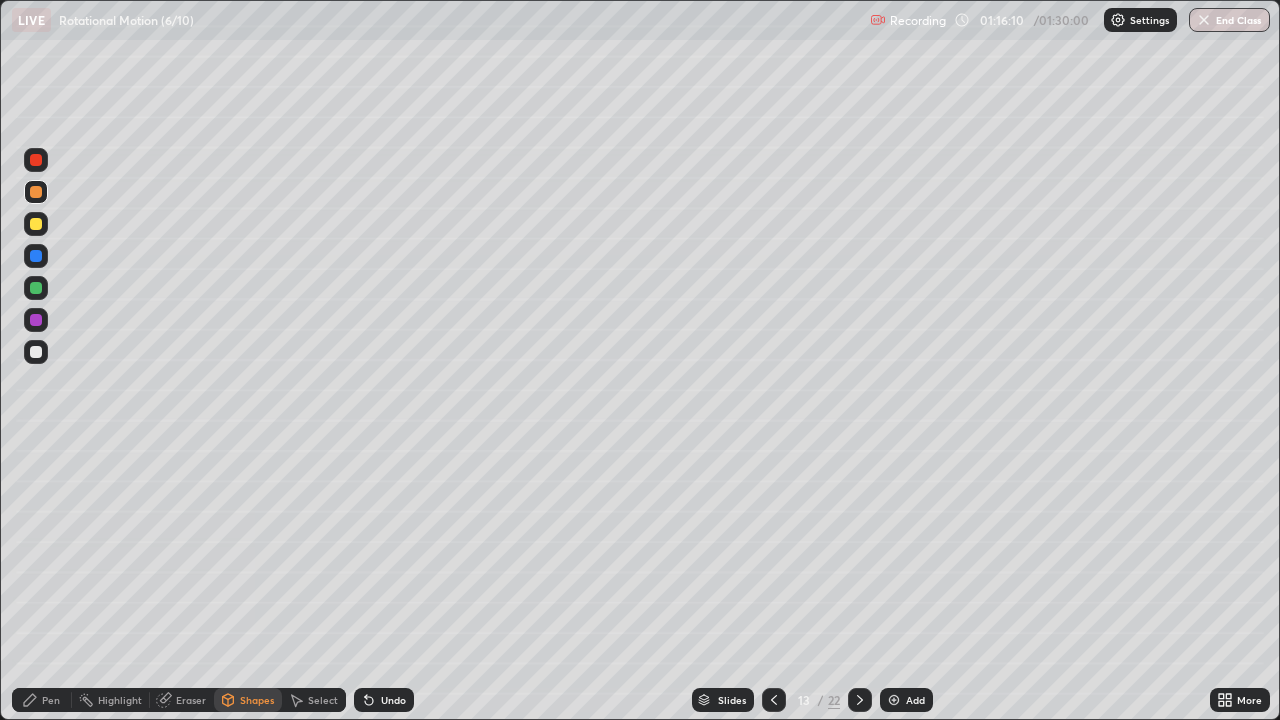 click at bounding box center [36, 160] 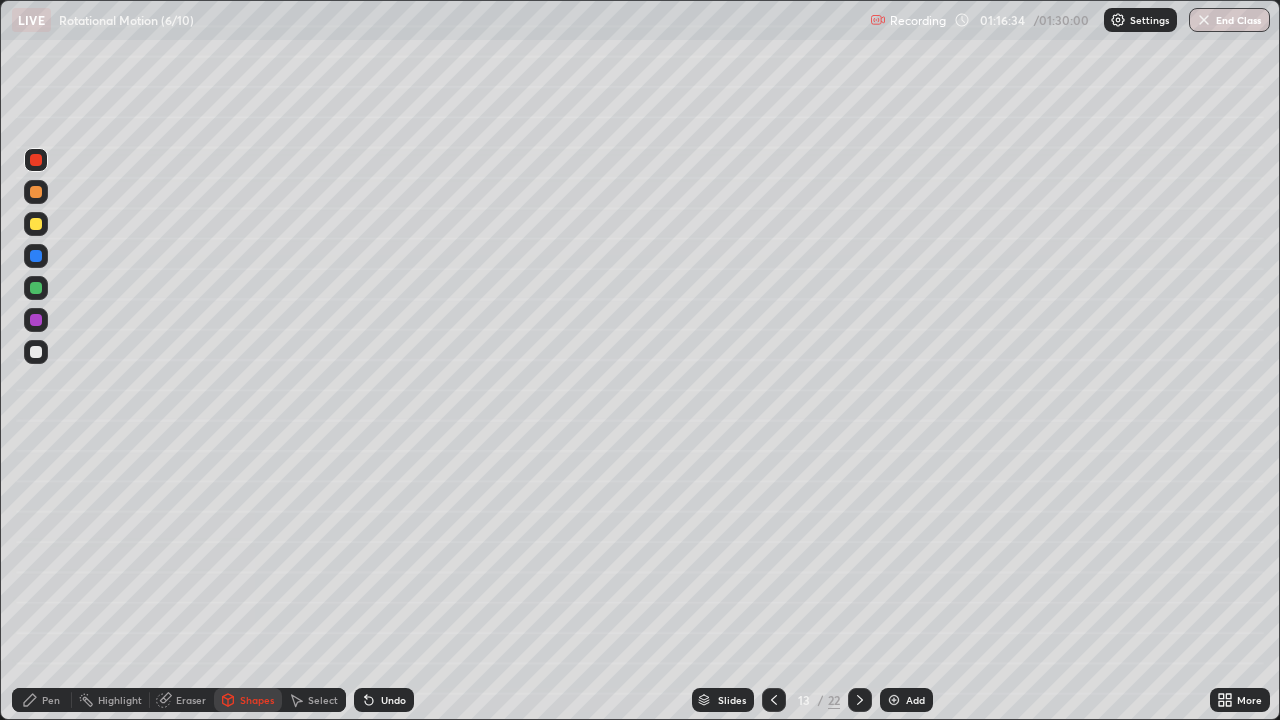 click at bounding box center (36, 352) 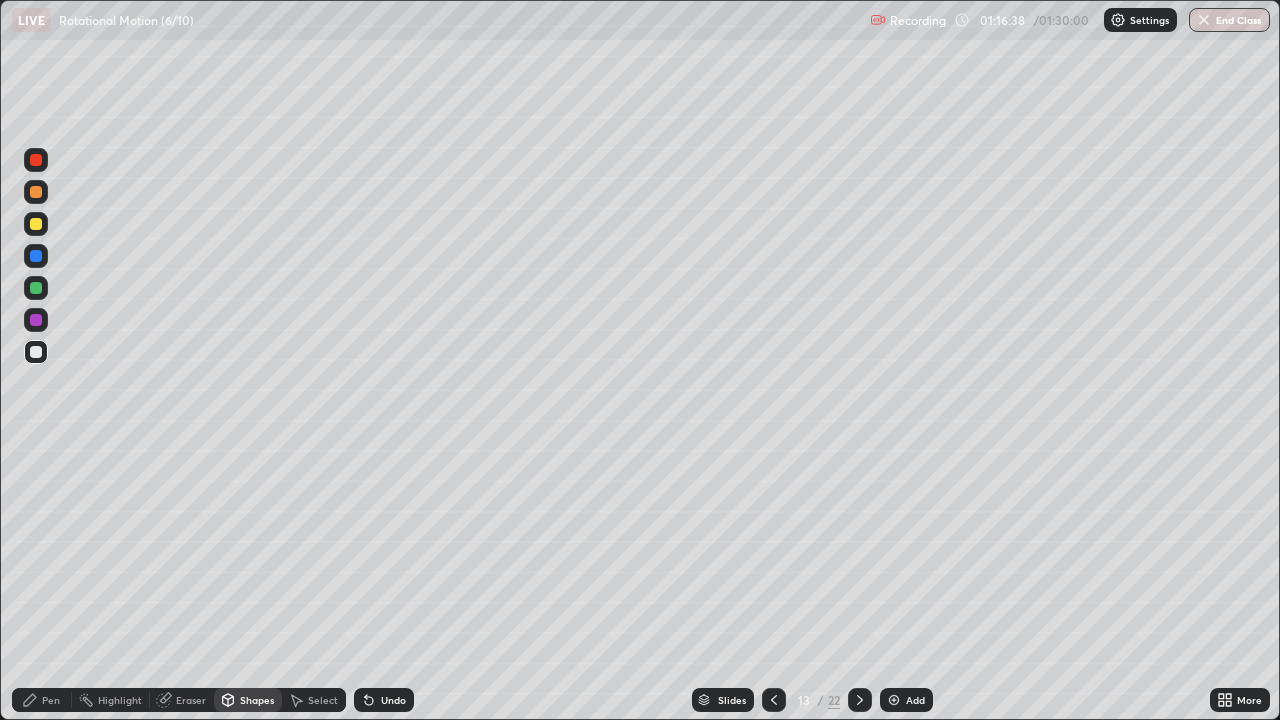 click on "Undo" at bounding box center (393, 700) 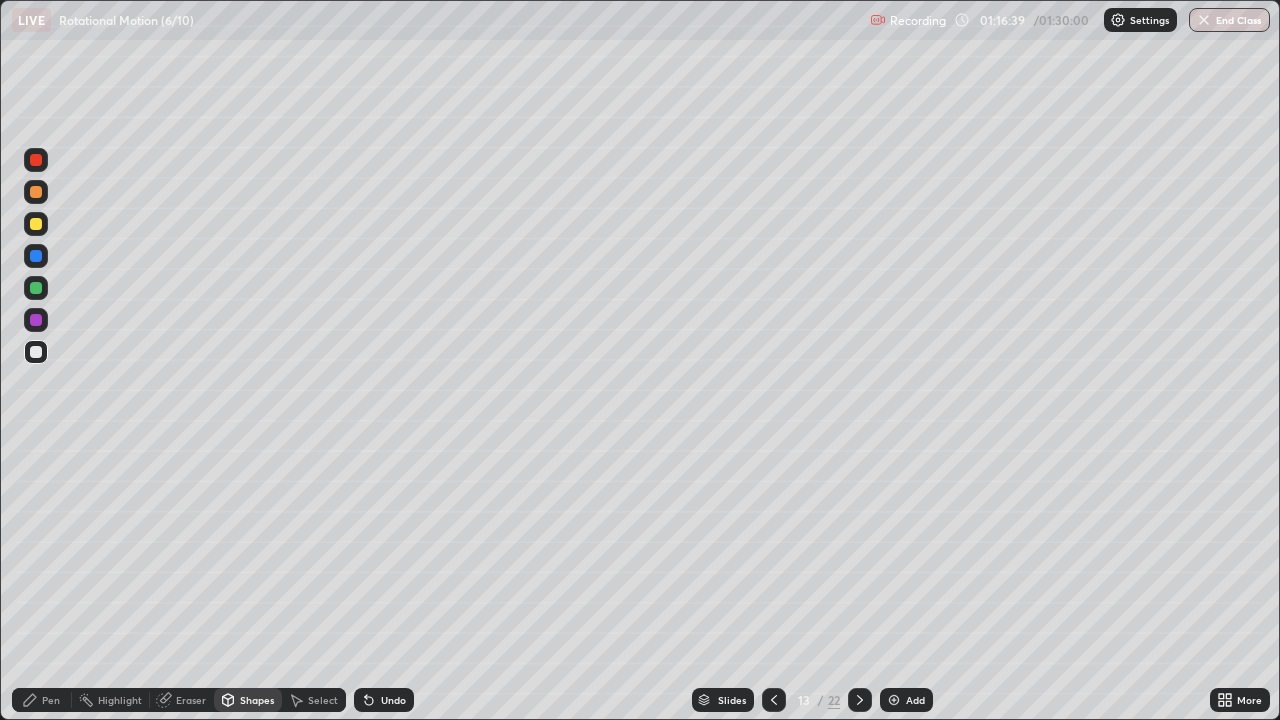 click on "Pen" at bounding box center [51, 700] 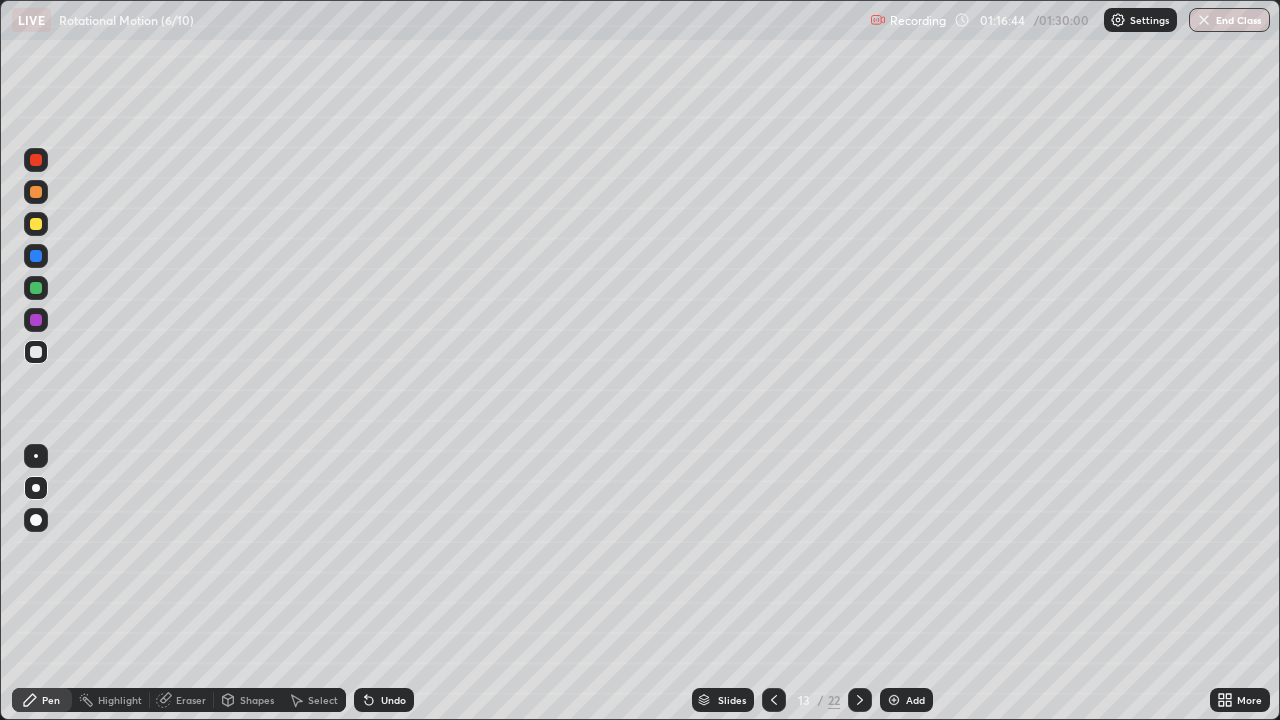 click at bounding box center [36, 224] 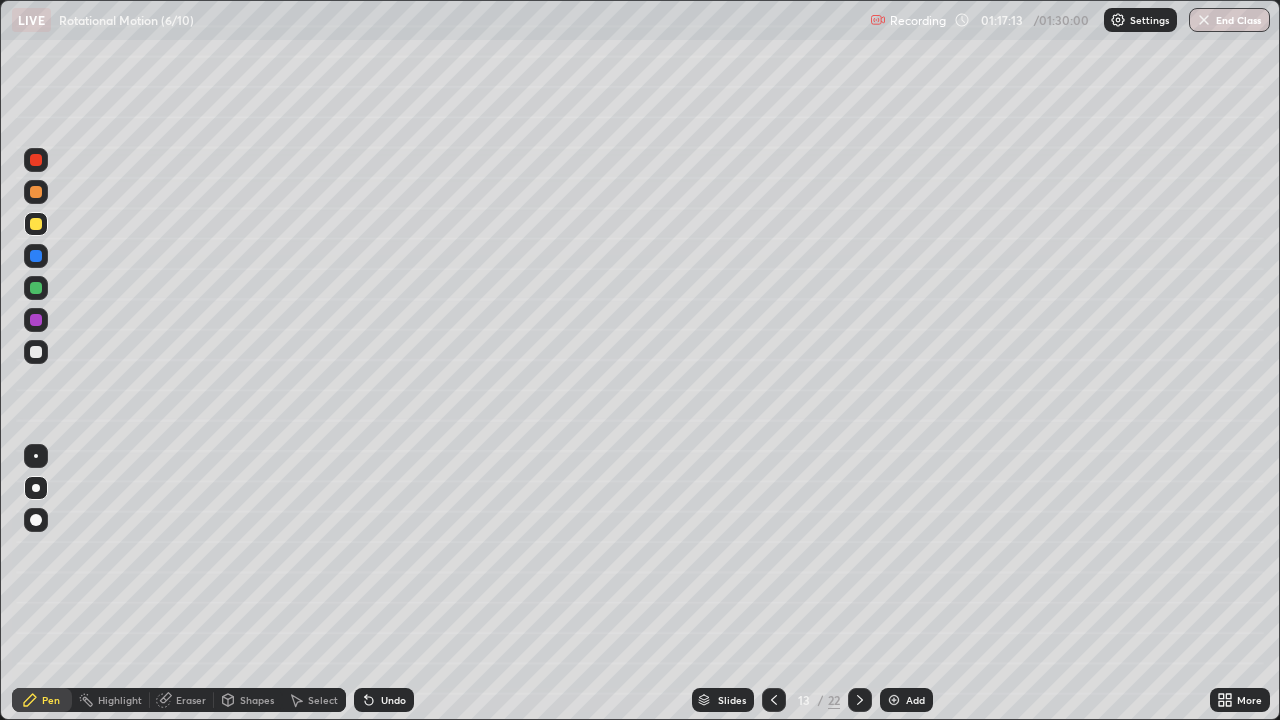 click at bounding box center [36, 352] 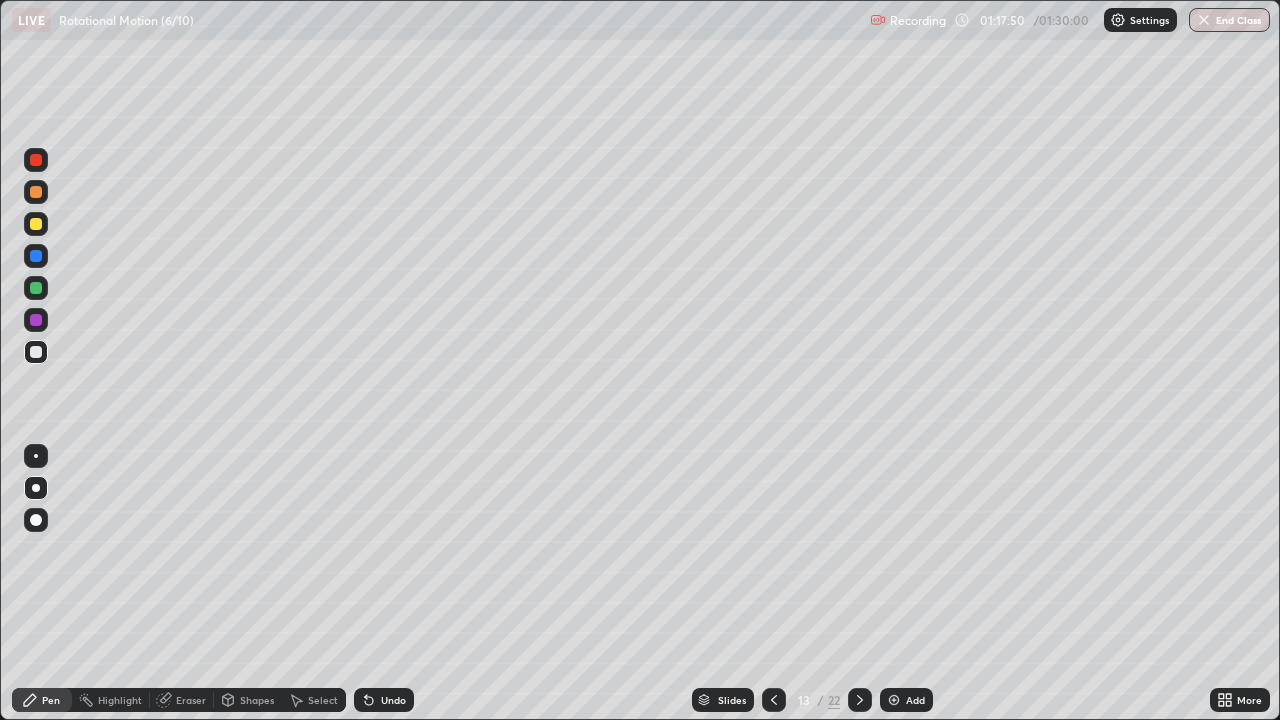 click on "Eraser" at bounding box center [191, 700] 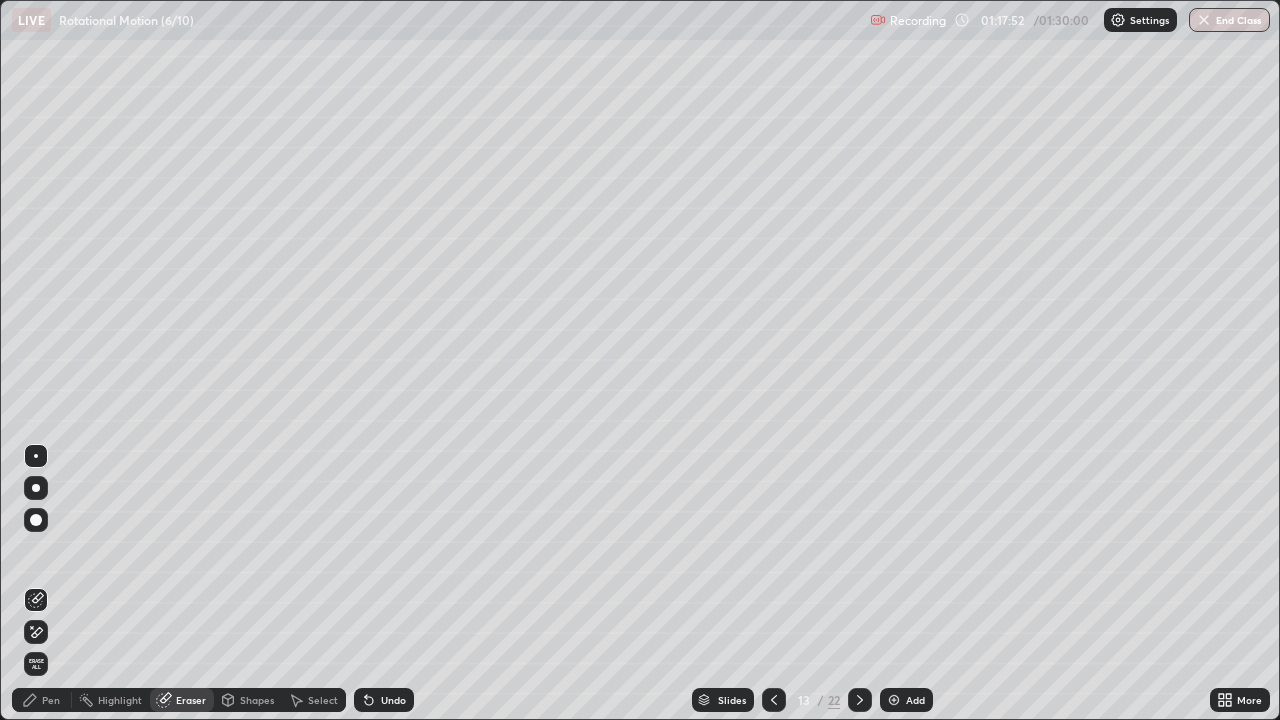 click on "Pen" at bounding box center [51, 700] 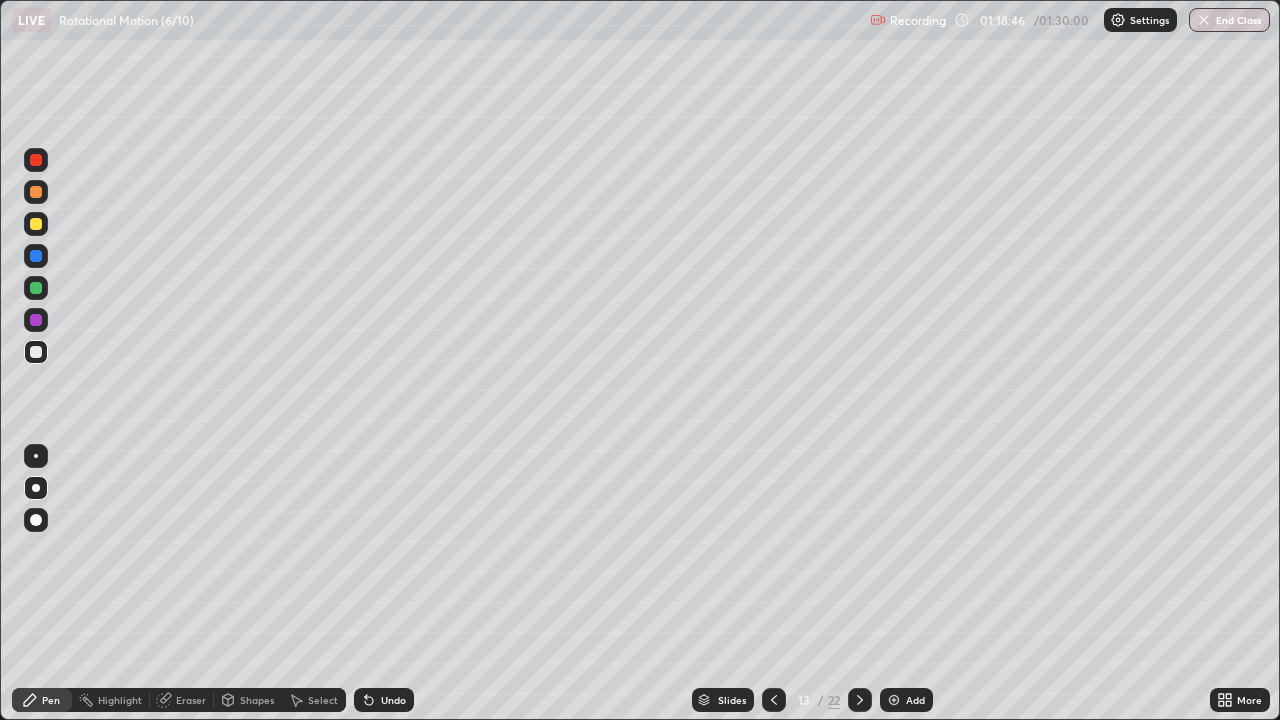 click at bounding box center (36, 288) 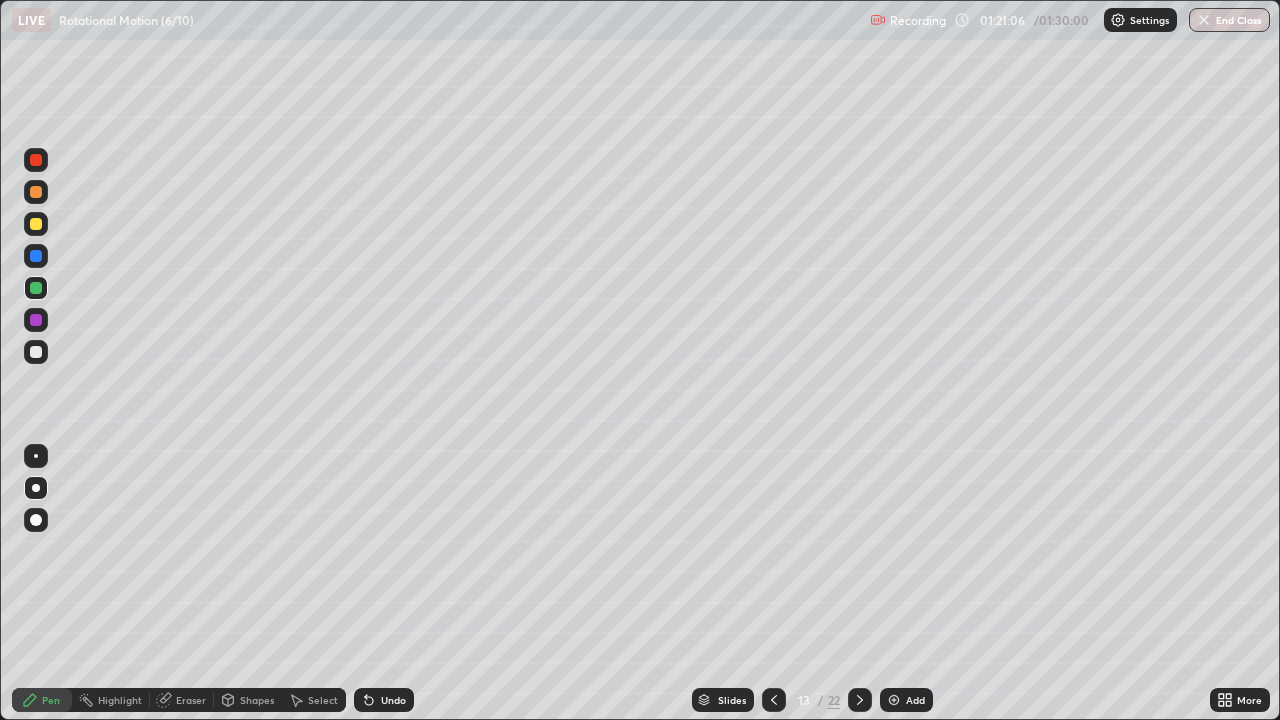 click on "Slides 13 / 22 Add" at bounding box center (812, 700) 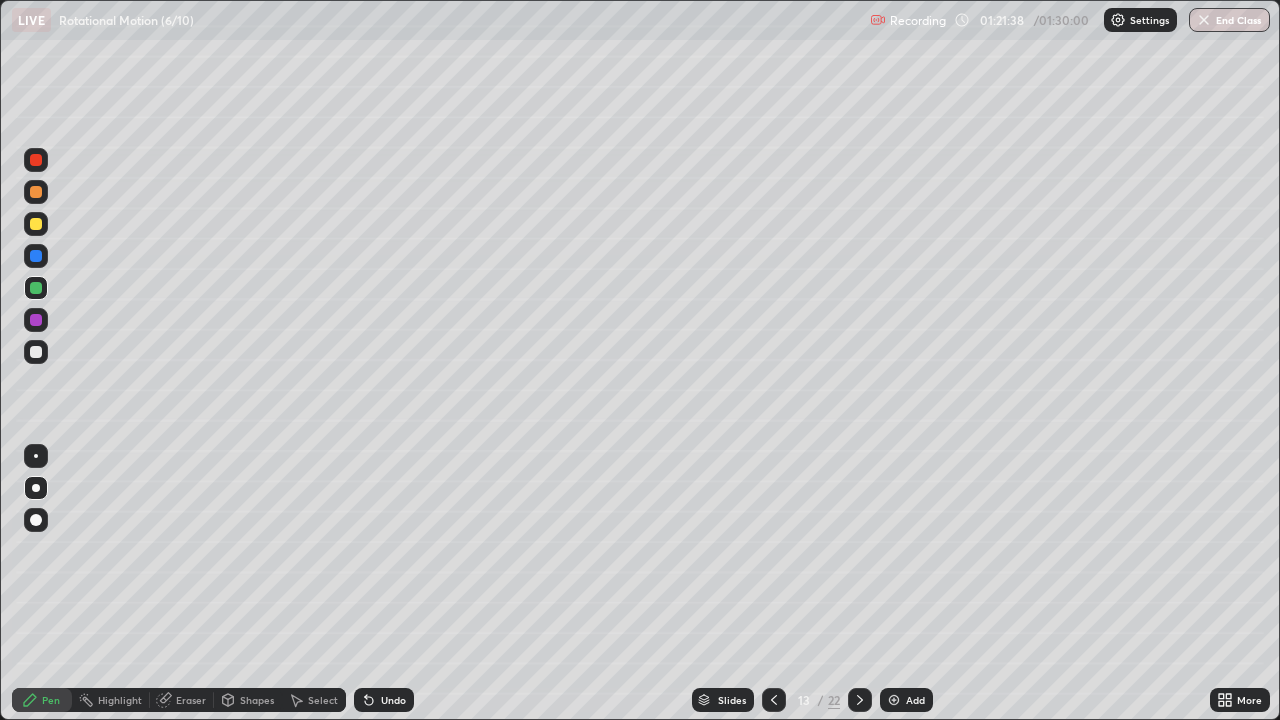 click at bounding box center [36, 320] 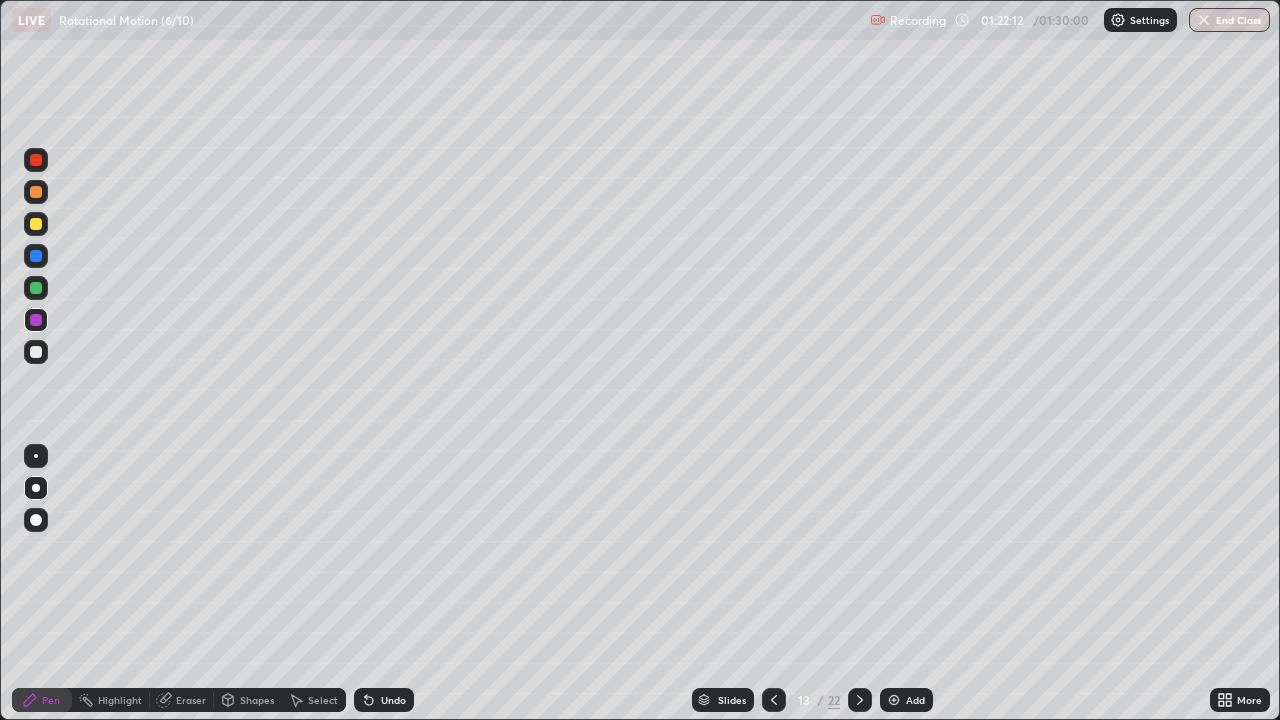 click on "Slides 13 / 22 Add" at bounding box center [812, 700] 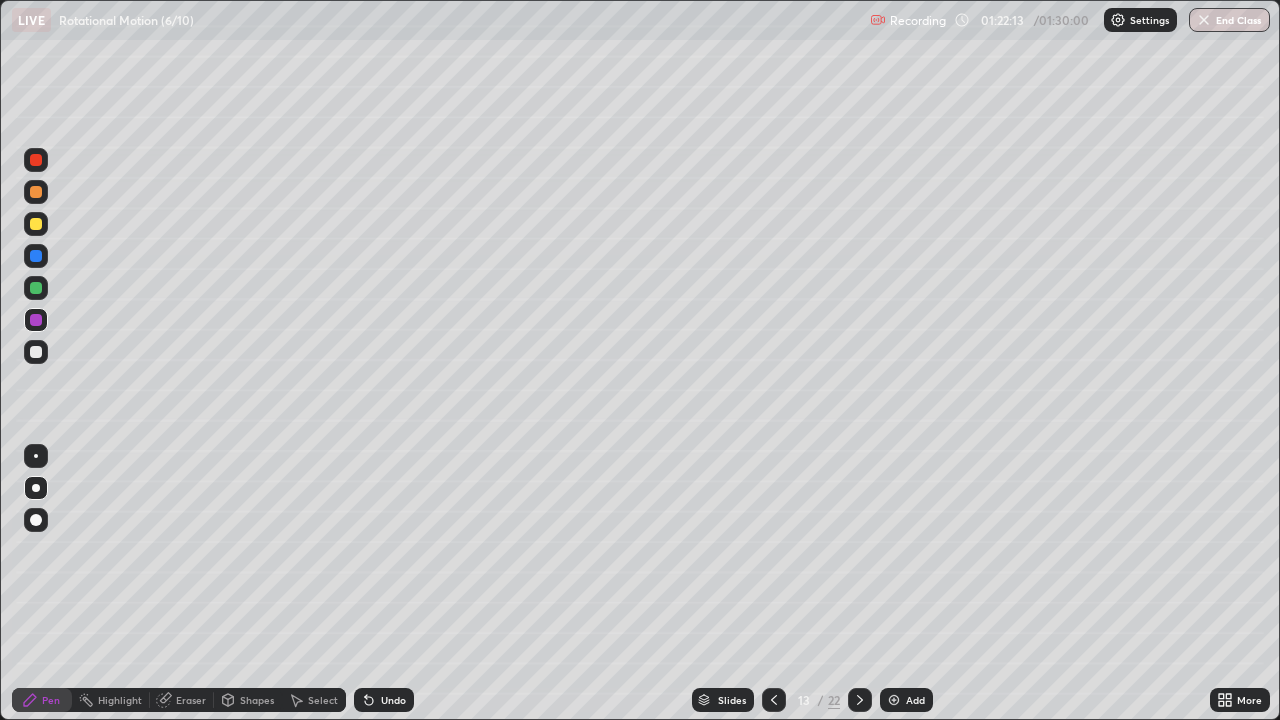 click on "Slides 13 / 22 Add" at bounding box center [812, 700] 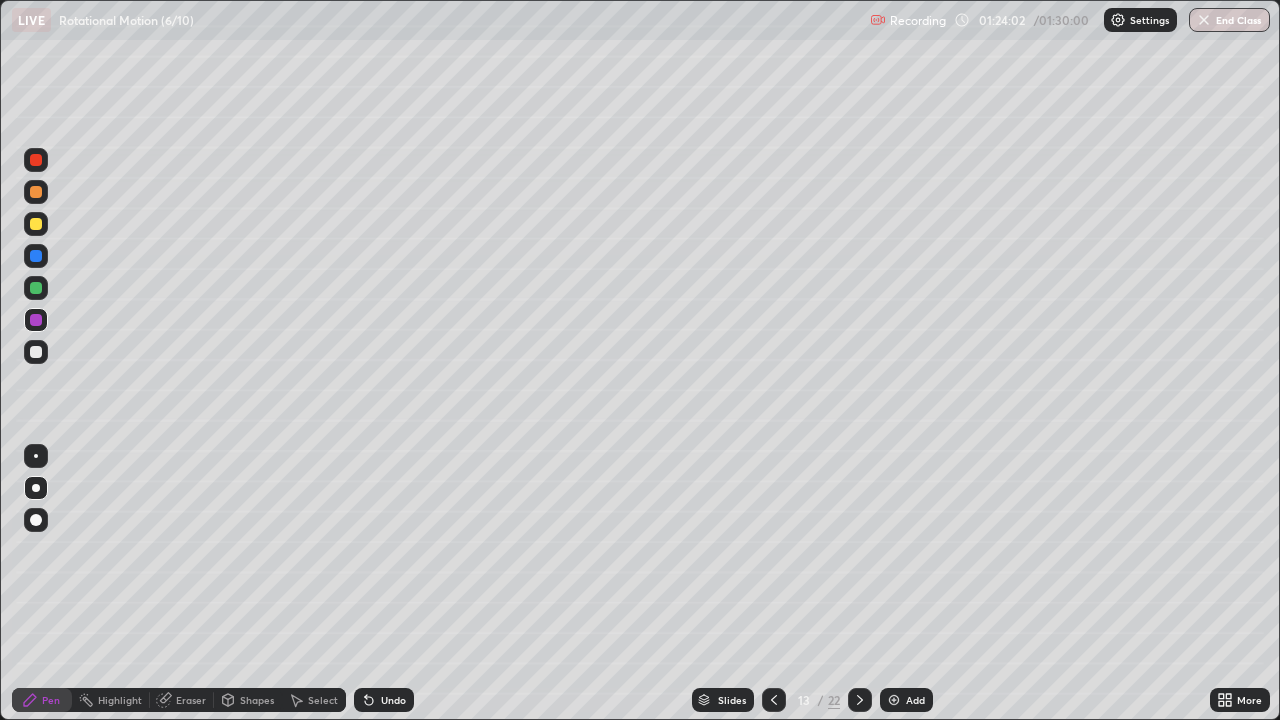 click on "Eraser" at bounding box center [191, 700] 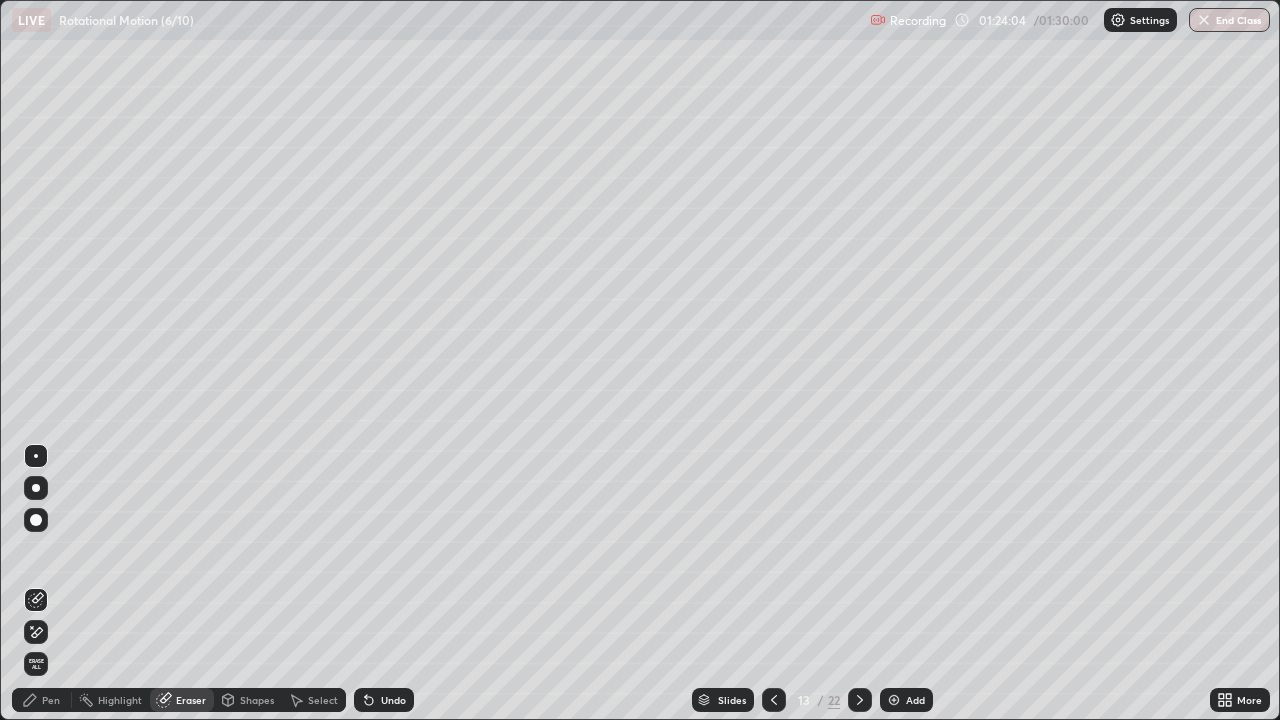 click on "Pen" at bounding box center [42, 700] 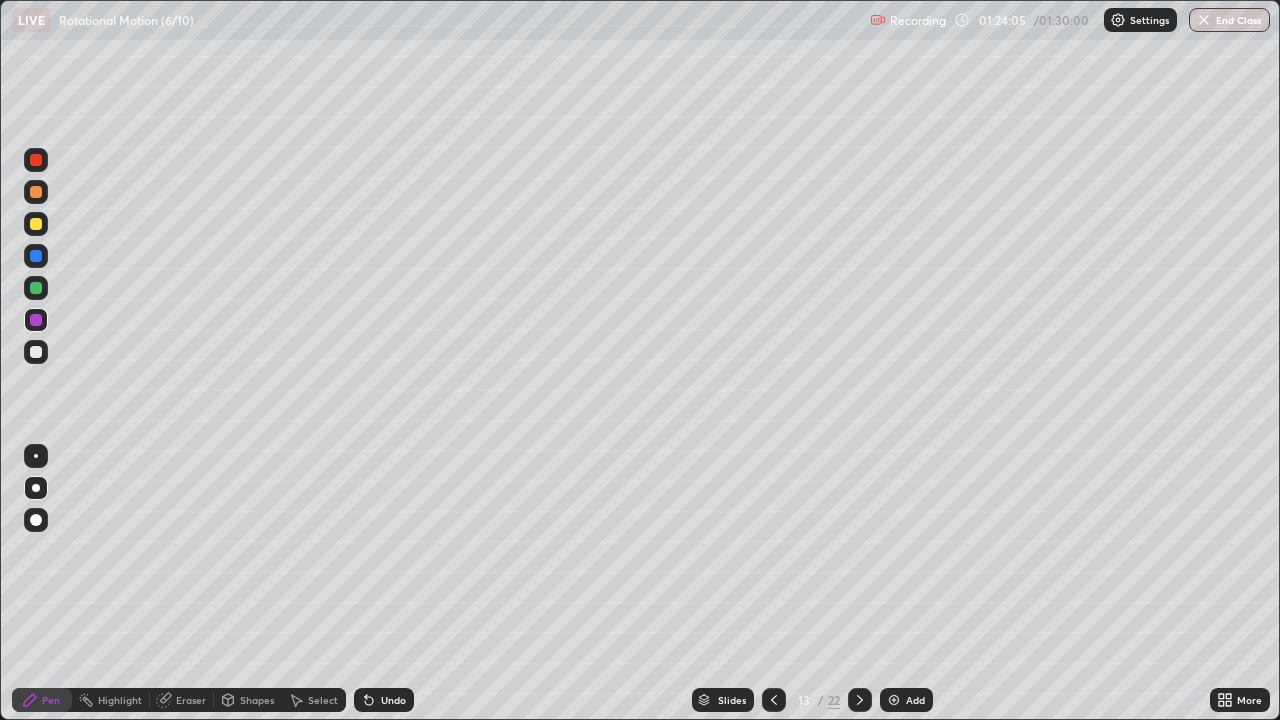 click at bounding box center (36, 352) 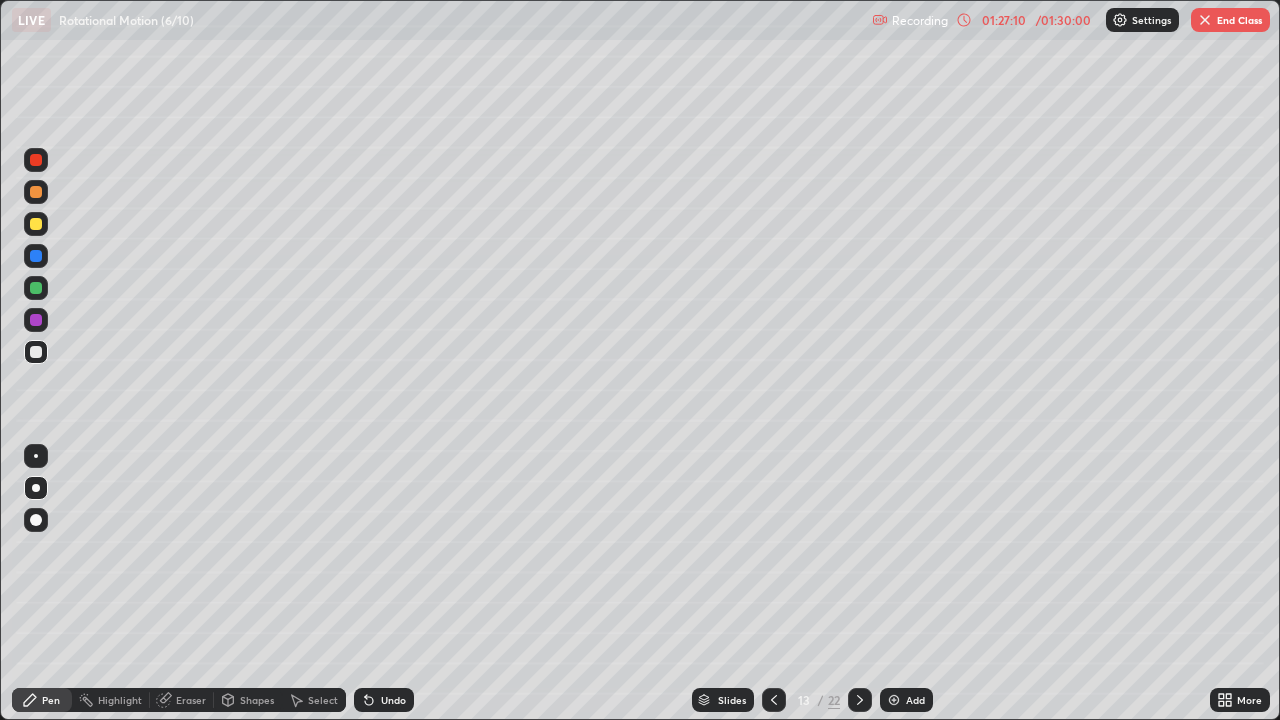 click on "End Class" at bounding box center [1230, 20] 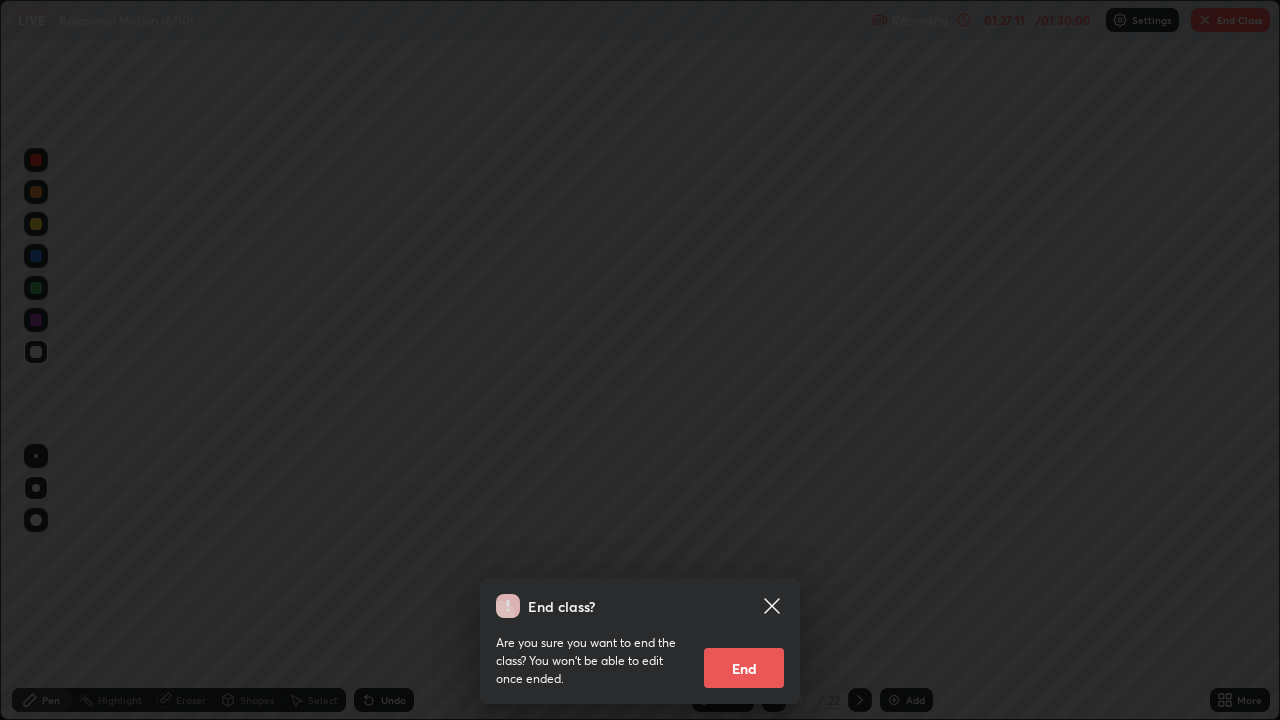 click on "End" at bounding box center [744, 668] 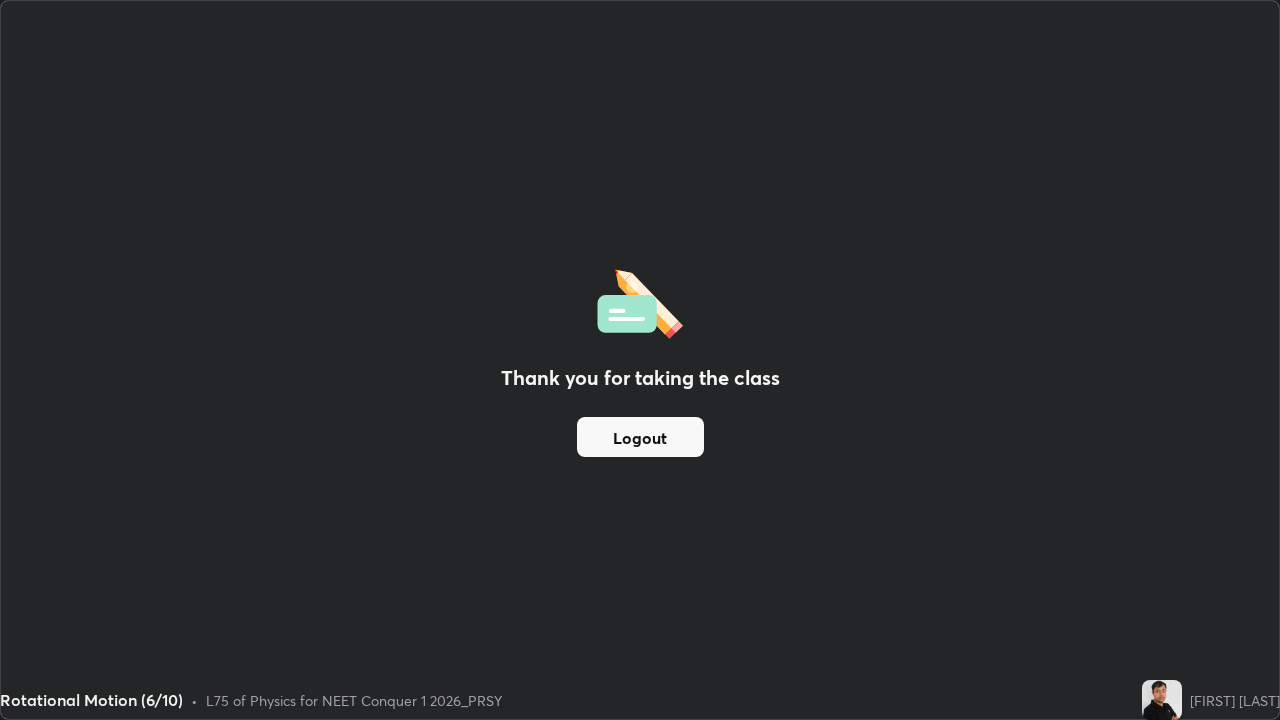 click on "Logout" at bounding box center [640, 437] 